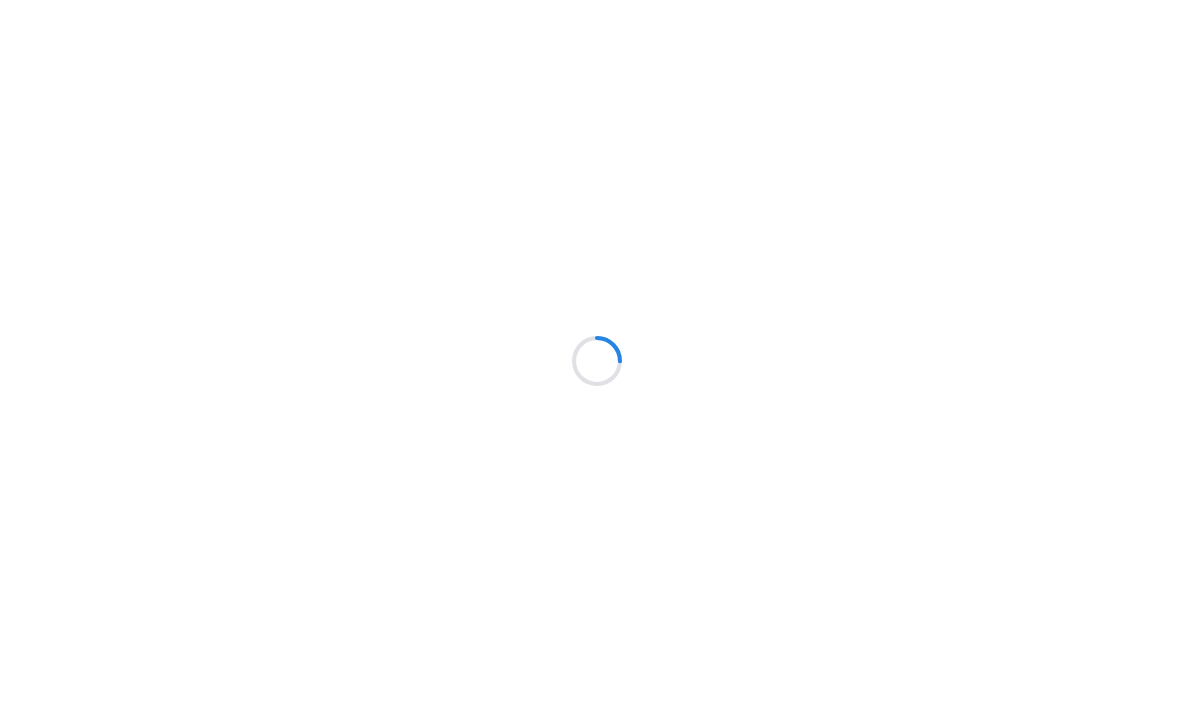 scroll, scrollTop: 0, scrollLeft: 0, axis: both 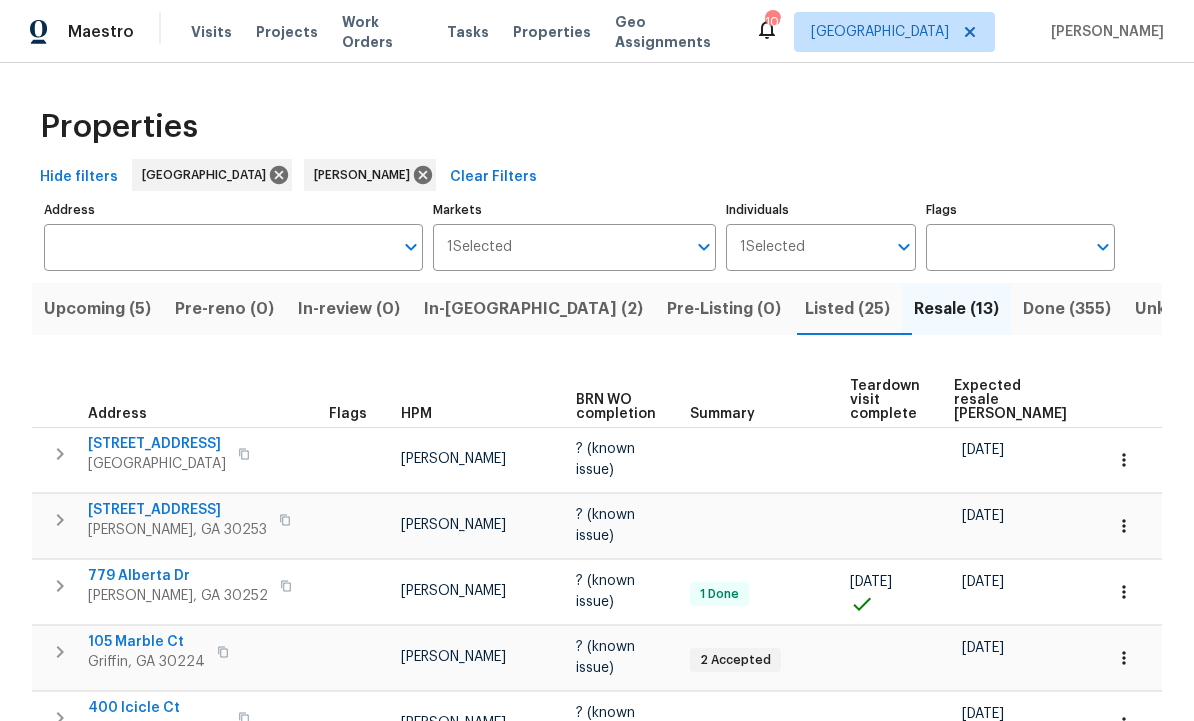 click on "In-reno (2)" at bounding box center (533, 309) 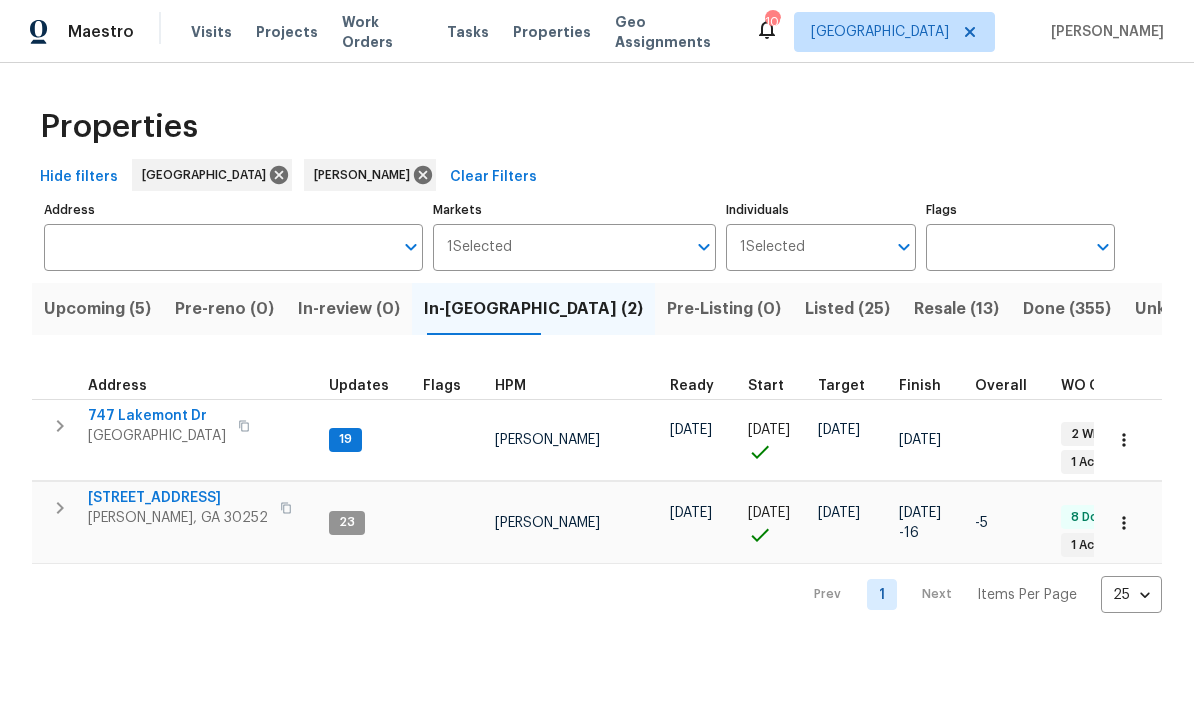 click on "2175 Highway 20 E" at bounding box center (178, 498) 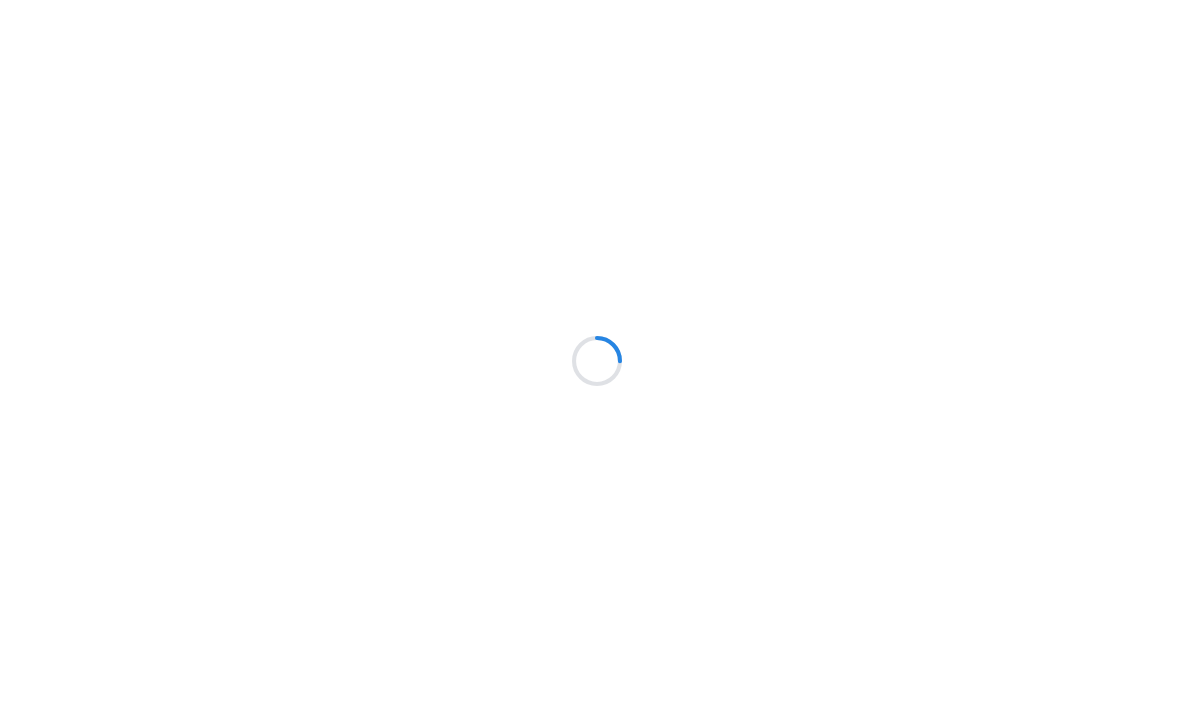 scroll, scrollTop: 0, scrollLeft: 0, axis: both 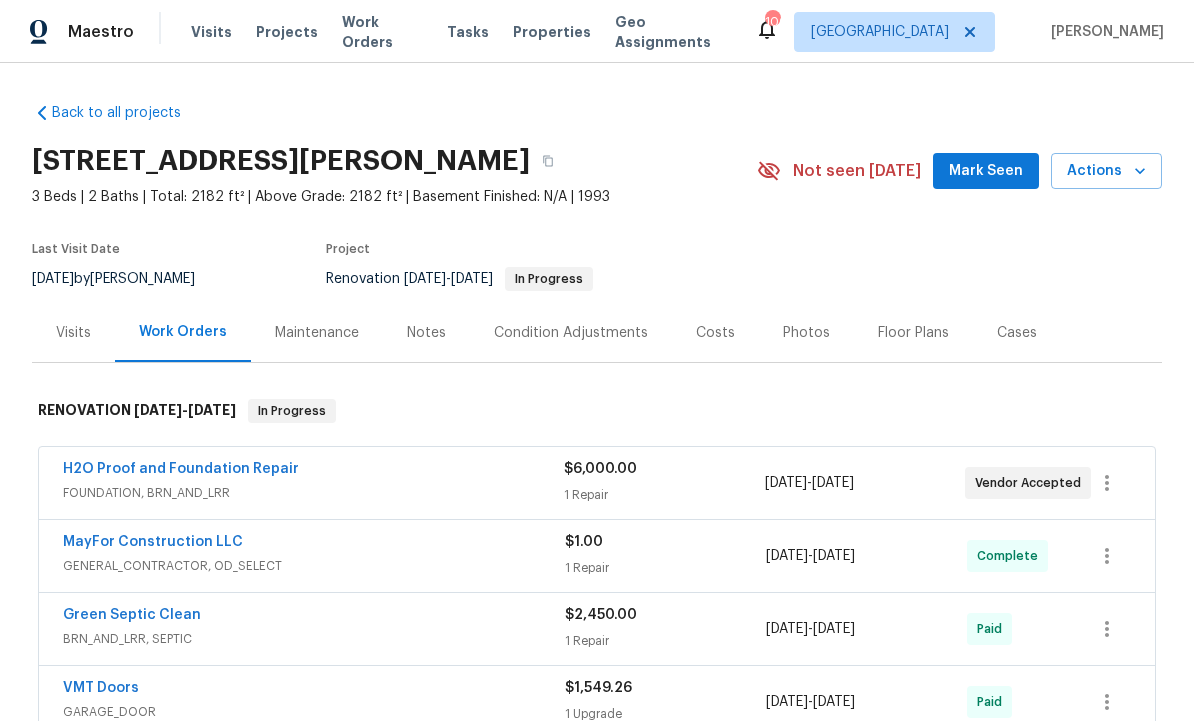click on "H2O Proof and Foundation Repair" at bounding box center [181, 469] 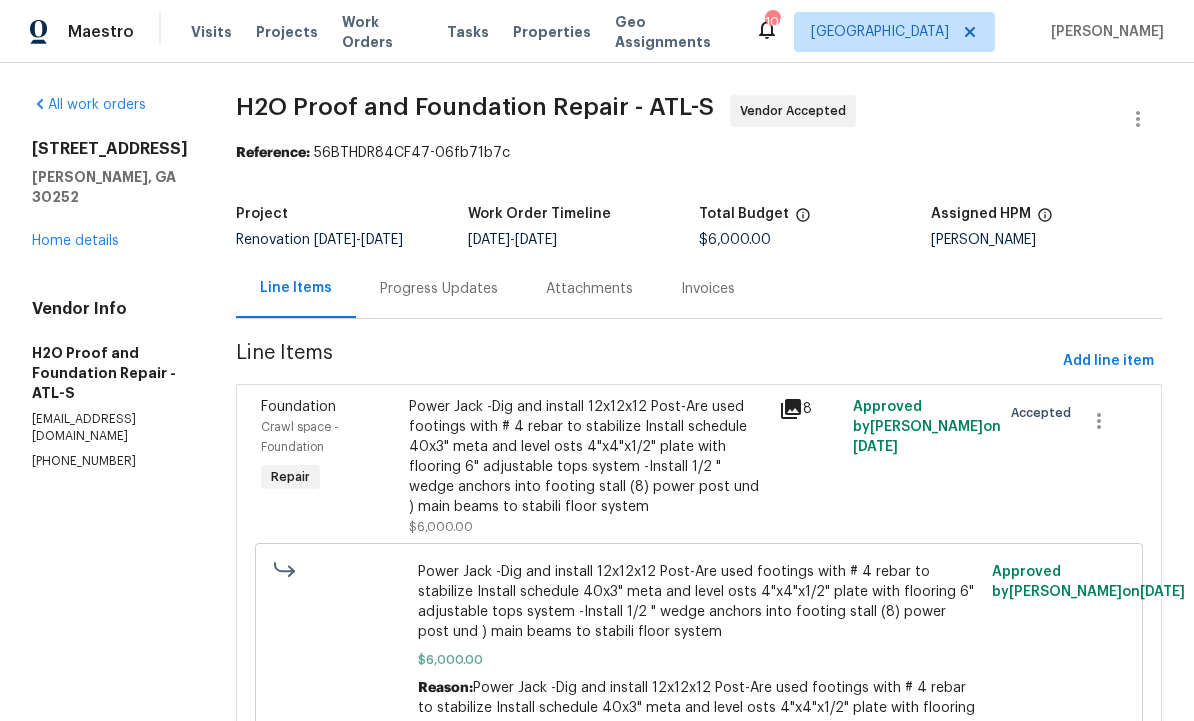 click on "Progress Updates" at bounding box center [439, 288] 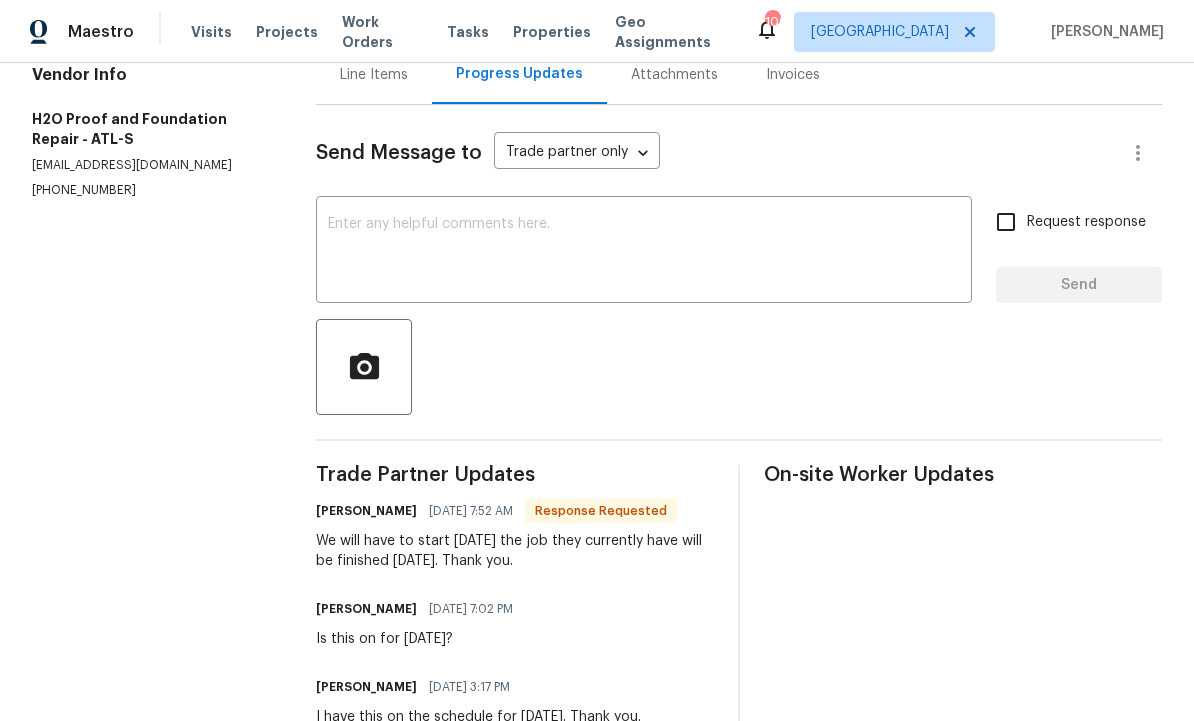 scroll, scrollTop: 216, scrollLeft: 0, axis: vertical 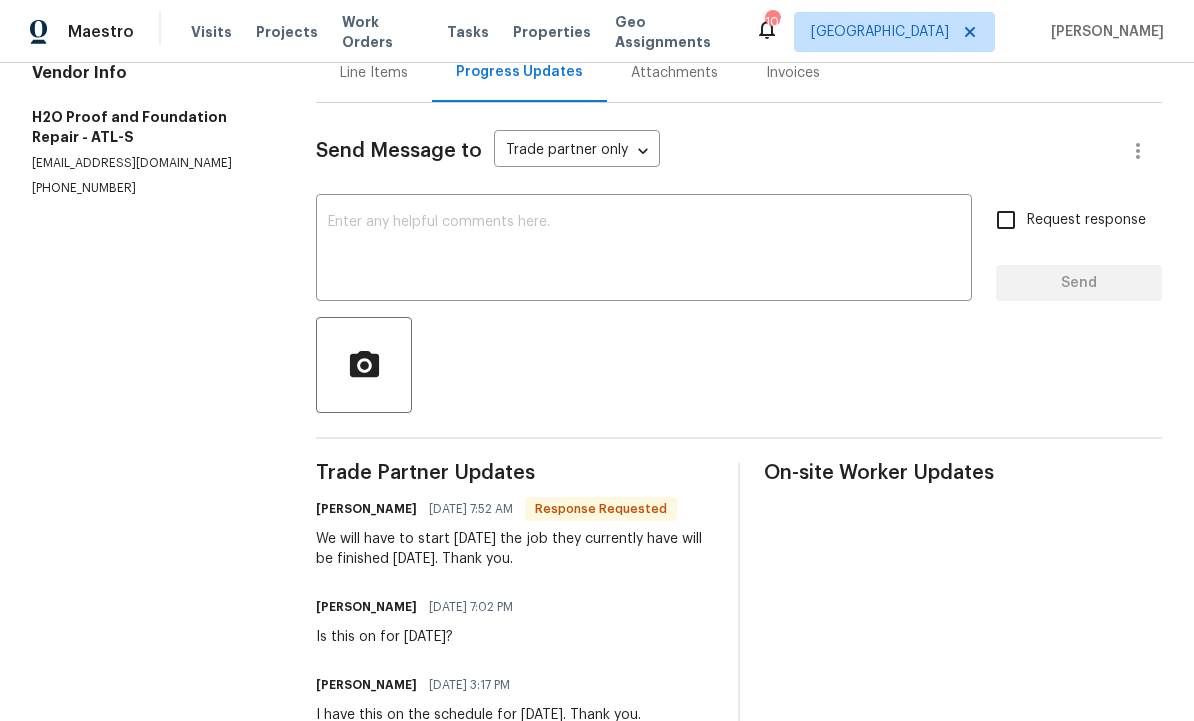 click at bounding box center (644, 250) 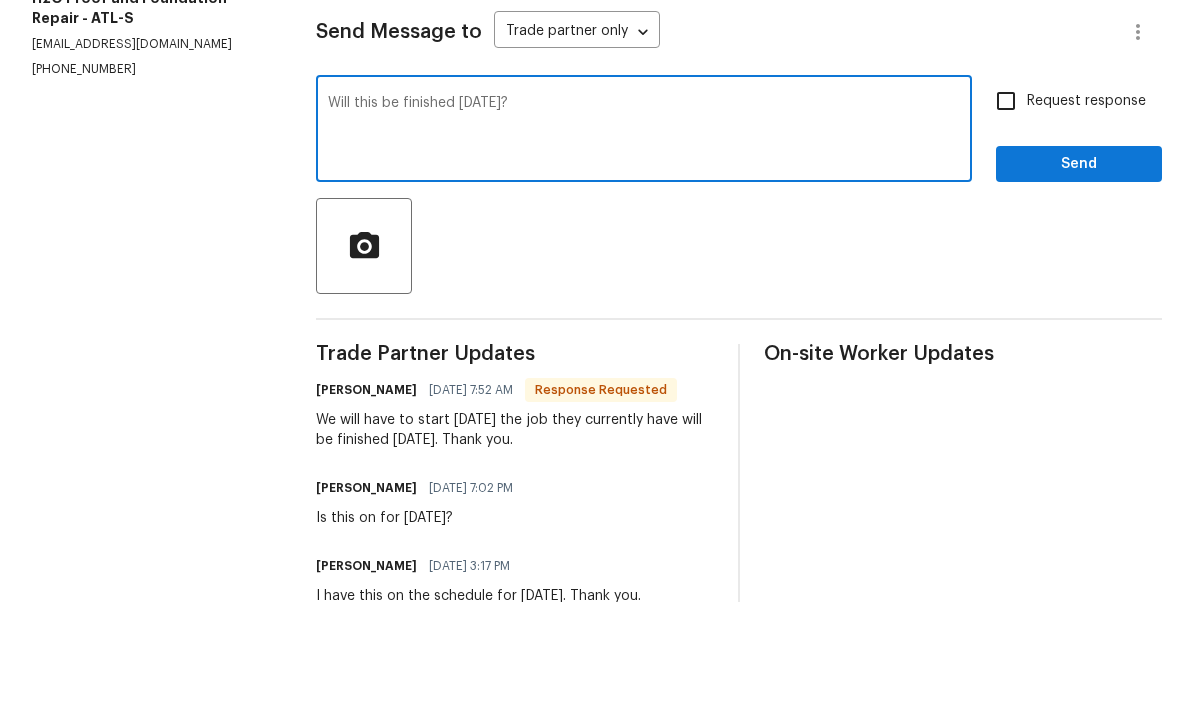 type on "Will this be finished today?" 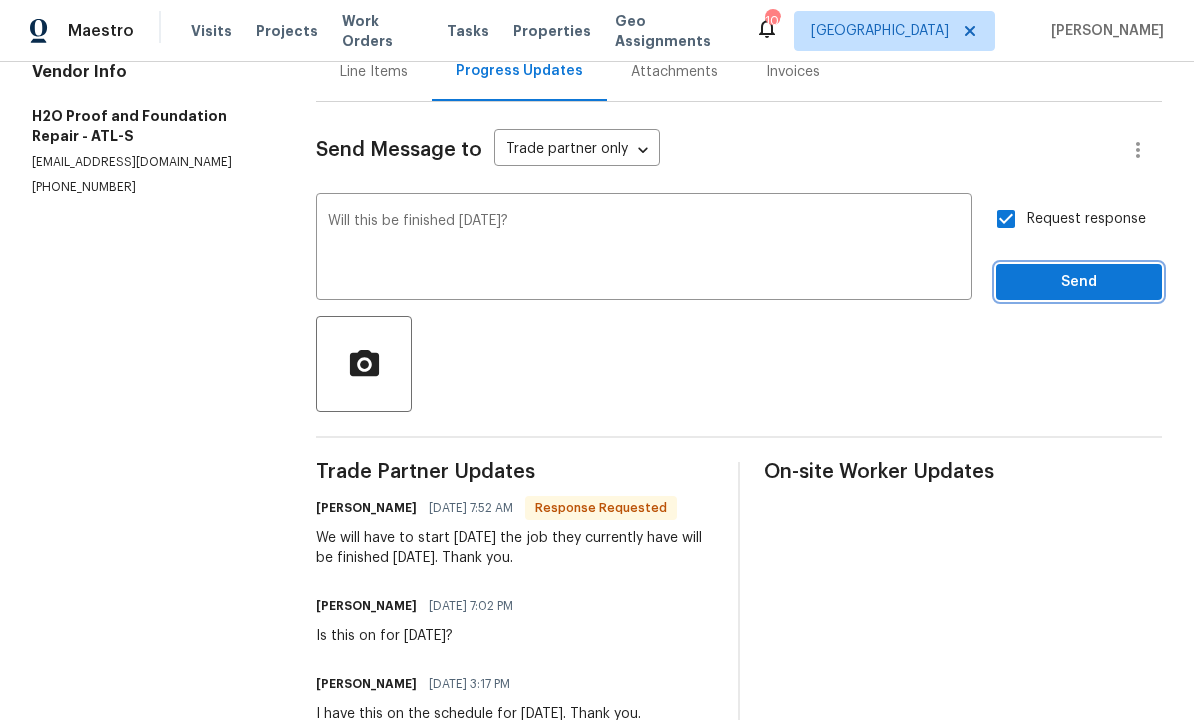click on "Send" at bounding box center (1079, 283) 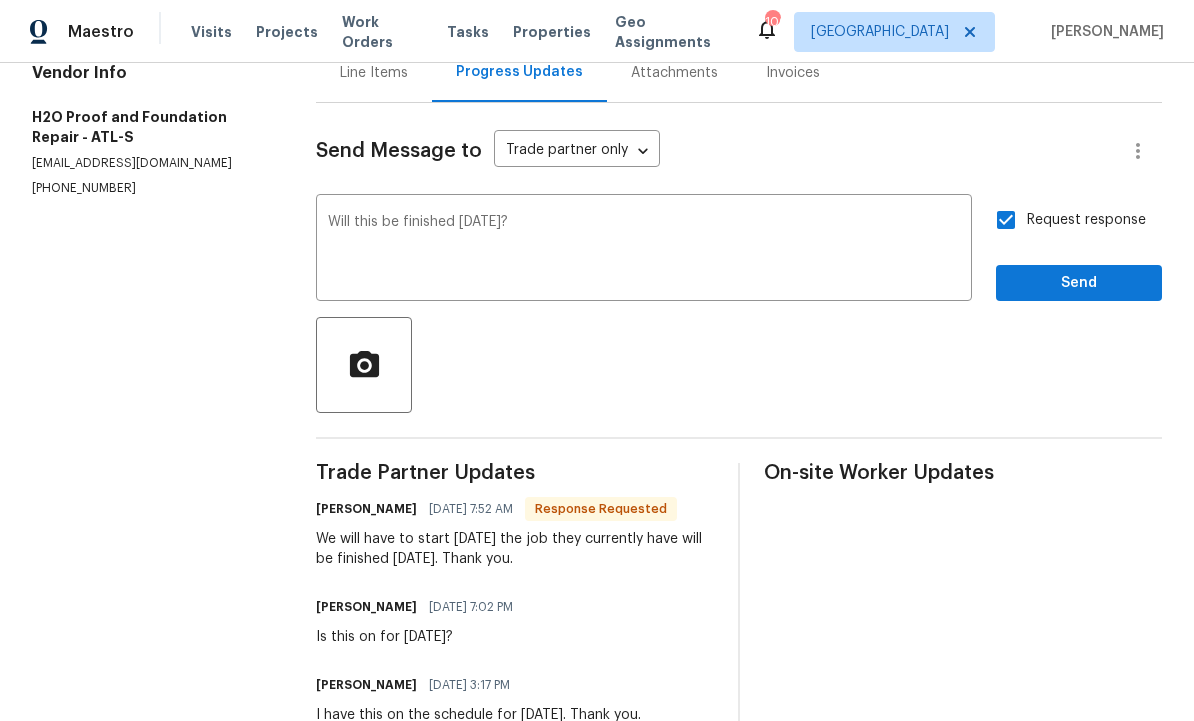 scroll, scrollTop: 0, scrollLeft: 0, axis: both 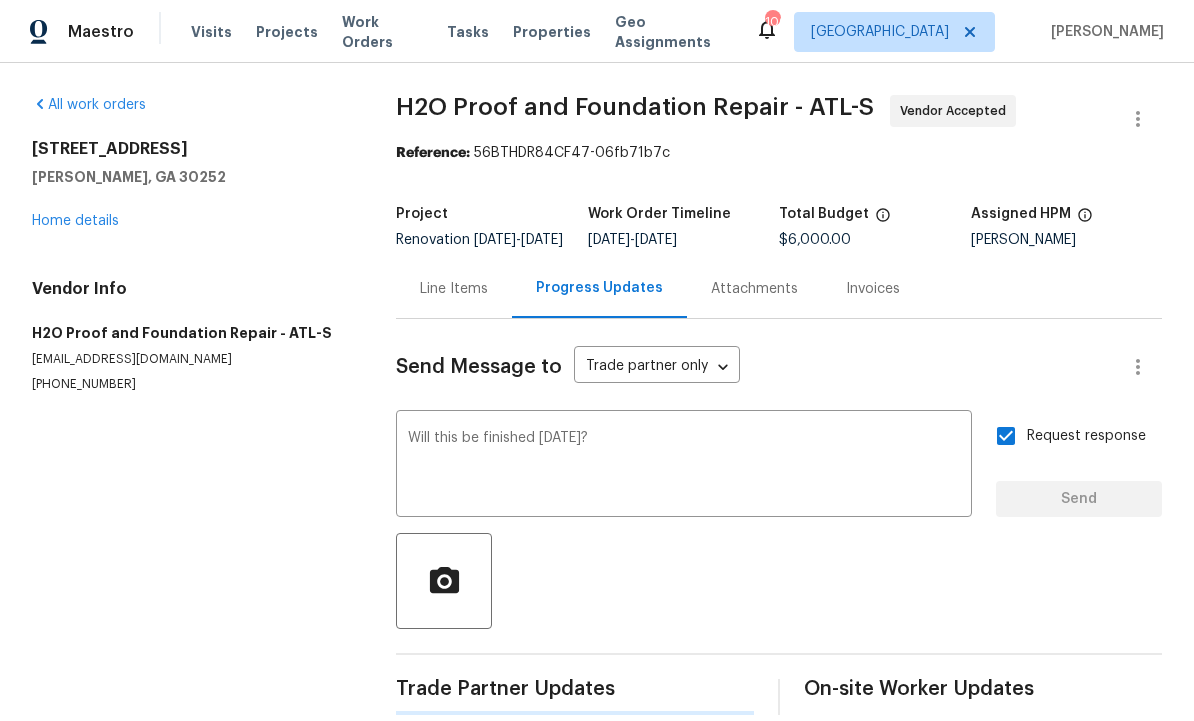 type 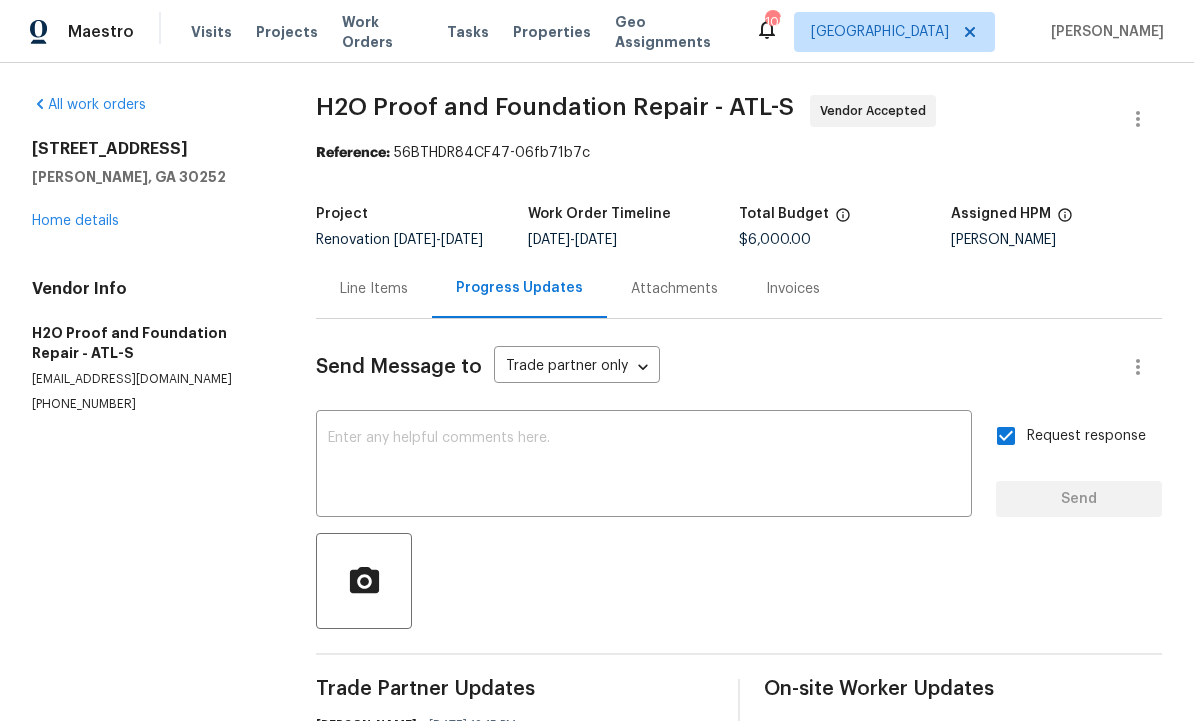 scroll, scrollTop: 0, scrollLeft: 0, axis: both 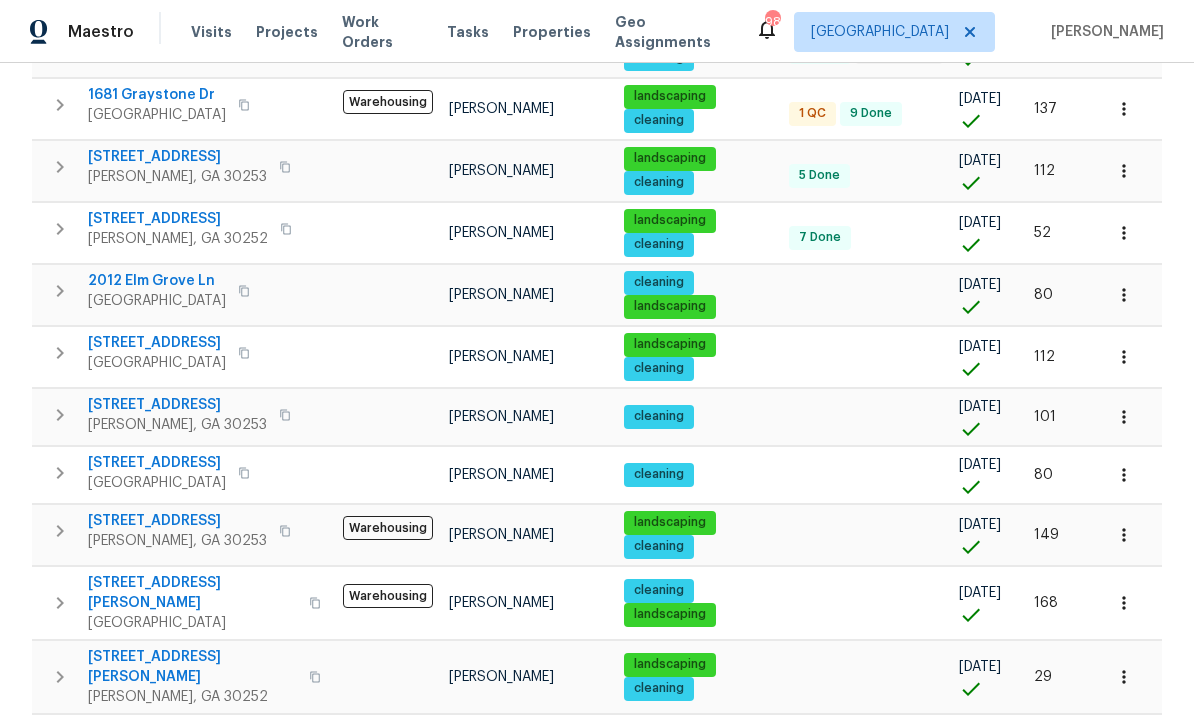 click 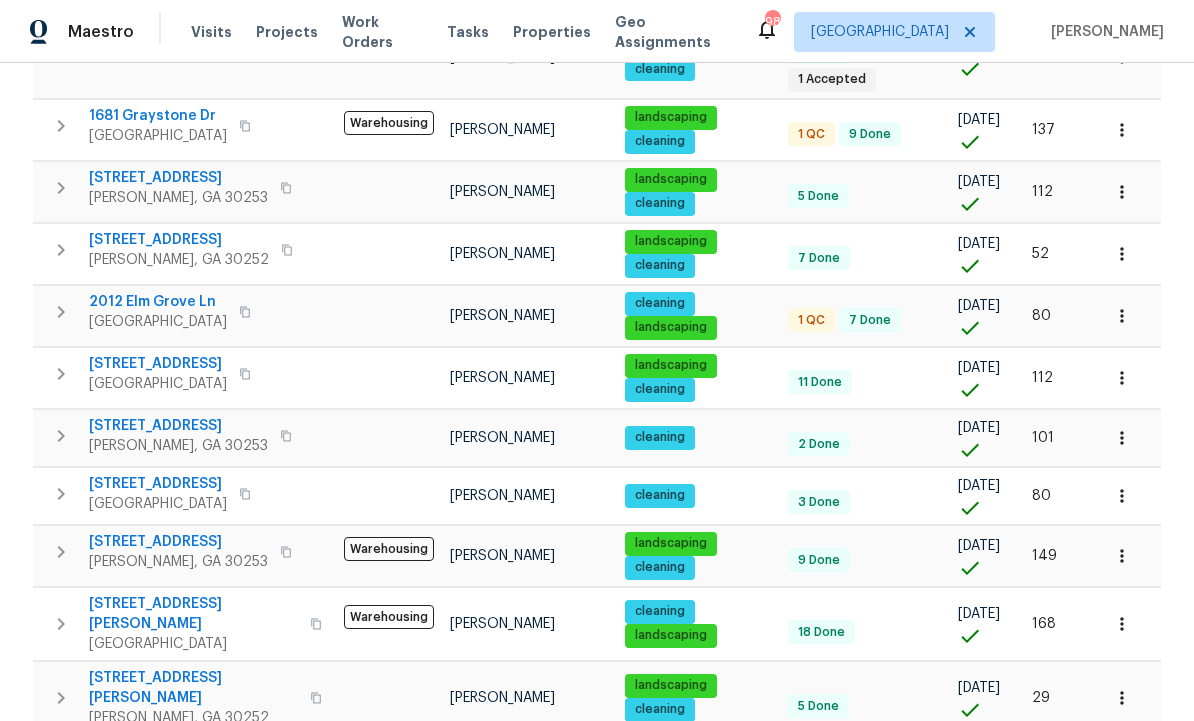 scroll, scrollTop: 0, scrollLeft: 0, axis: both 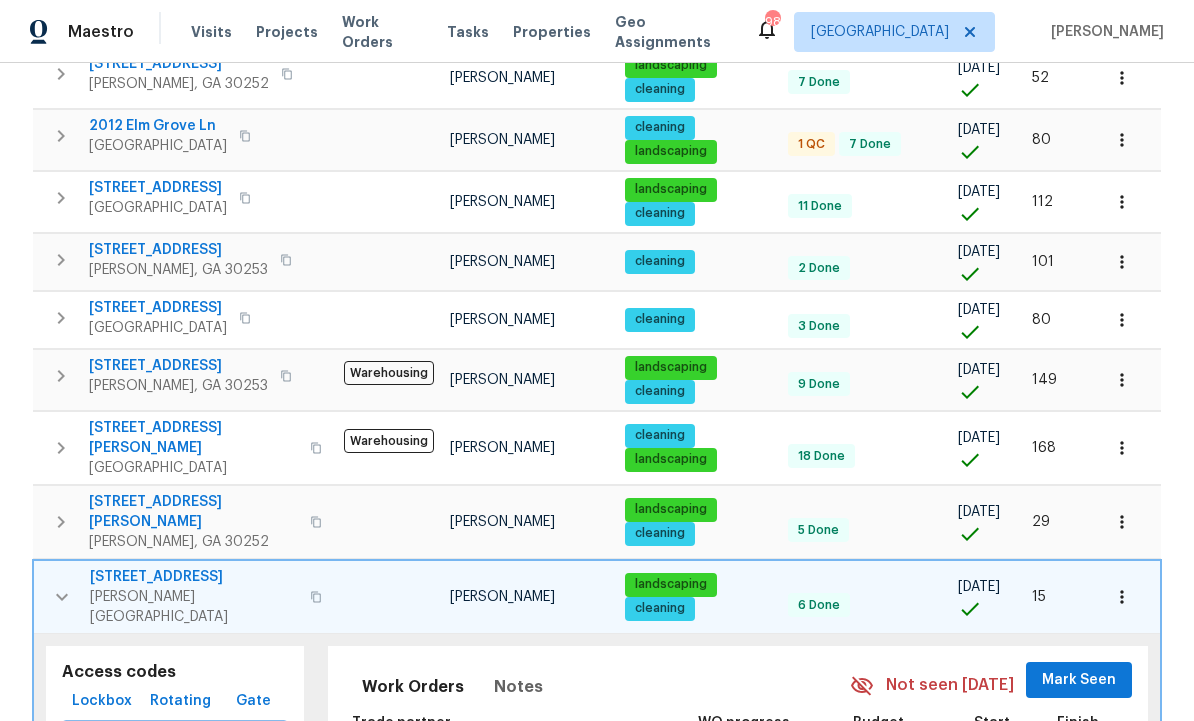 click on "Remote Unlock" at bounding box center (175, 738) 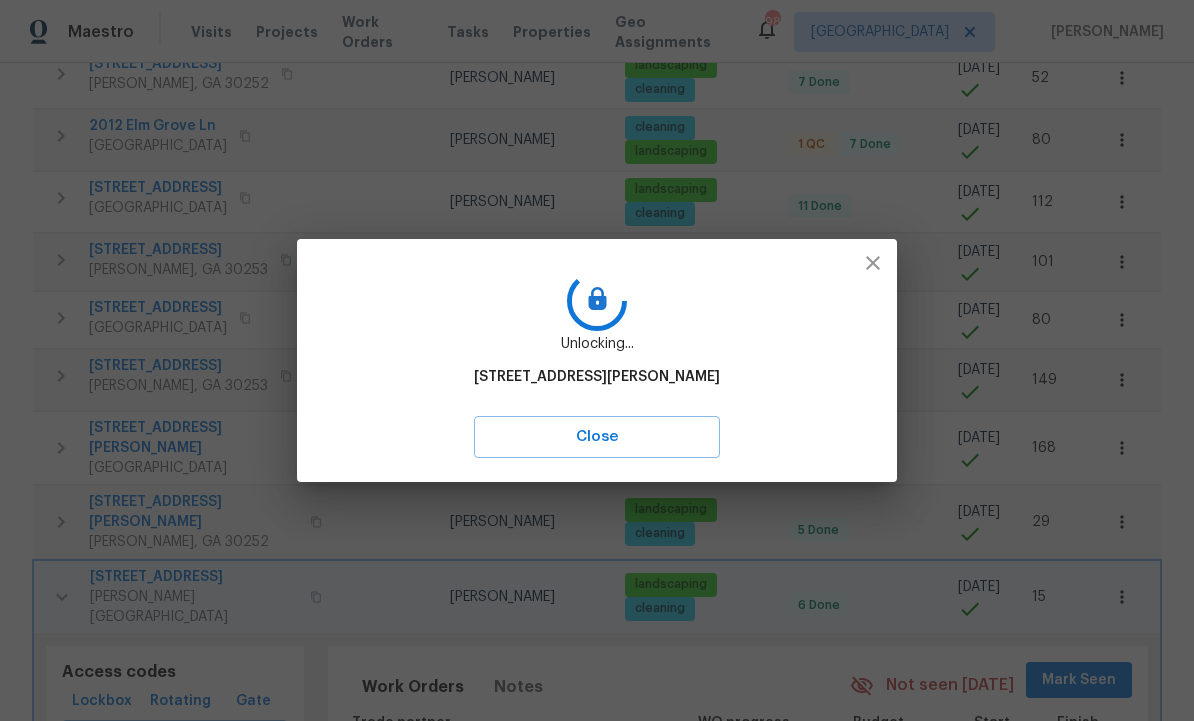 scroll, scrollTop: 1290, scrollLeft: 0, axis: vertical 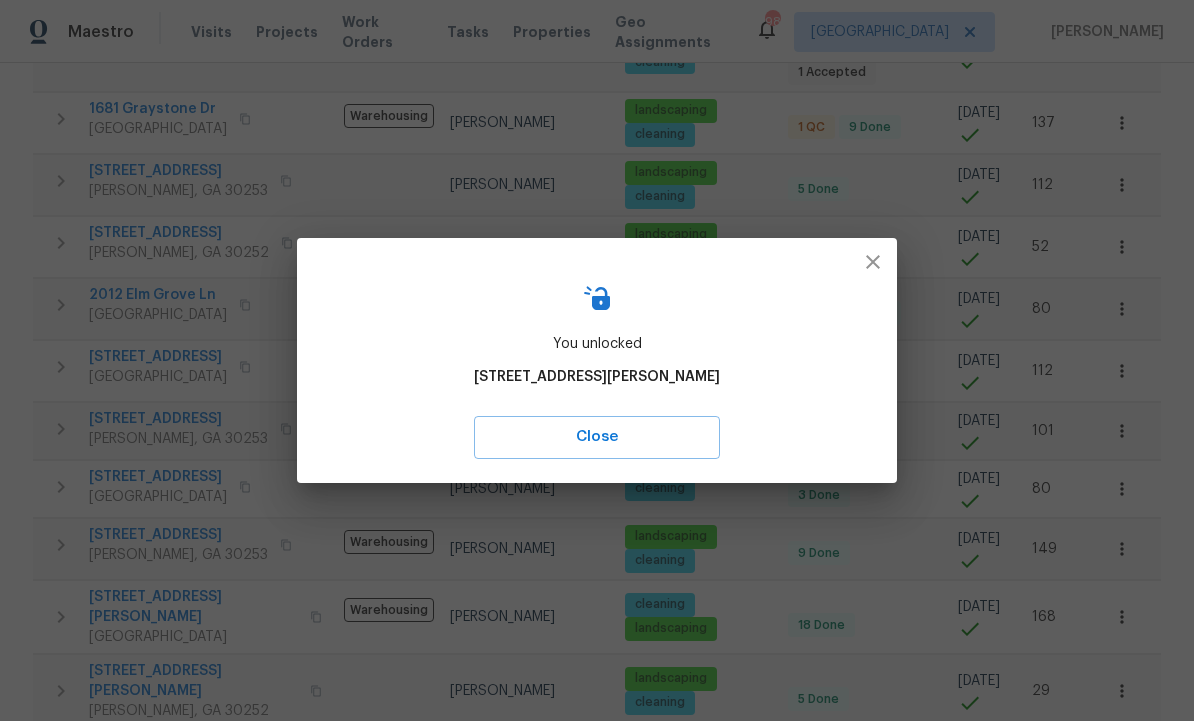 click on "Properties Hide filters Atlanta Wesley Brooks Clear Filters Address Address Markets 1  Selected Markets Individuals 1  Selected Individuals Flags Flags Upcoming (5) Pre-reno (0) In-review (0) In-reno (2) Pre-Listing (0) Listed (25) Resale (13) Done (355) Unknown (0) Address Flags HPM Maintenance schedules created Work Order Completion List date DOM 521 Country Lake Dr McDonough, GA 30252 Warehousing Wesley Brooks landscaping cleaning 9 Done 03/12/25 128 145 Washington St McDonough, GA 30253 Wesley Brooks landscaping cleaning 1 WIP 5 Done 06/02/25 46 30 Trelawney Ct Covington, GA 30016 Wesley Brooks cleaning landscaping 4 Done 05/04/25 75 10924 Hondal Ct Hampton, GA 30228 Wesley Brooks landscaping cleaning 11 Done 04/10/25 99 7644 Watson Cir Locust Grove, GA 30248 Warehousing Wesley Brooks landscaping cleaning 2 Done 03/12/25 128 60 Hammock Dr Covington, GA 30016 Wesley Brooks landscaping cleaning 1 WIP 11 Done 12/02/24 228 130 Ashley Oaks Dr McDonough, GA 30253 Wesley Brooks landscaping cleaning 23 Done 13 21" at bounding box center [597, -4] 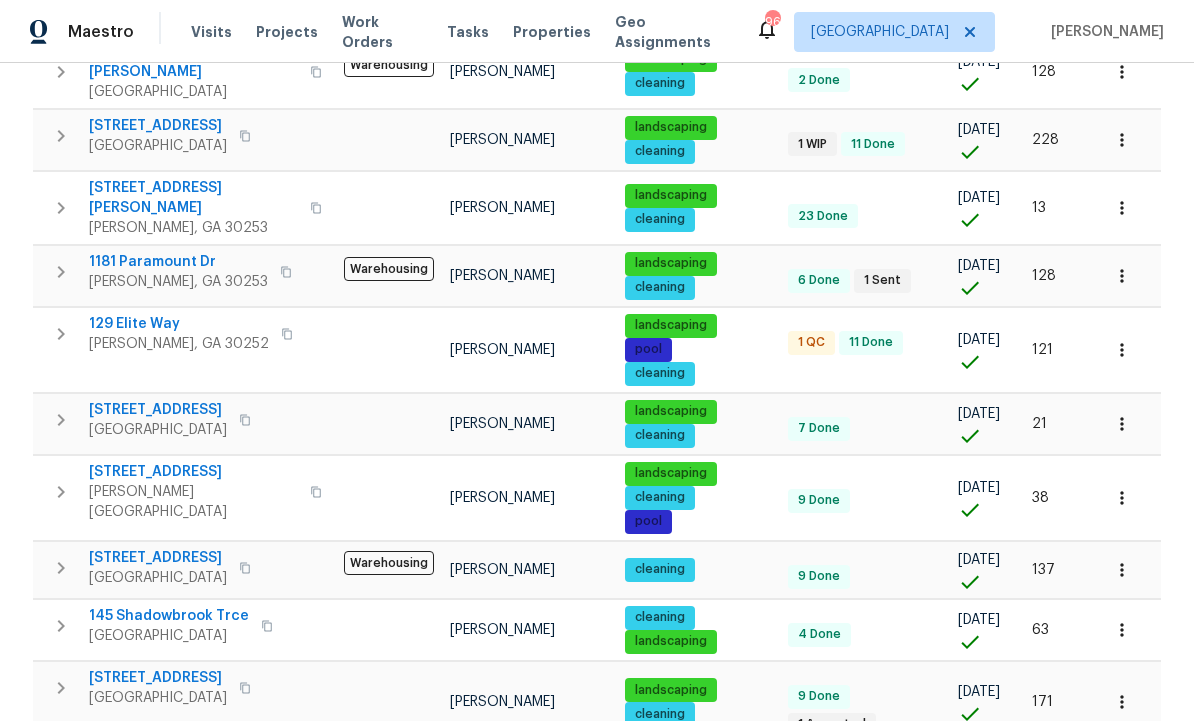 scroll, scrollTop: 641, scrollLeft: 0, axis: vertical 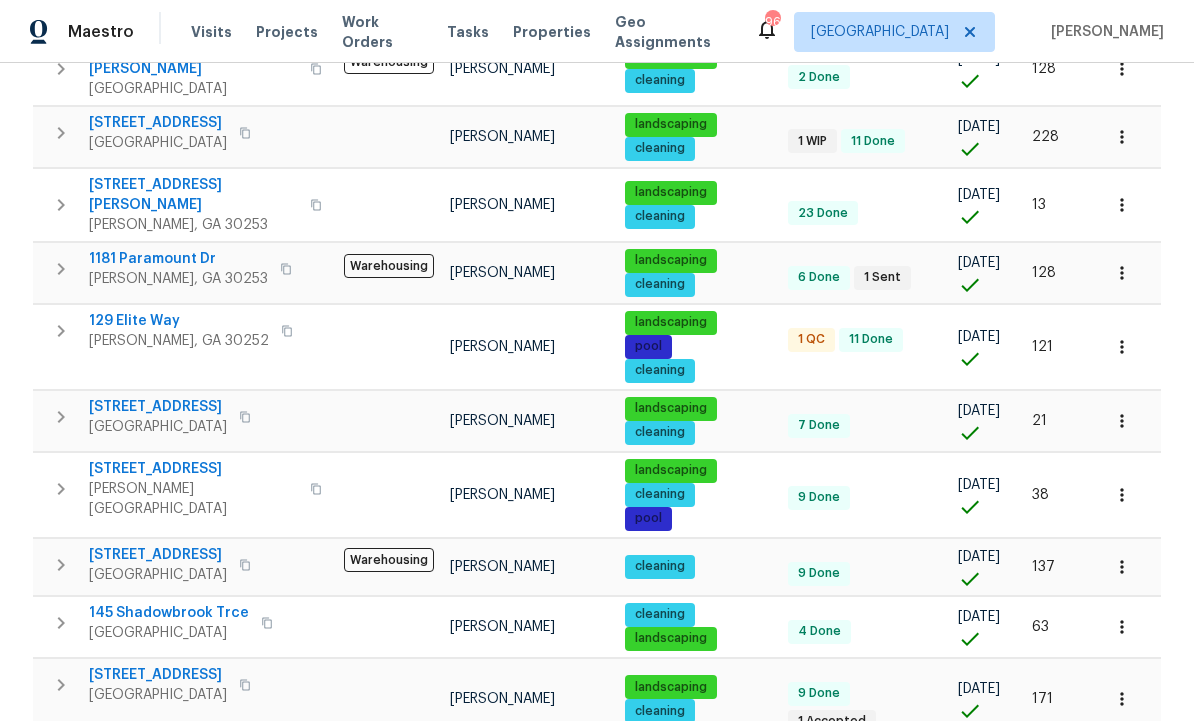 click on "129 Elite Way" at bounding box center (179, 321) 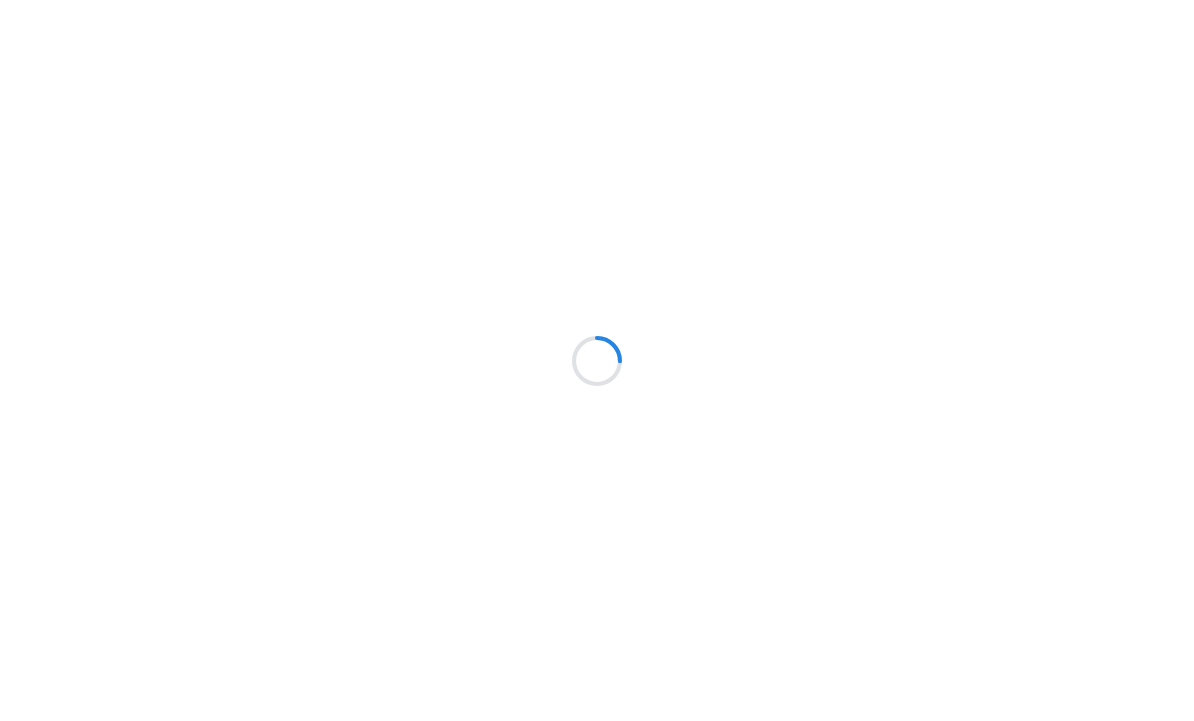 scroll, scrollTop: 0, scrollLeft: 0, axis: both 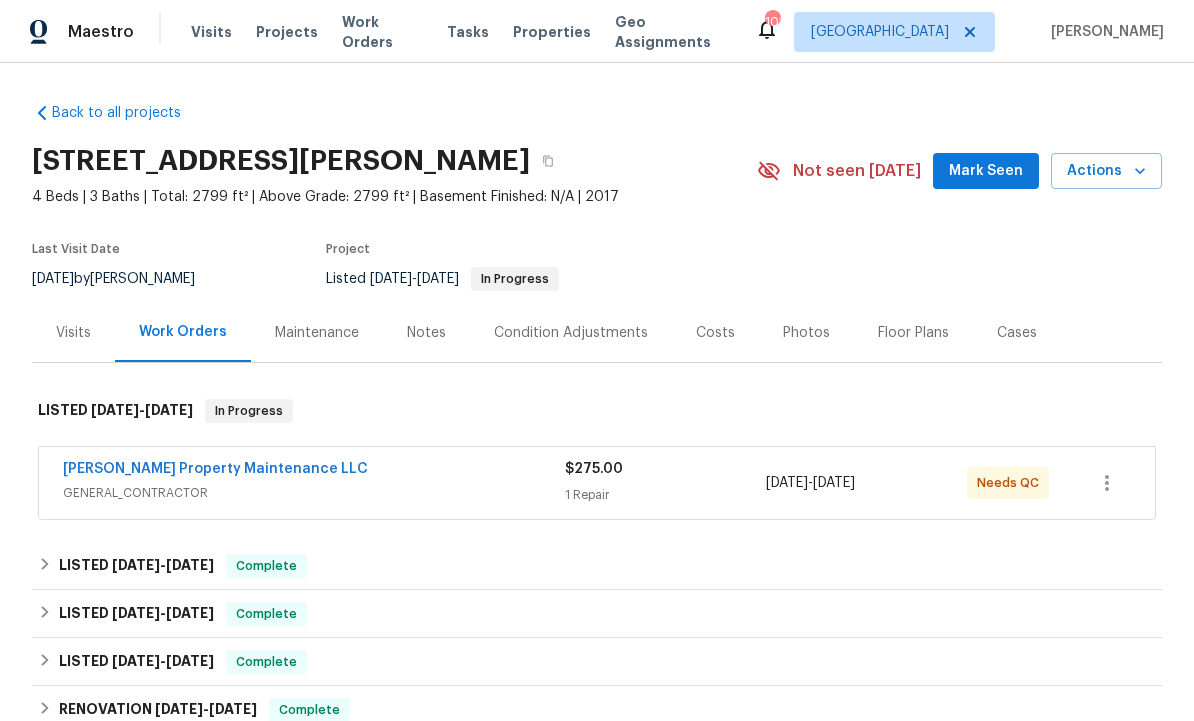 click on "Mark Seen" at bounding box center [986, 171] 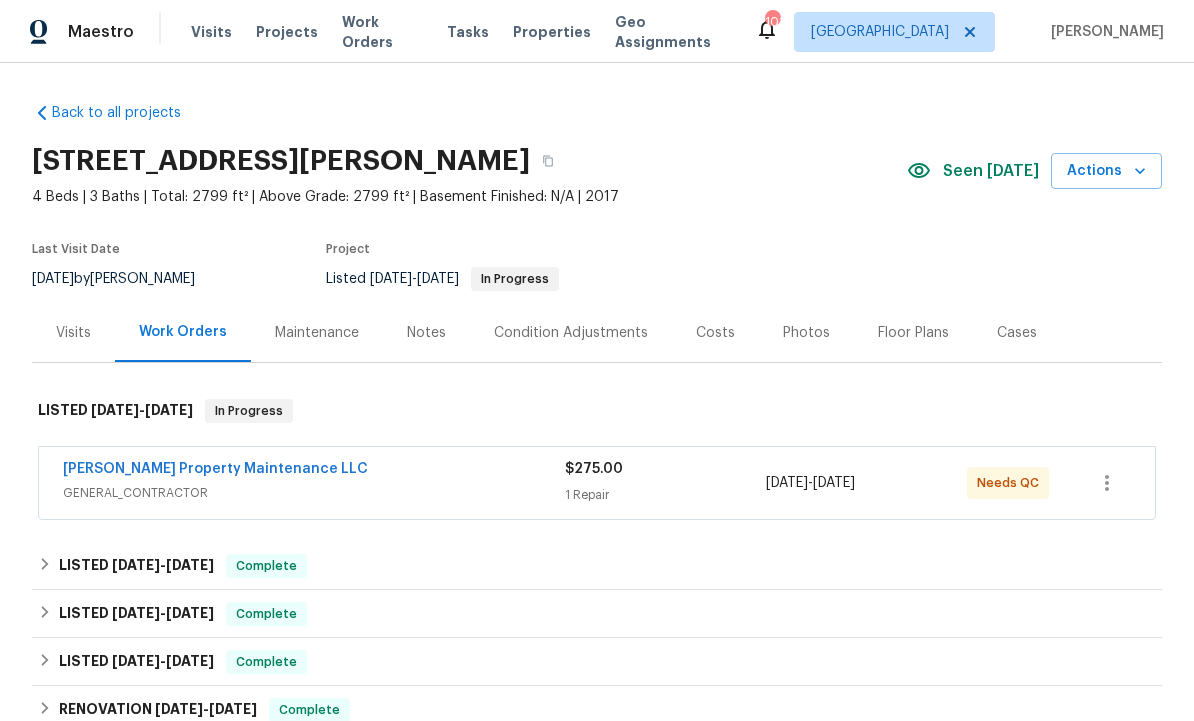 click on "Glen Property Maintenance LLC" at bounding box center (215, 469) 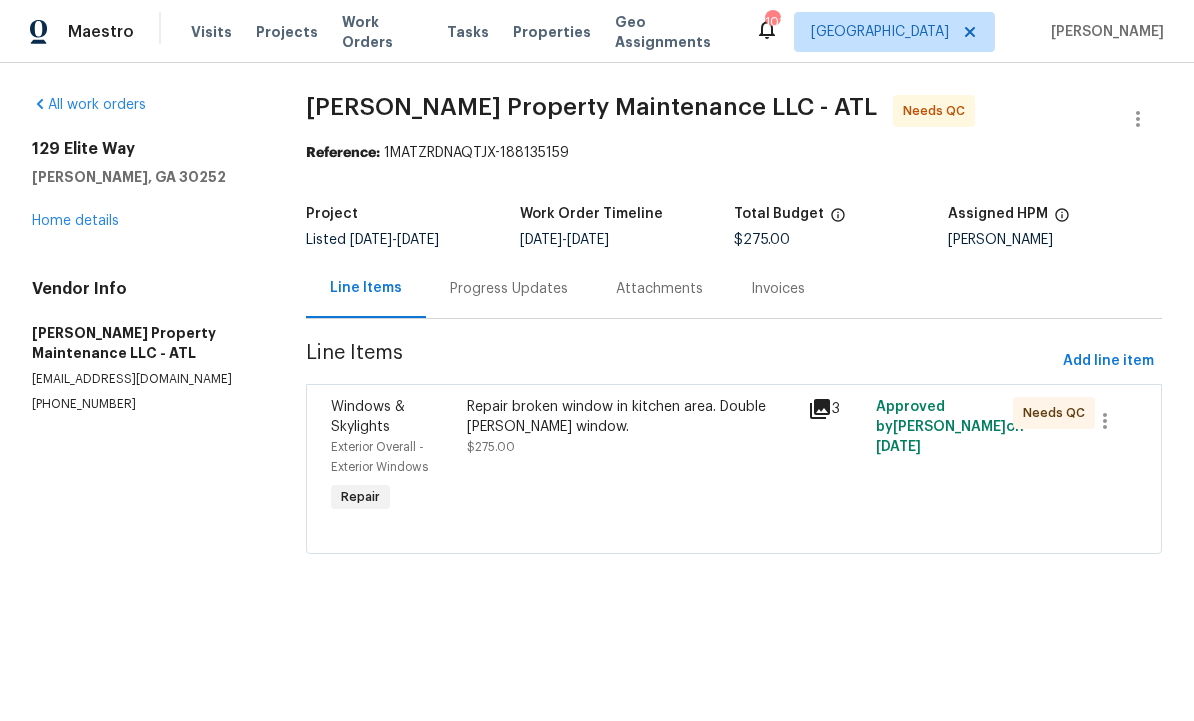 click on "Progress Updates" at bounding box center [509, 289] 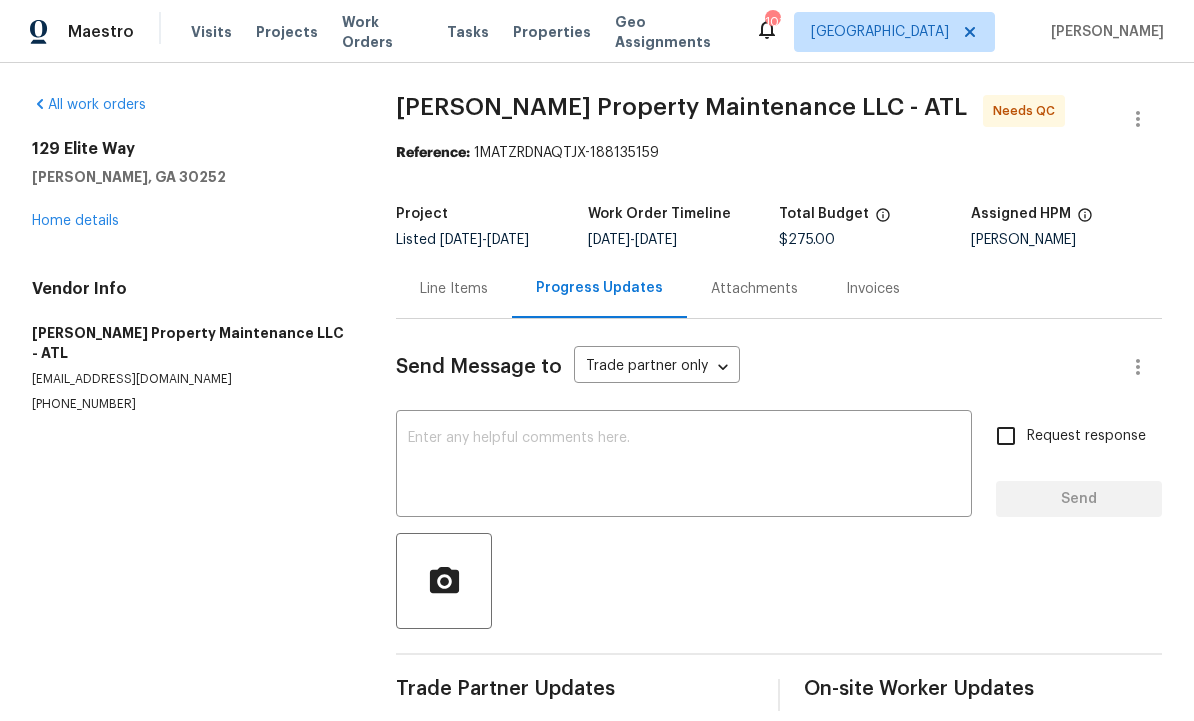 scroll, scrollTop: 23, scrollLeft: 0, axis: vertical 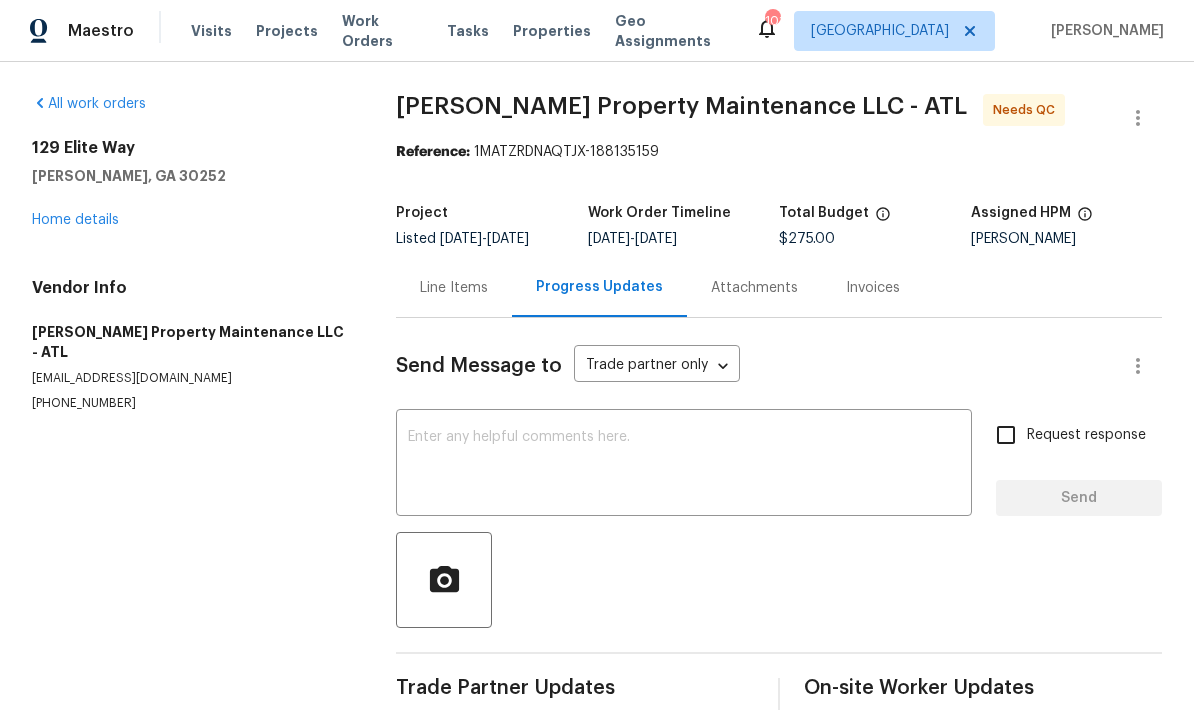 click on "Line Items" at bounding box center (454, 289) 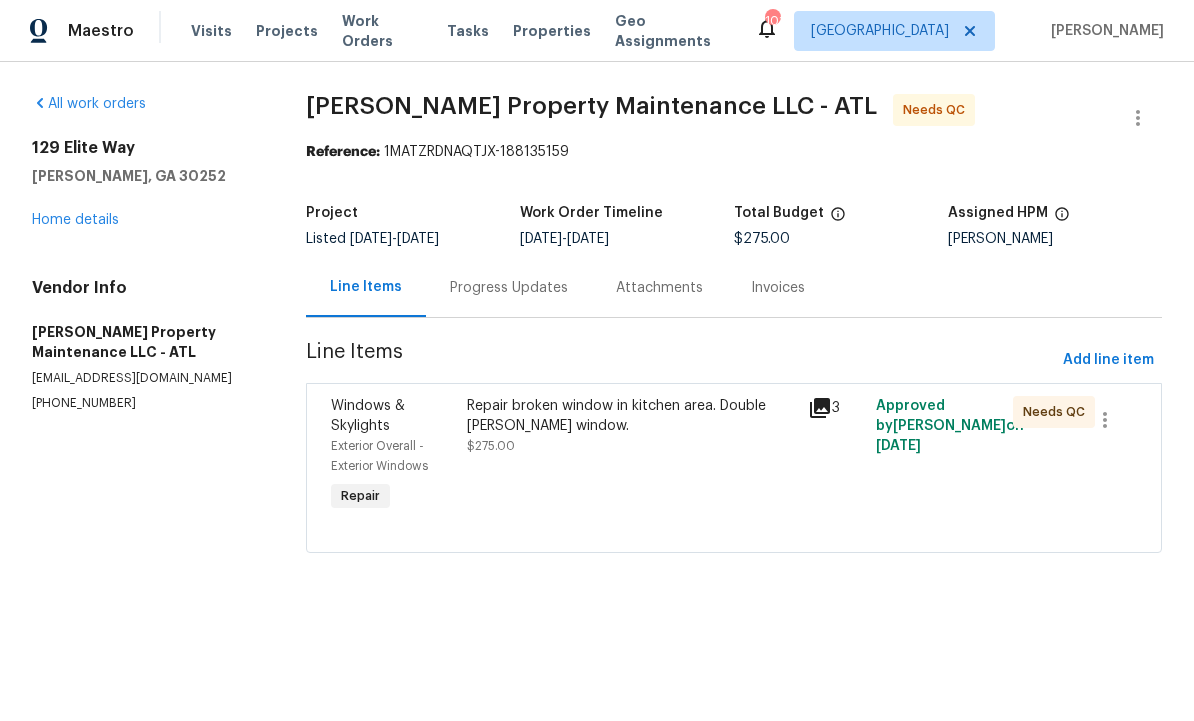 scroll, scrollTop: 0, scrollLeft: 0, axis: both 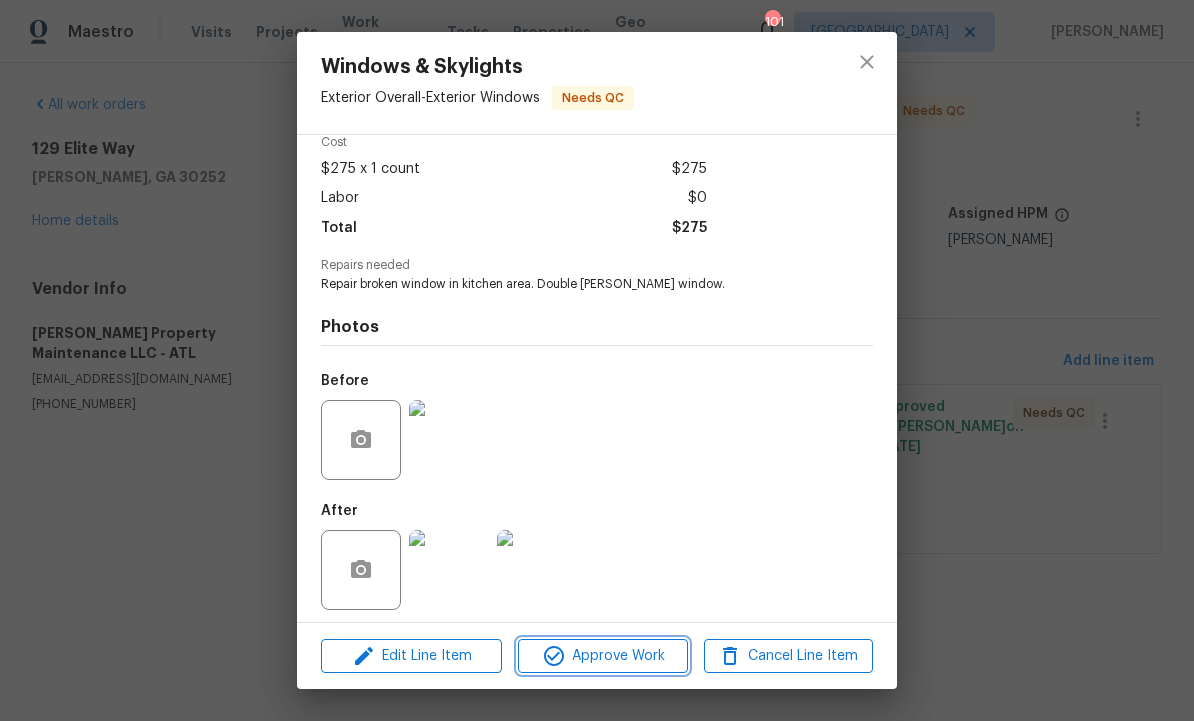 click on "Approve Work" at bounding box center [602, 656] 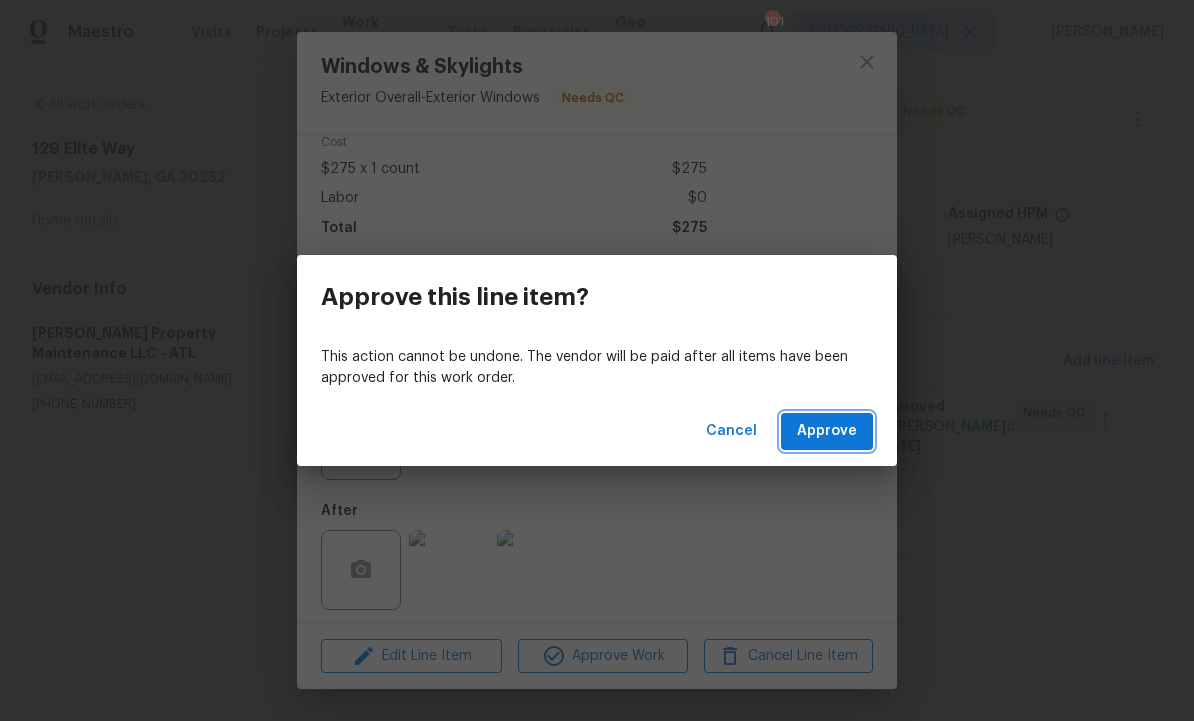click on "Approve" at bounding box center (827, 431) 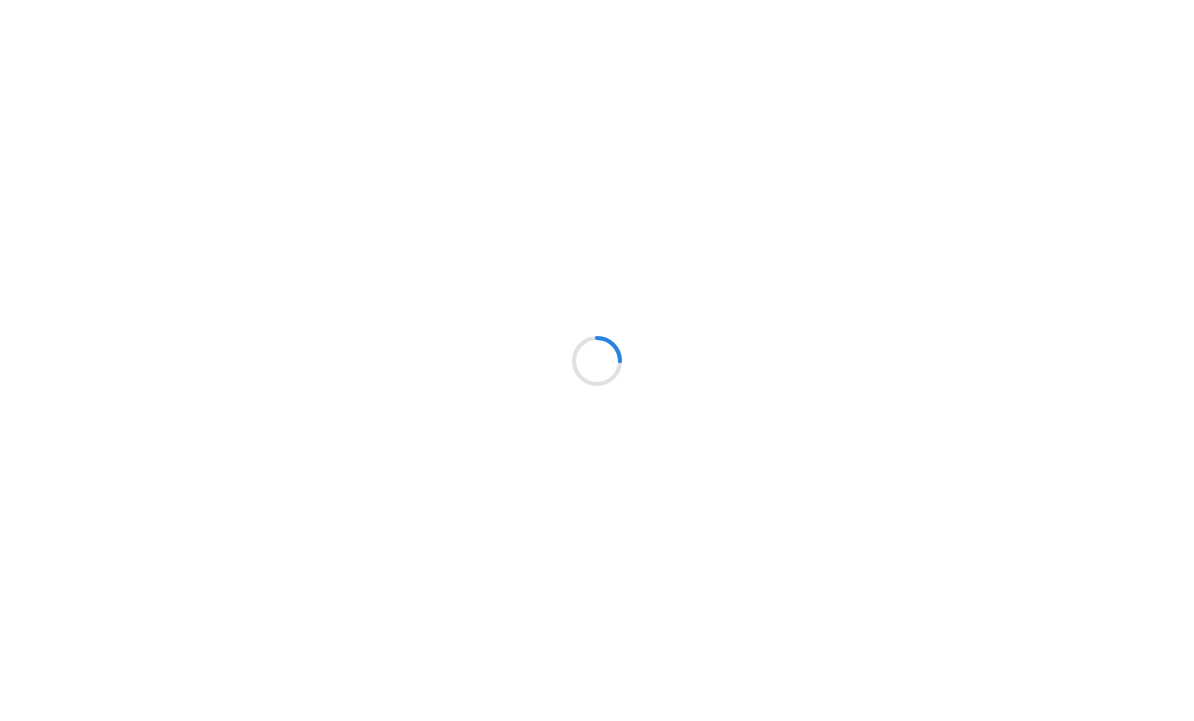 scroll, scrollTop: 0, scrollLeft: 0, axis: both 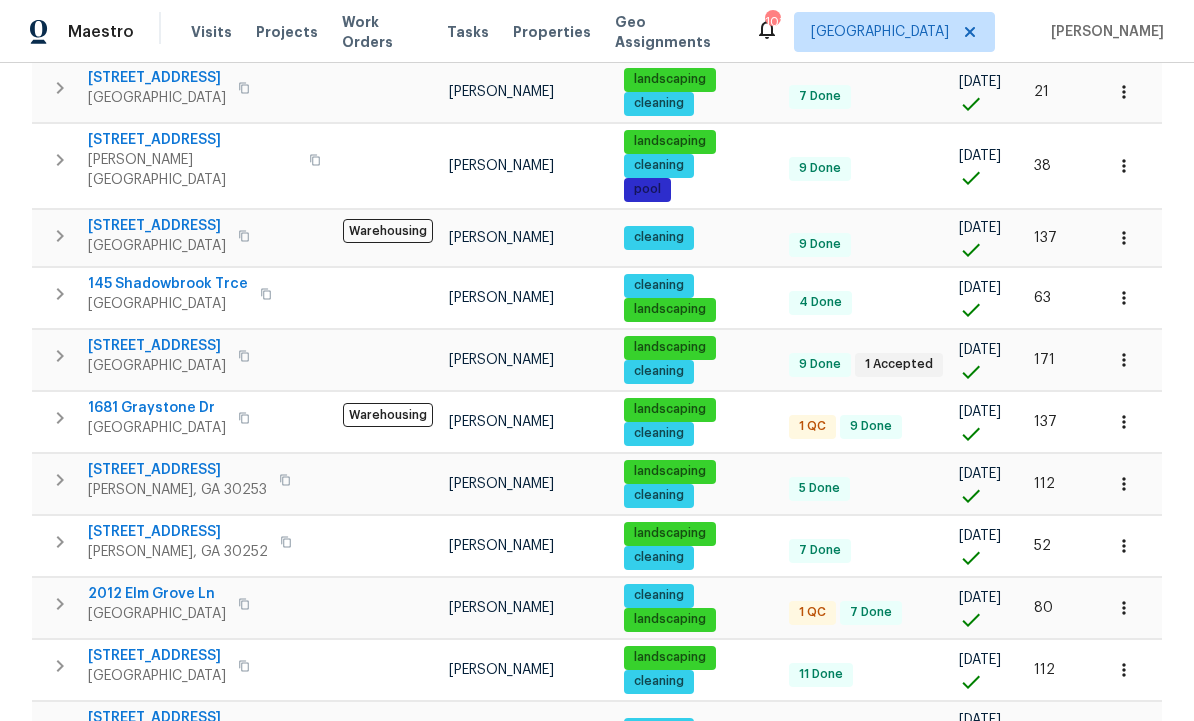 click on "1681 Graystone Dr" at bounding box center (157, 408) 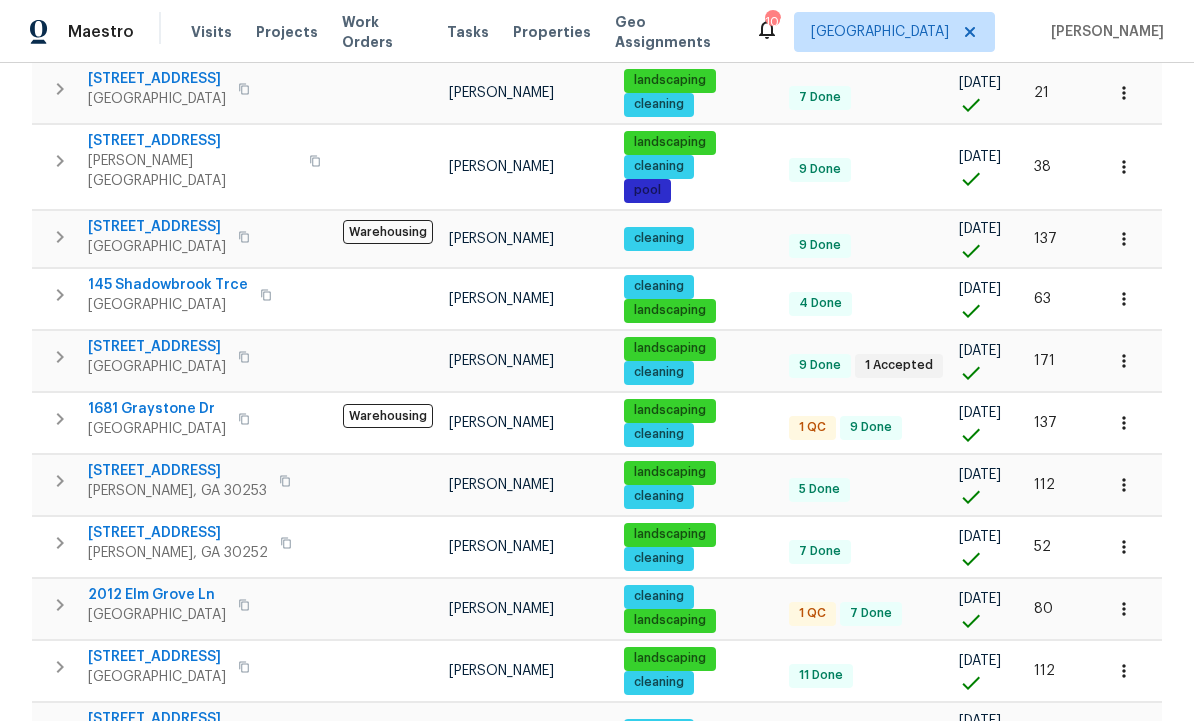 scroll, scrollTop: 967, scrollLeft: 0, axis: vertical 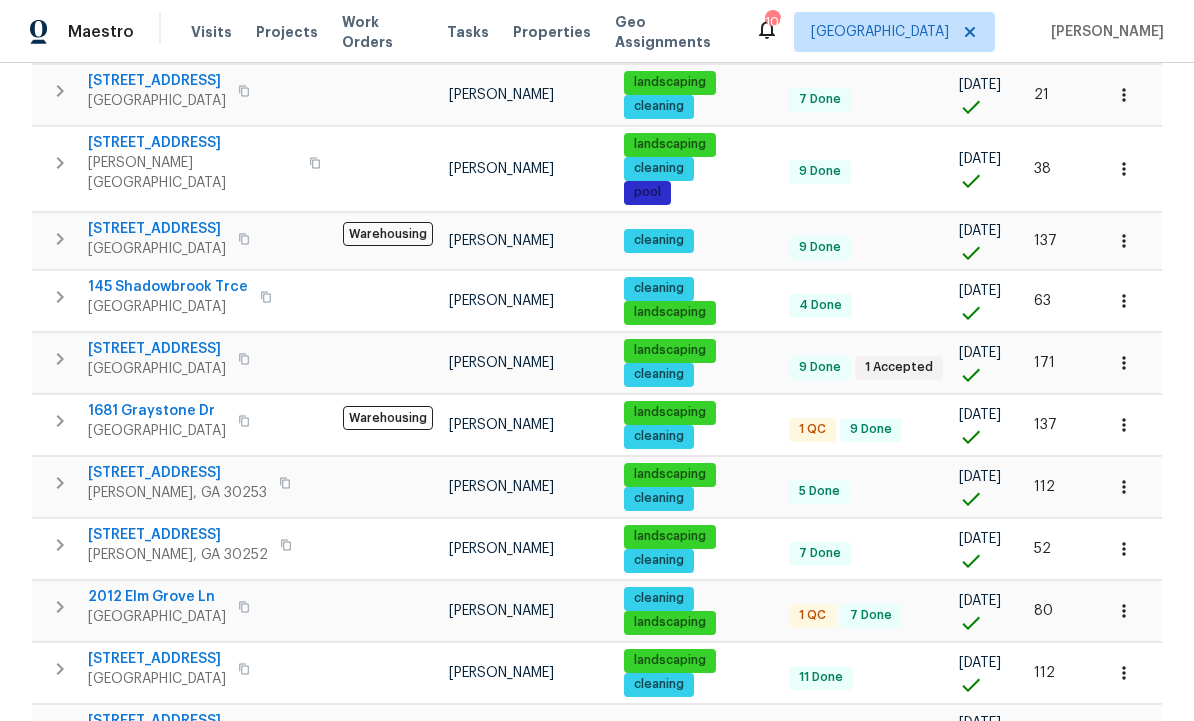 click on "2012 Elm Grove Ln" at bounding box center [157, 597] 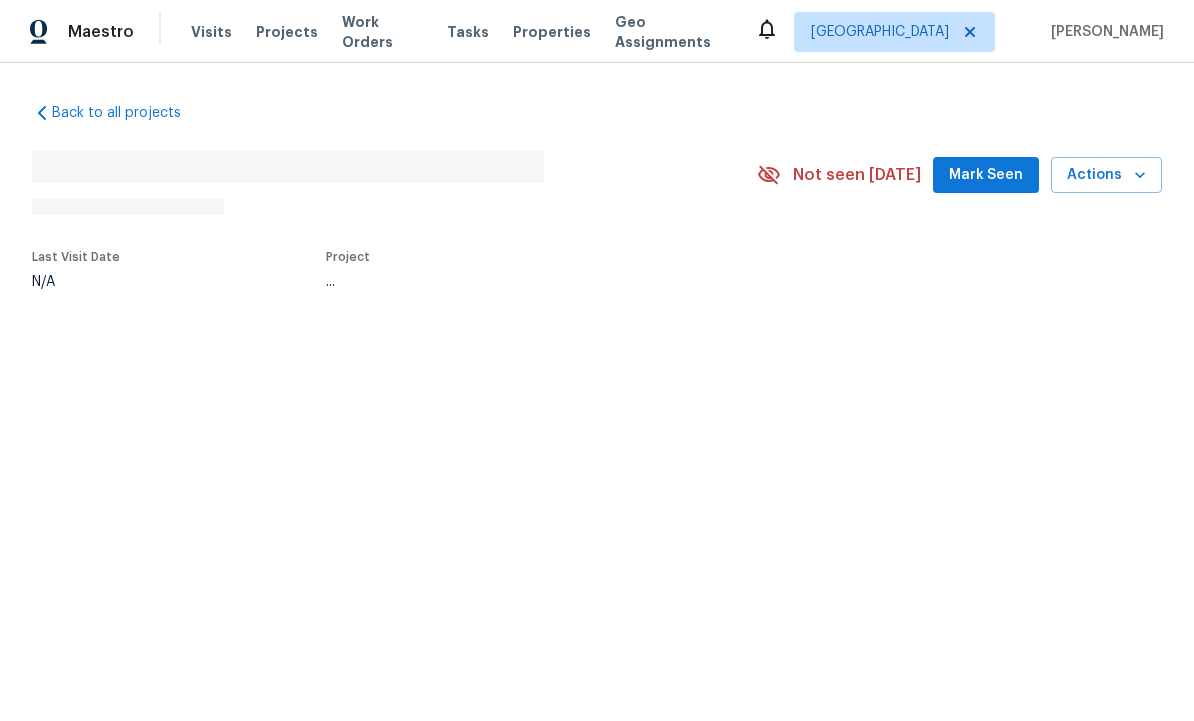 scroll, scrollTop: 0, scrollLeft: 0, axis: both 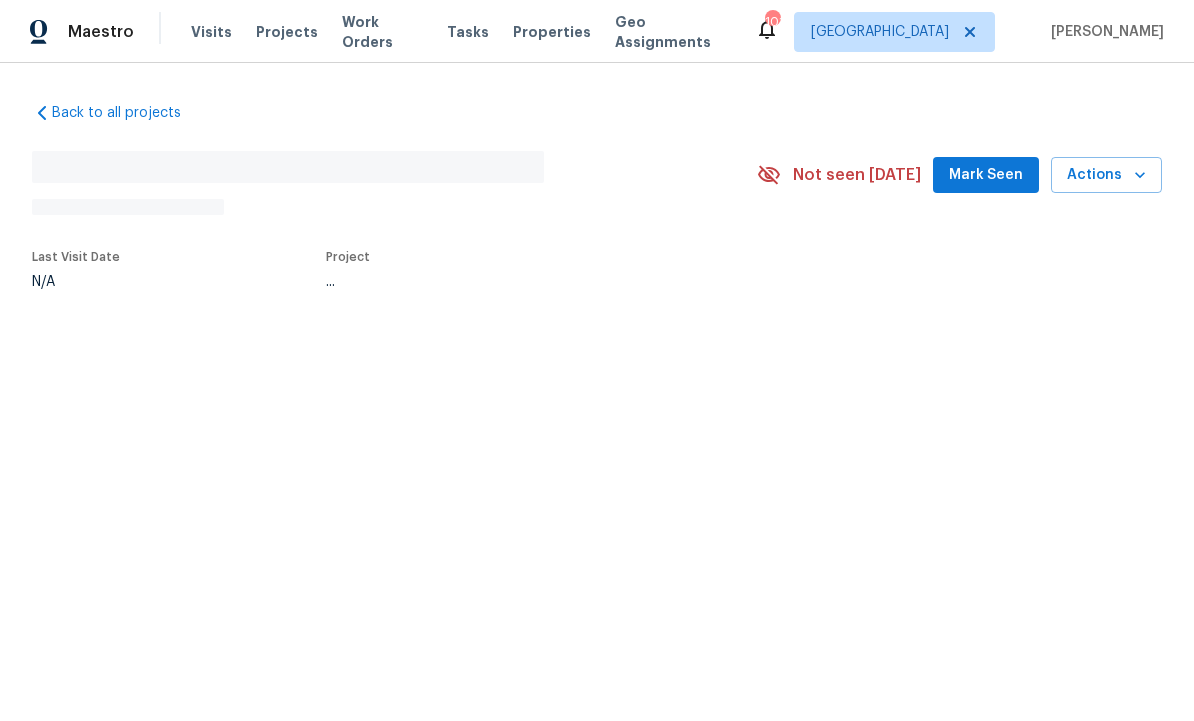 click on "Mark Seen" at bounding box center [986, 175] 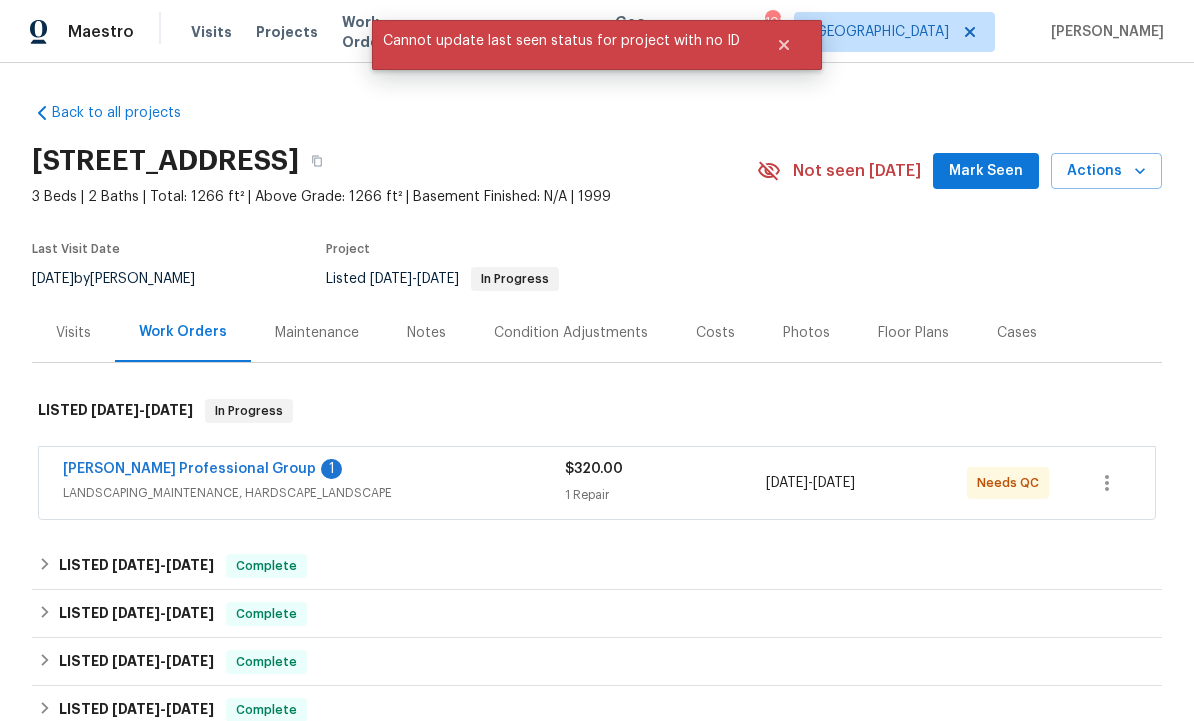 click on "Mark Seen" at bounding box center [986, 171] 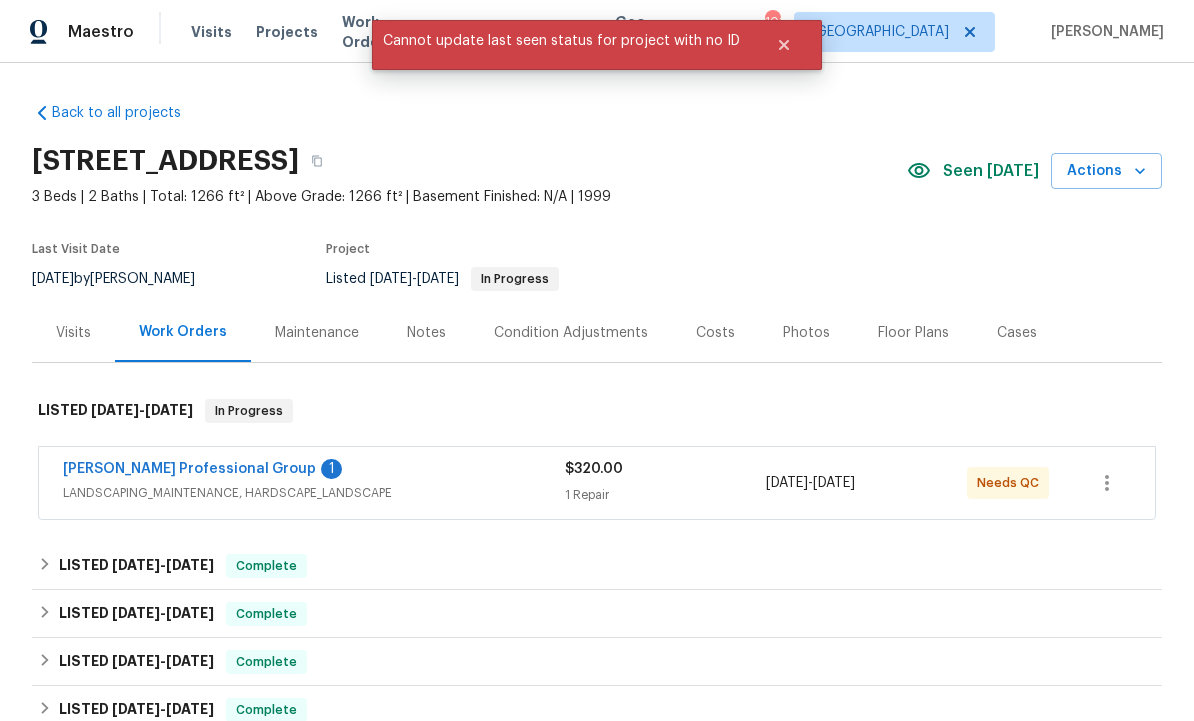 click on "[PERSON_NAME] Professional Group" at bounding box center [189, 469] 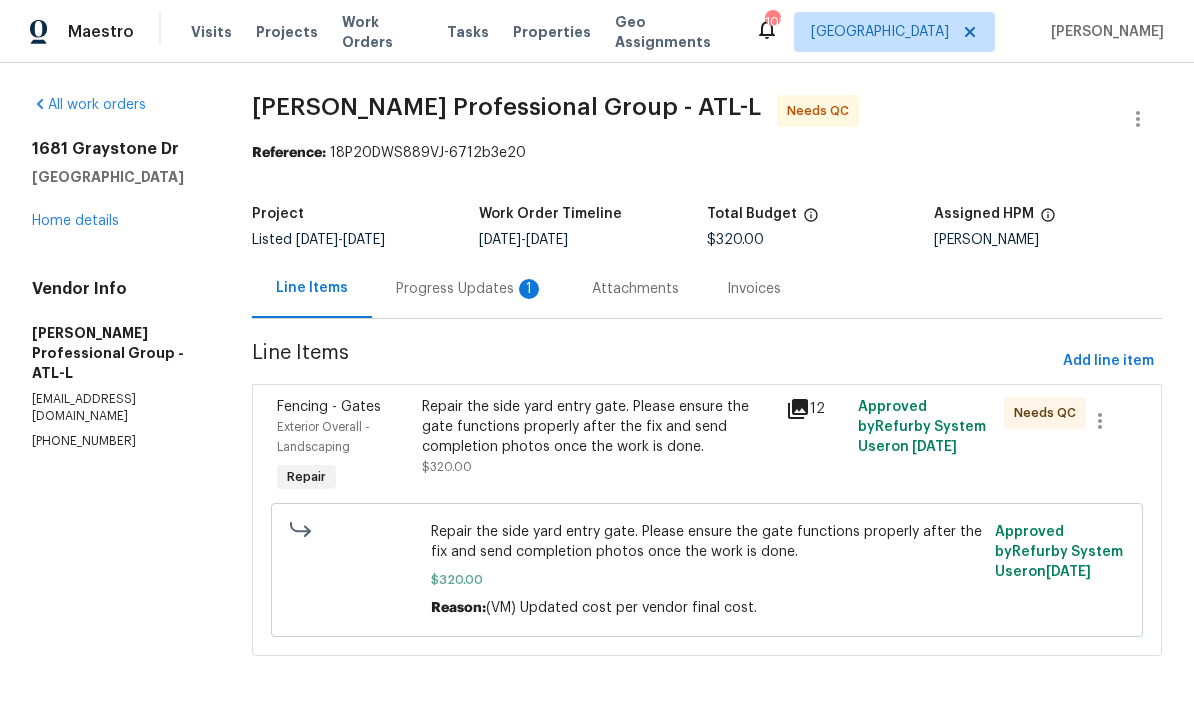 click on "Progress Updates 1" at bounding box center (470, 289) 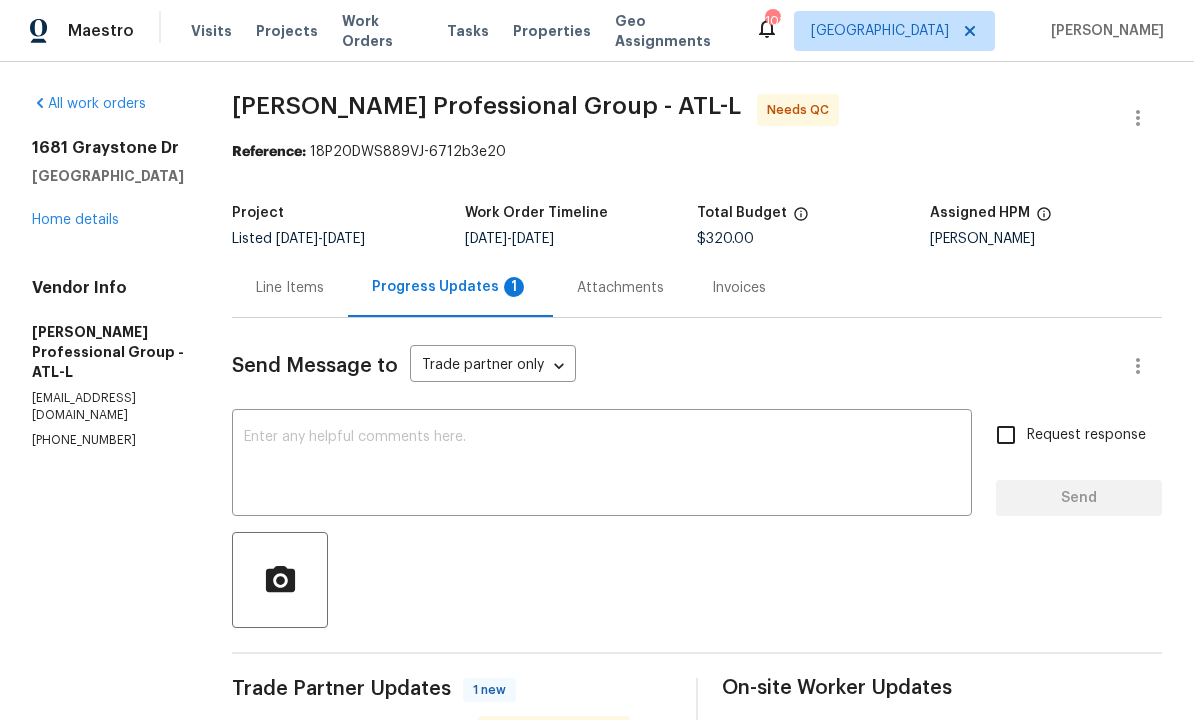 scroll, scrollTop: 32, scrollLeft: 0, axis: vertical 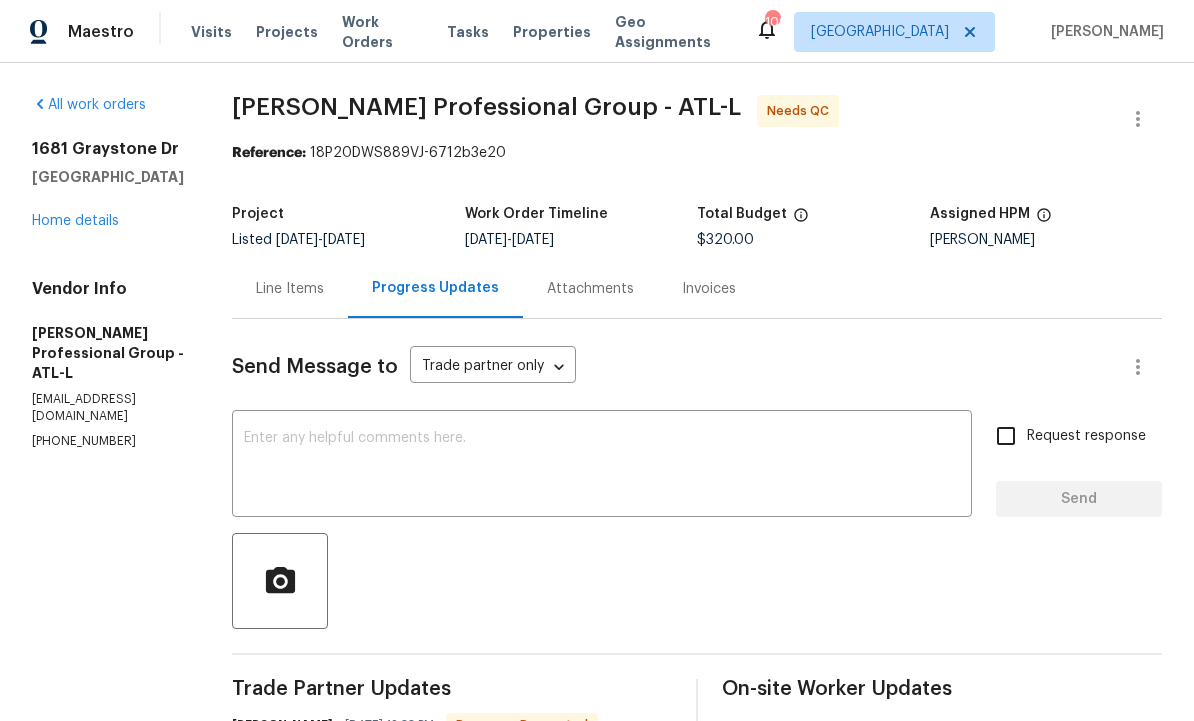 click on "Line Items" at bounding box center [290, 288] 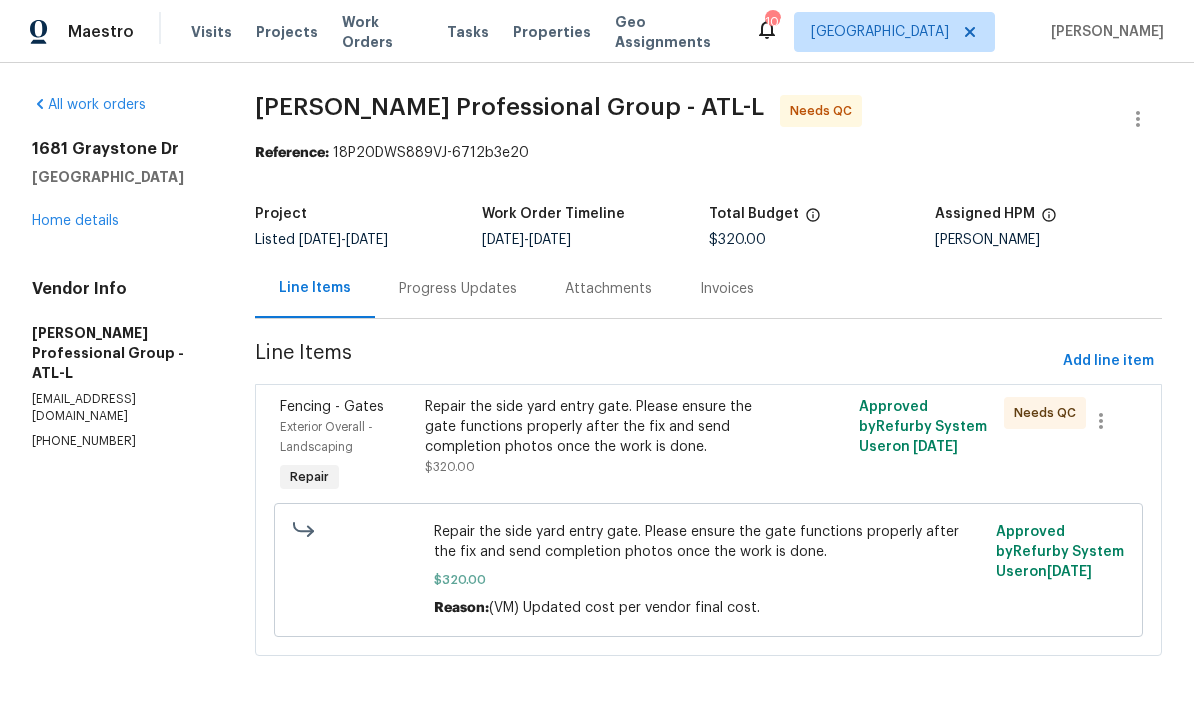 scroll, scrollTop: 0, scrollLeft: 0, axis: both 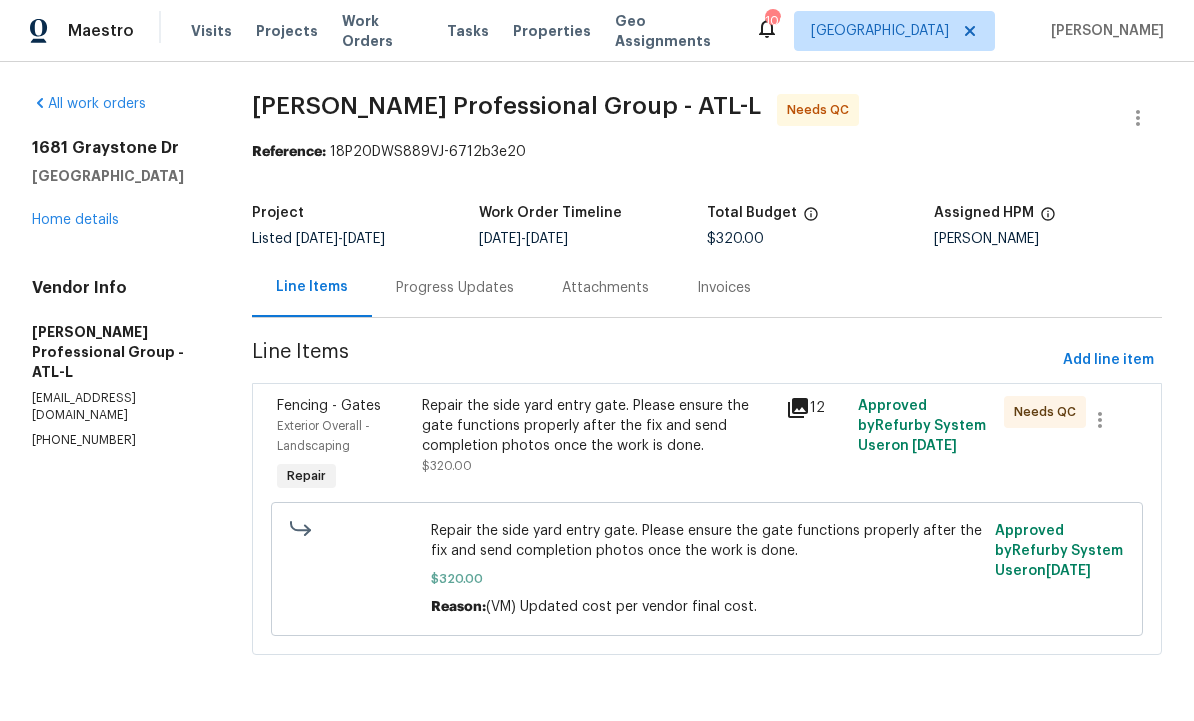 click 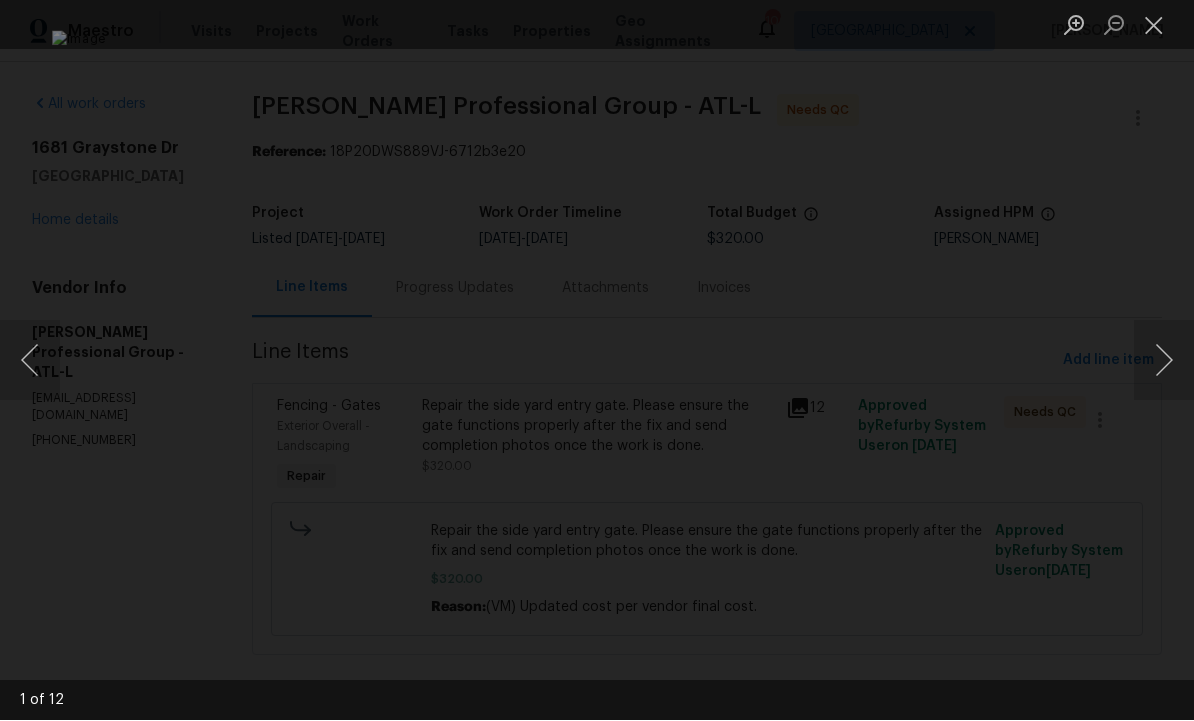 click at bounding box center [1164, 361] 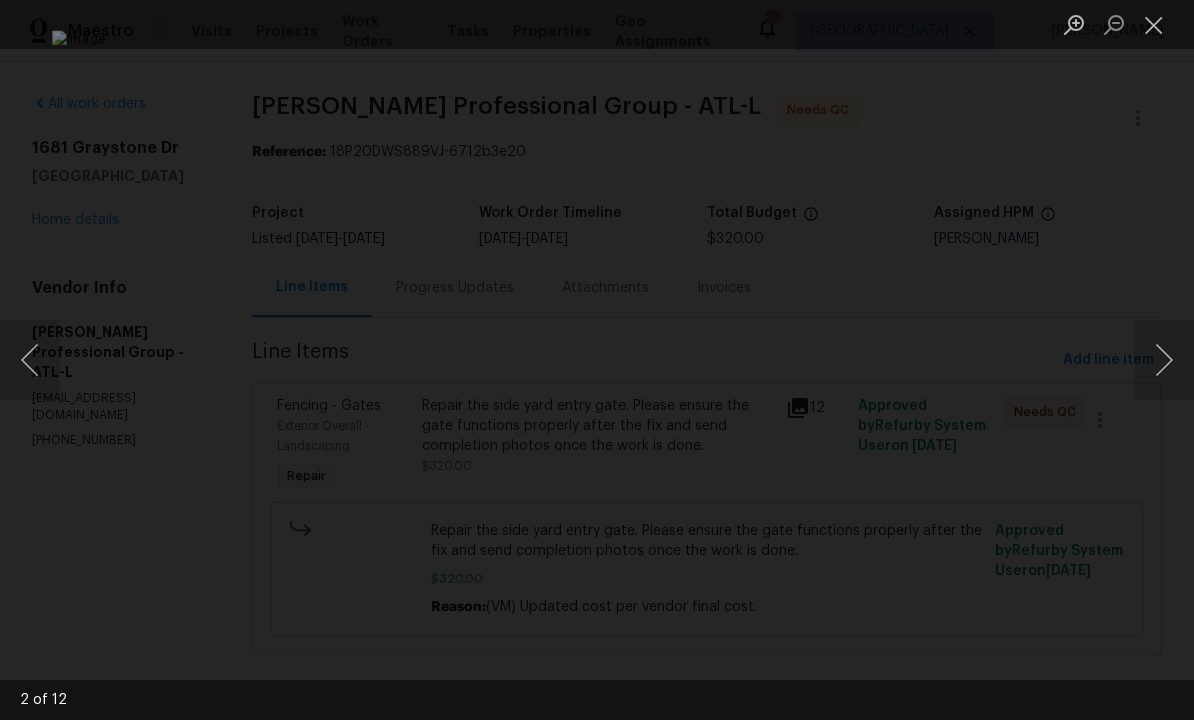 click at bounding box center [1164, 361] 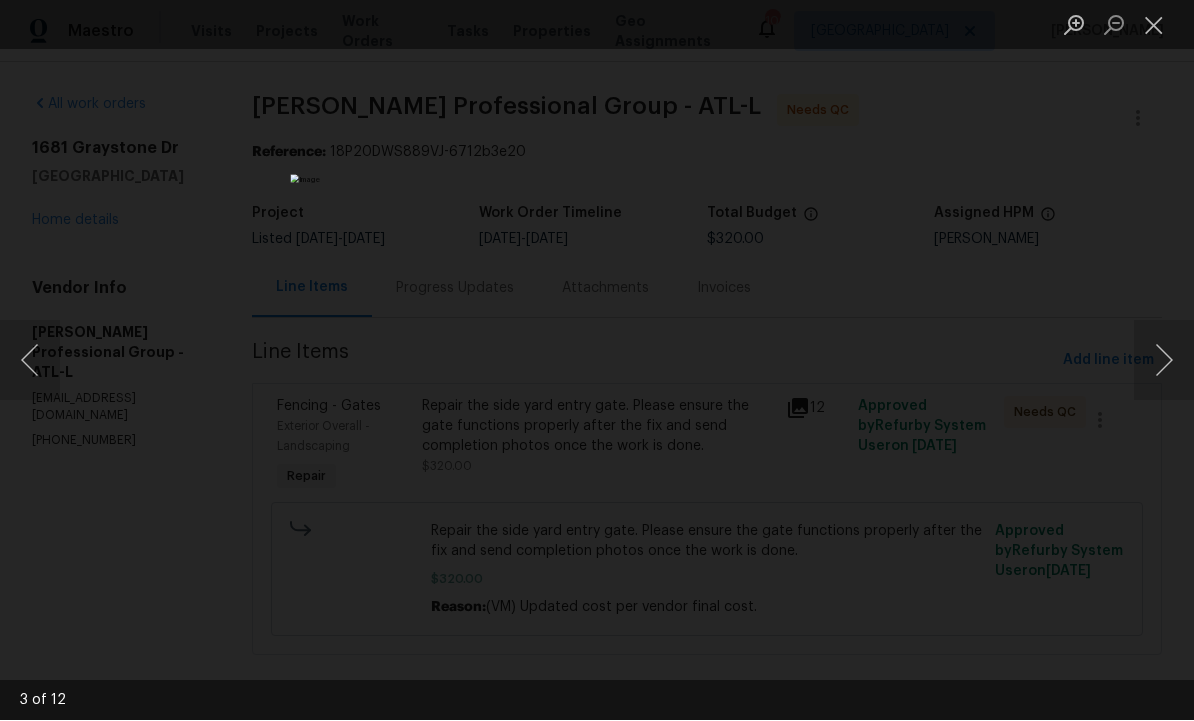 click at bounding box center (1164, 361) 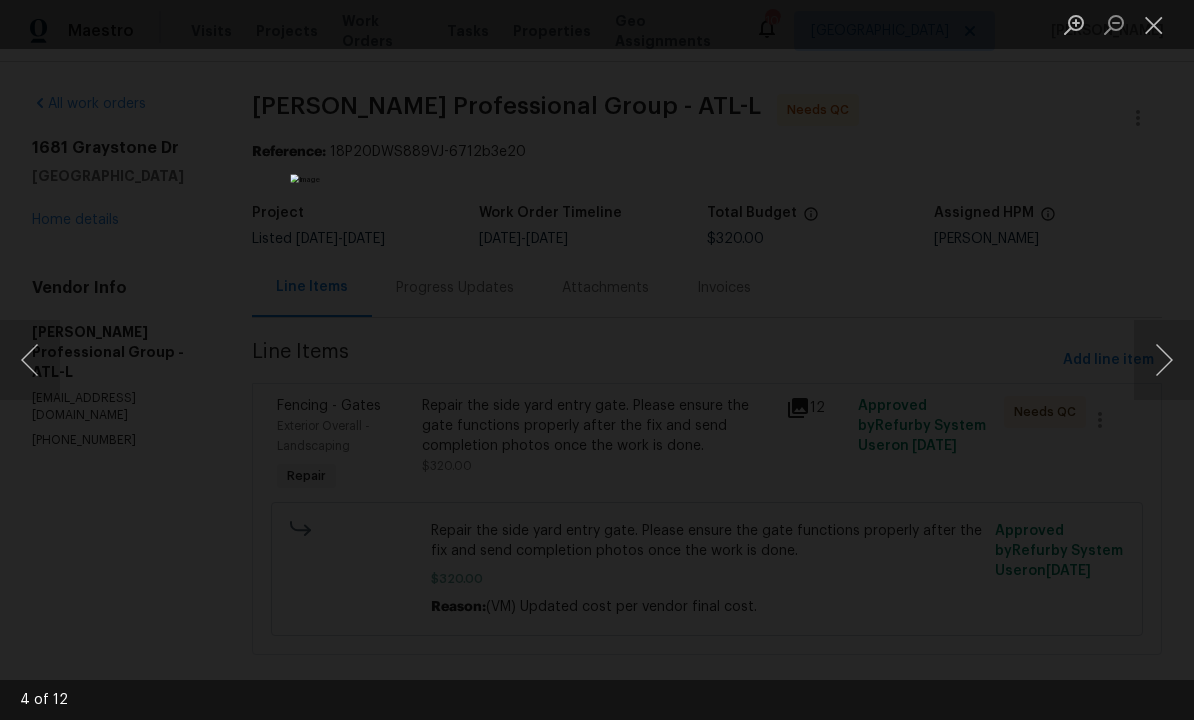 click at bounding box center (1164, 361) 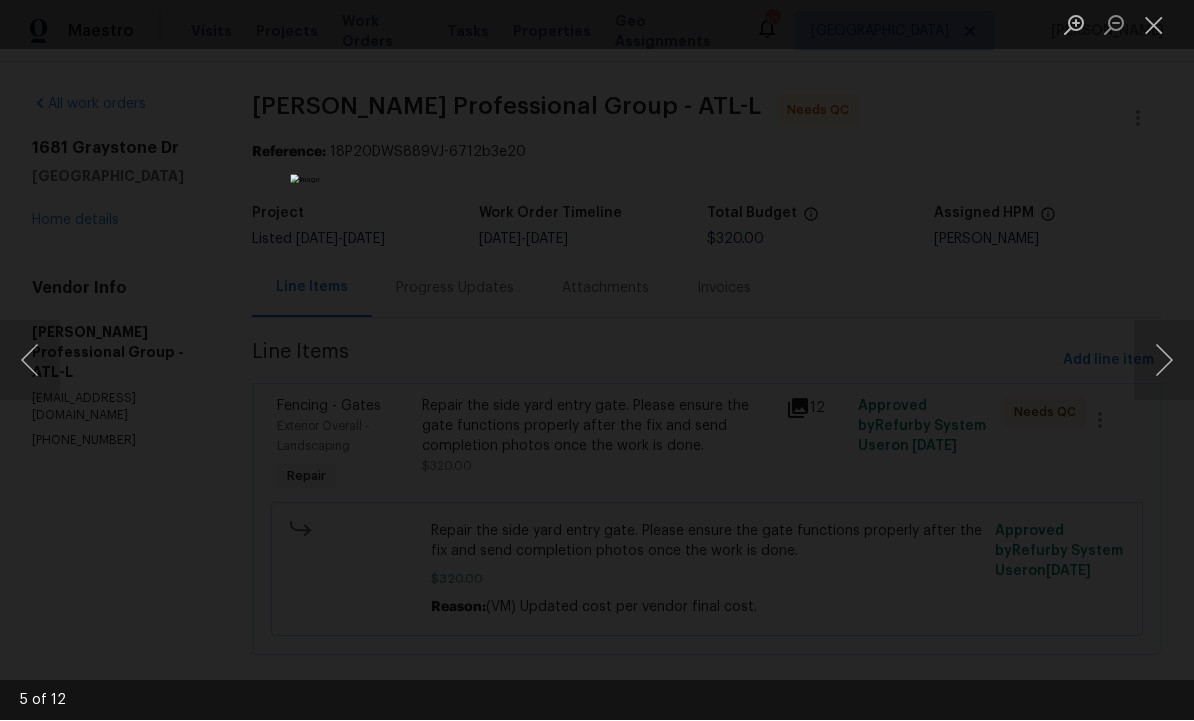 click at bounding box center [1164, 361] 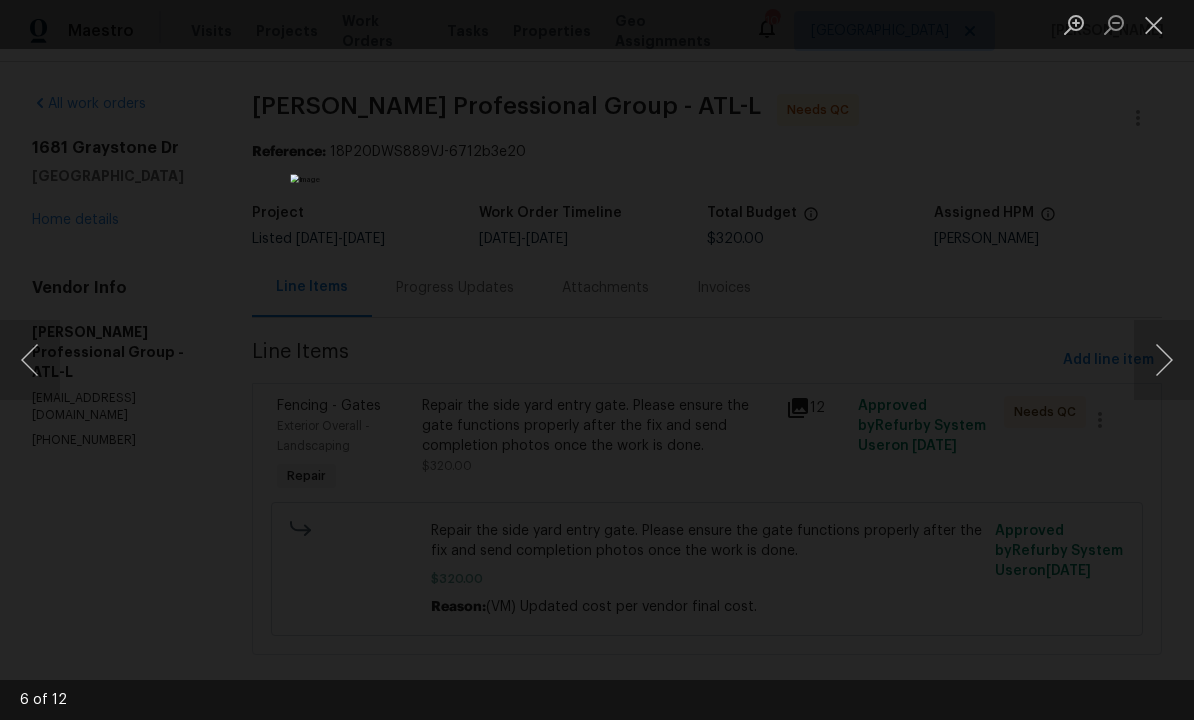 click at bounding box center [1164, 361] 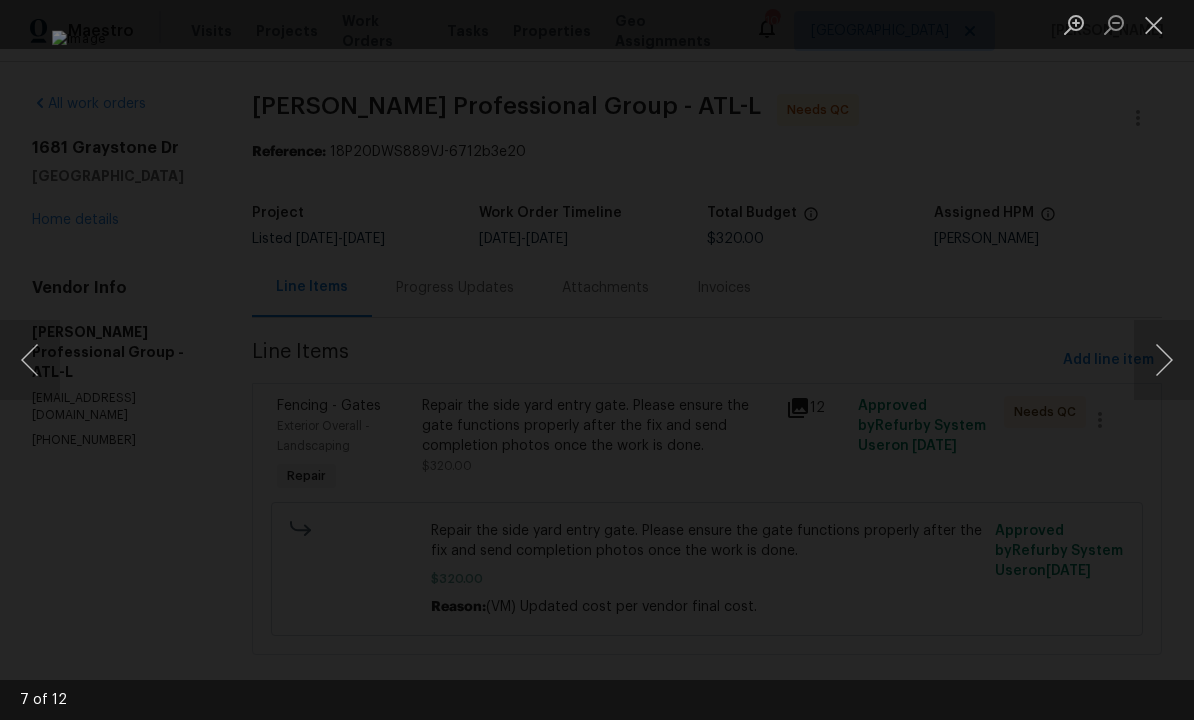 click at bounding box center [1164, 361] 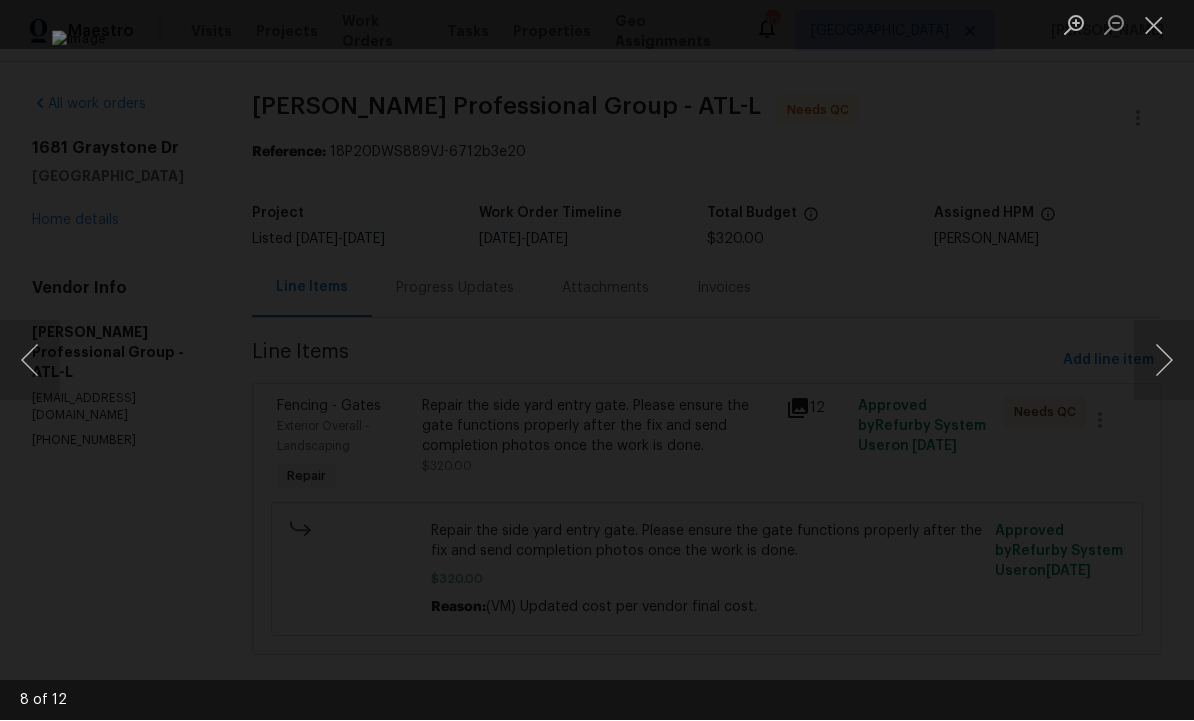 click at bounding box center (1164, 361) 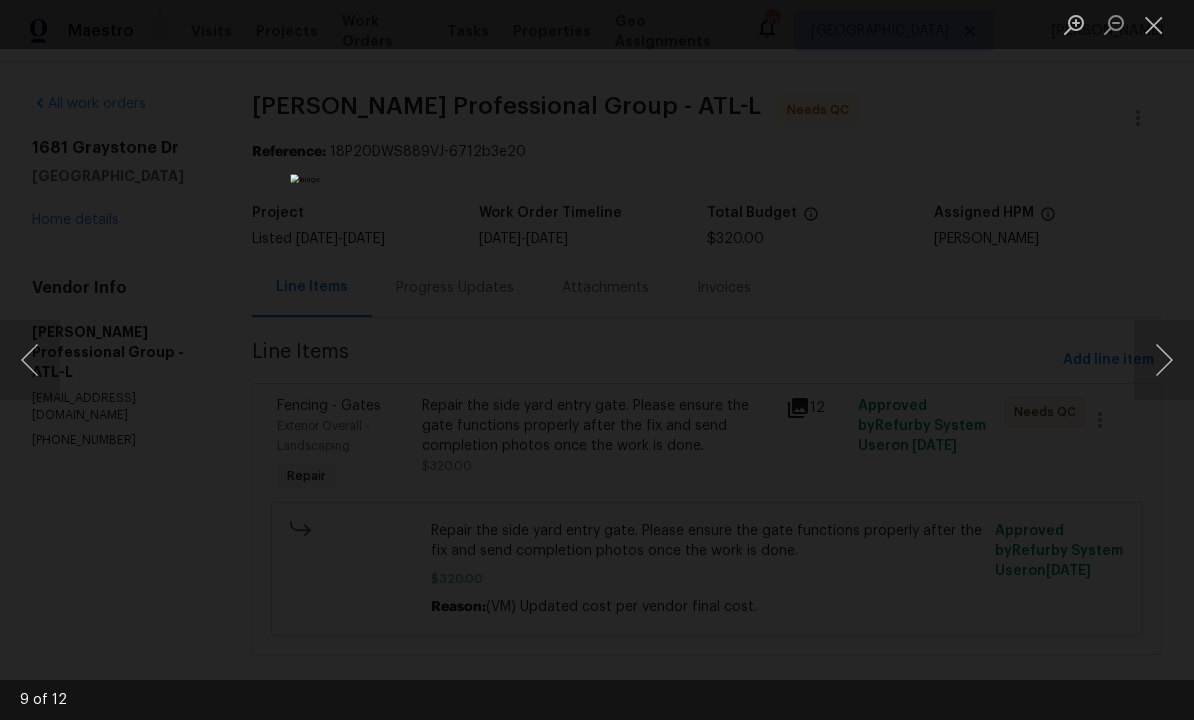 click at bounding box center (1164, 361) 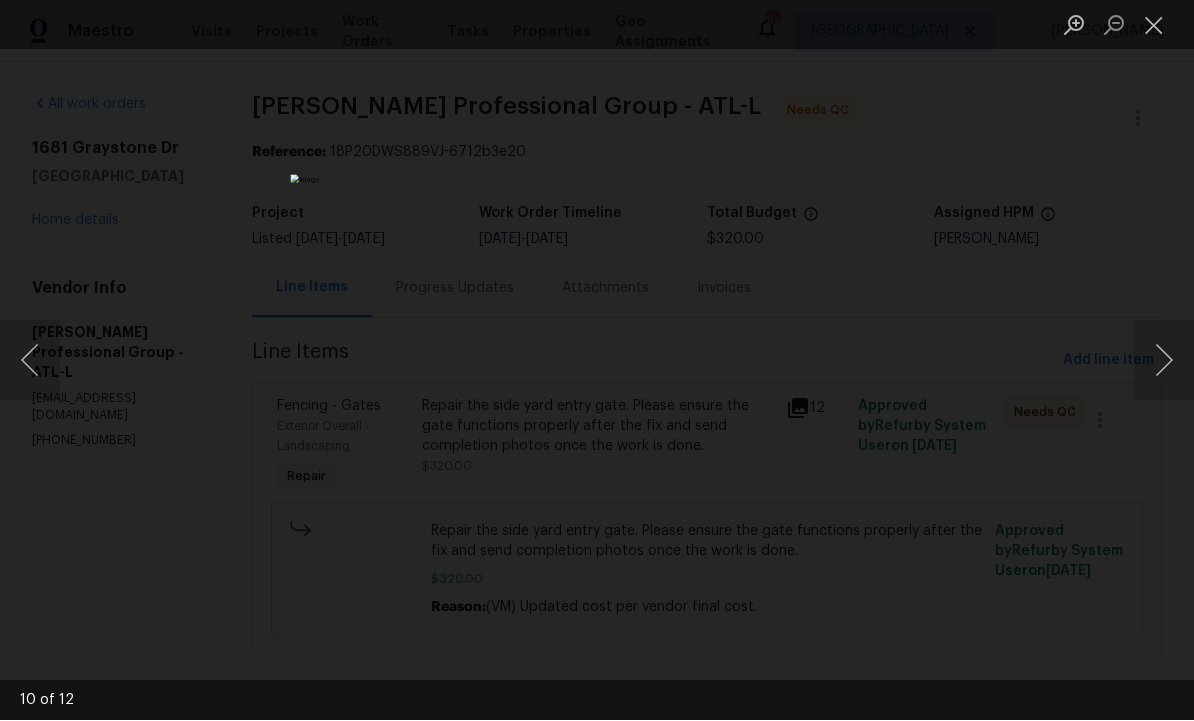 click at bounding box center (1164, 361) 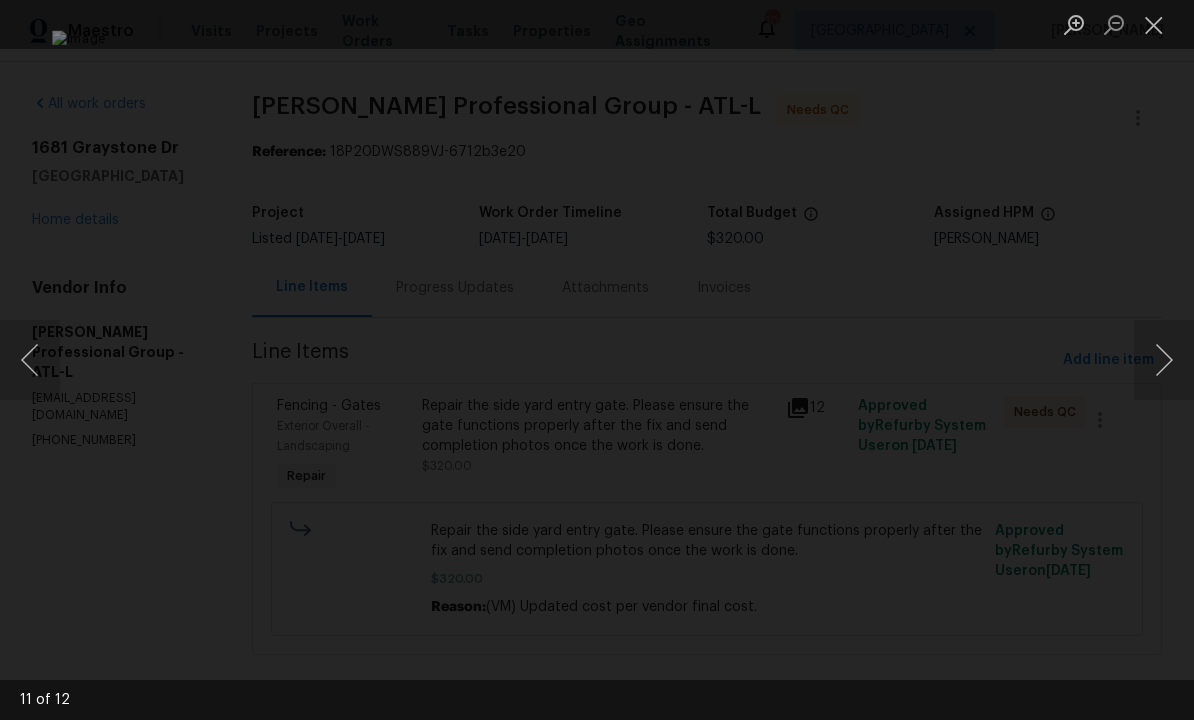click at bounding box center (1164, 361) 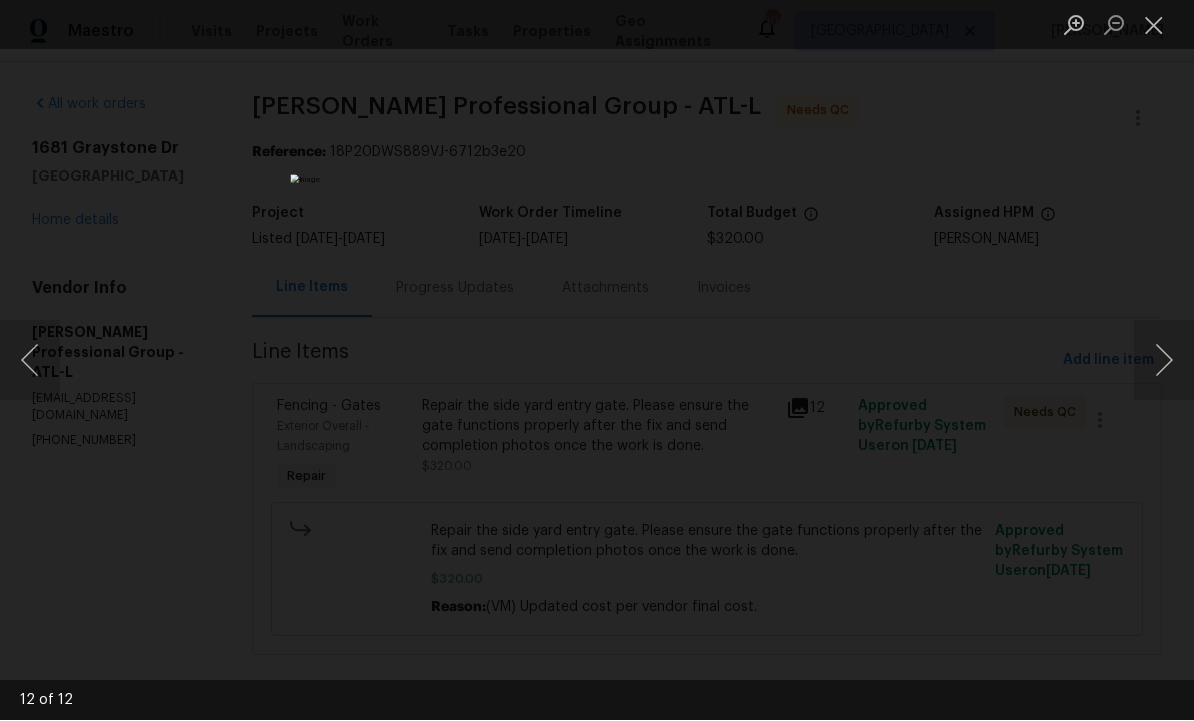 click at bounding box center (1164, 361) 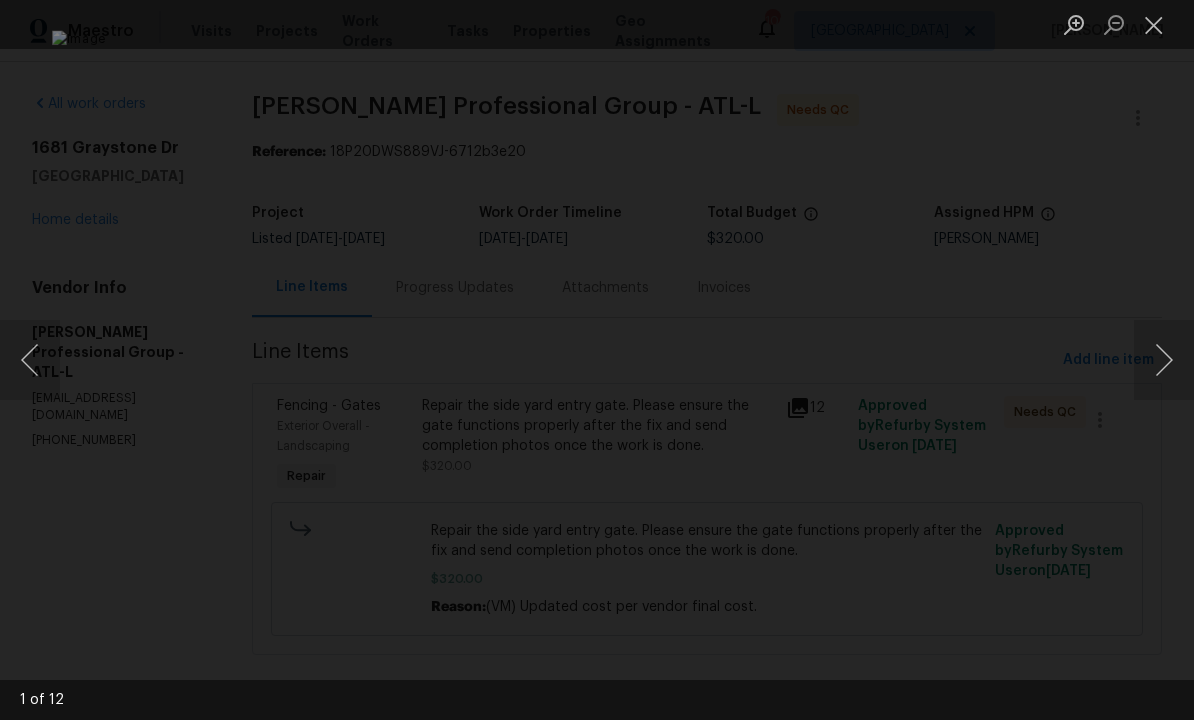 click at bounding box center (1164, 361) 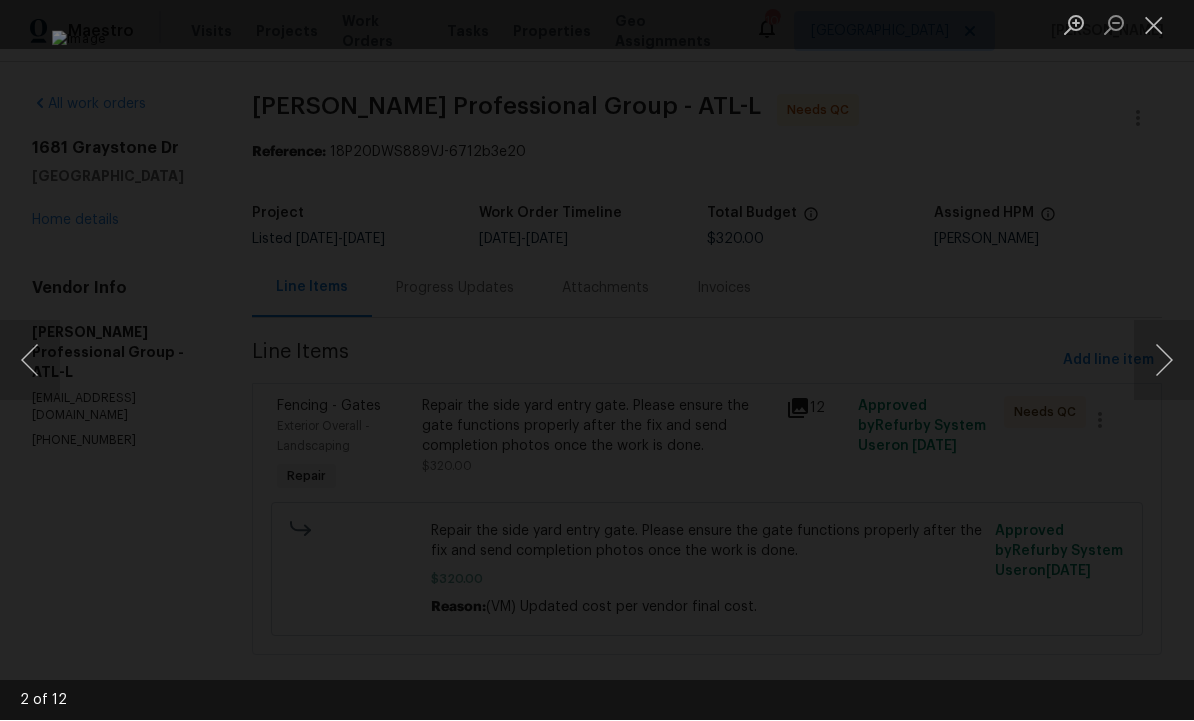 click at bounding box center [1164, 361] 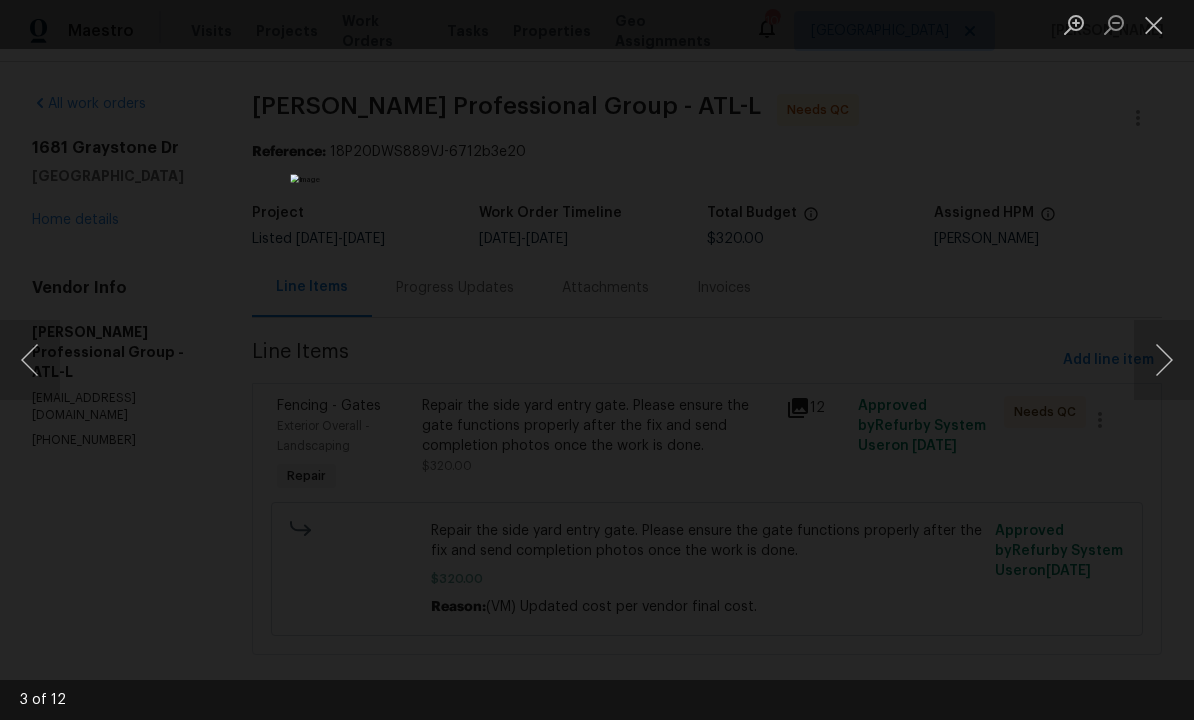 click at bounding box center (1154, 25) 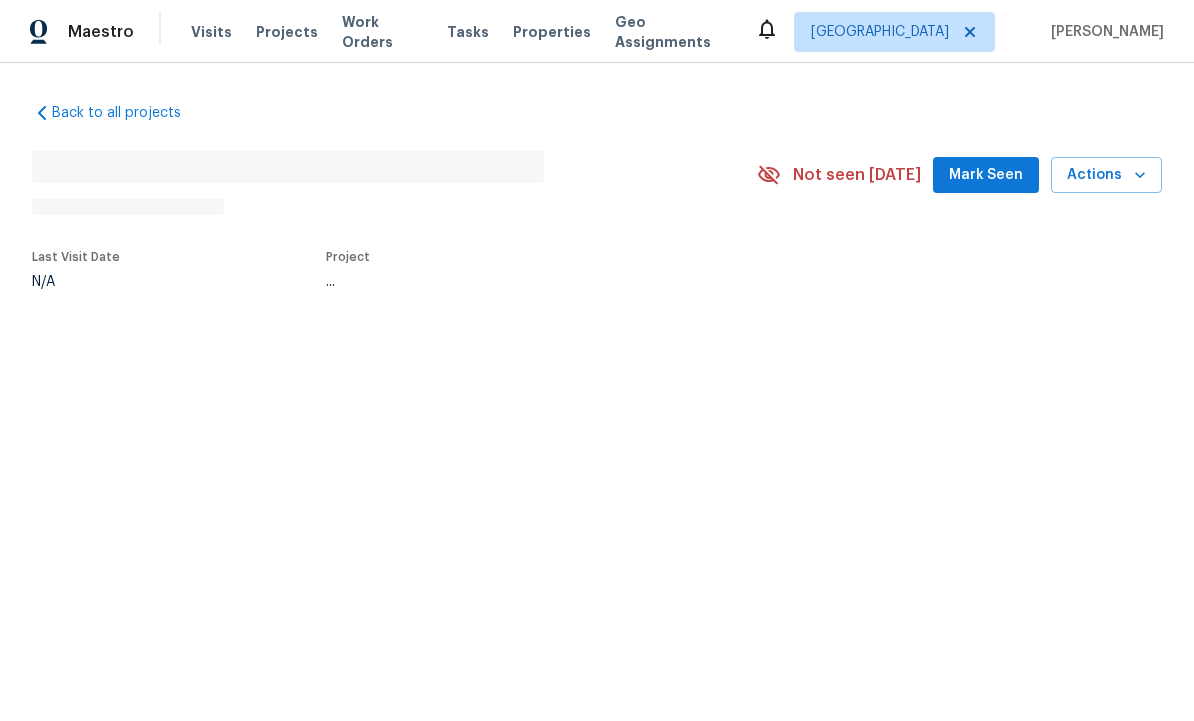 scroll, scrollTop: 0, scrollLeft: 0, axis: both 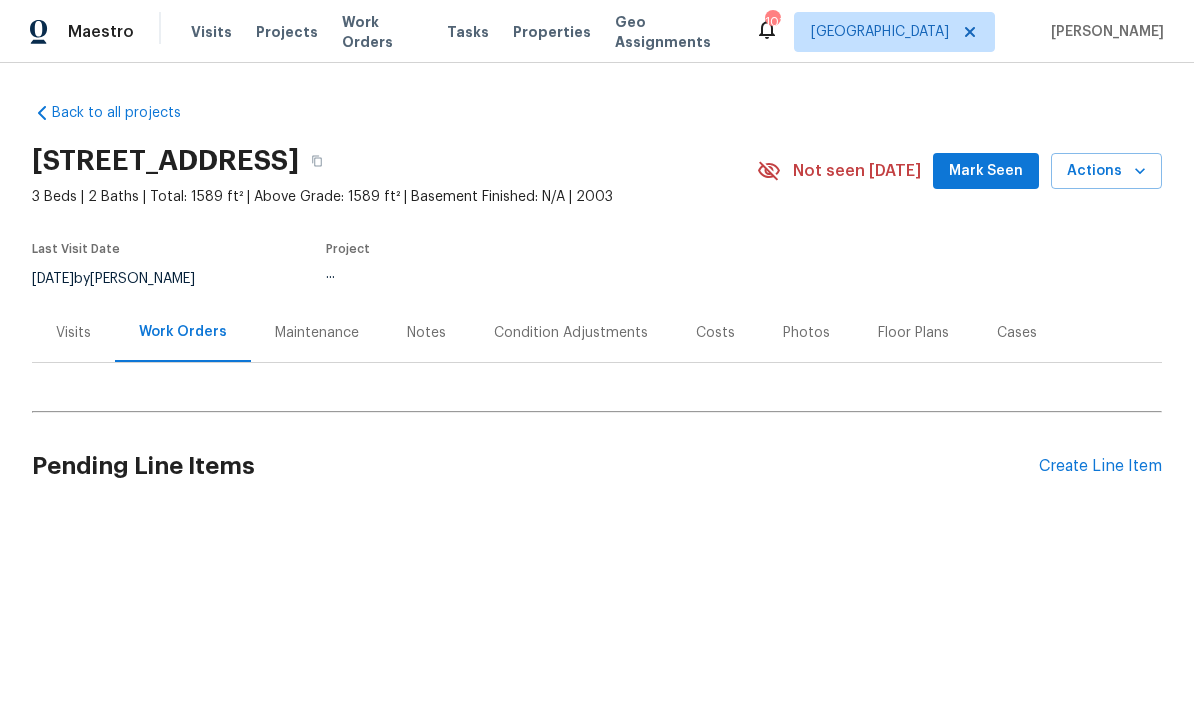 click on "Mark Seen" at bounding box center (986, 171) 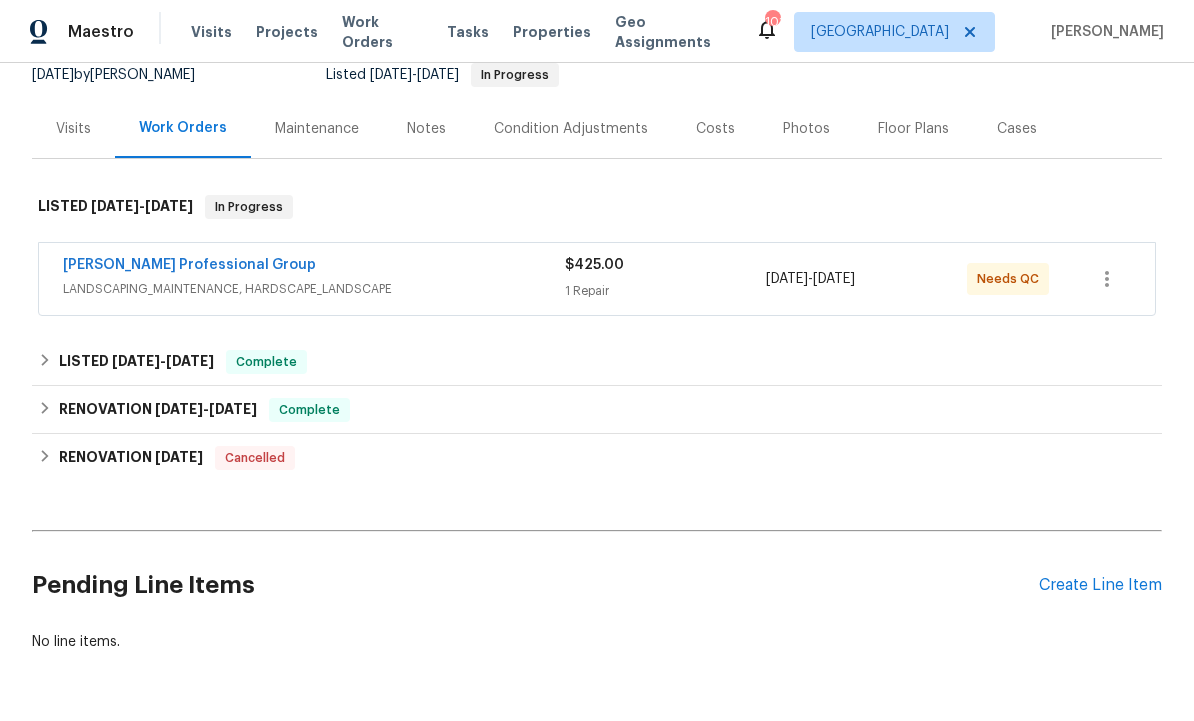 scroll, scrollTop: 203, scrollLeft: 0, axis: vertical 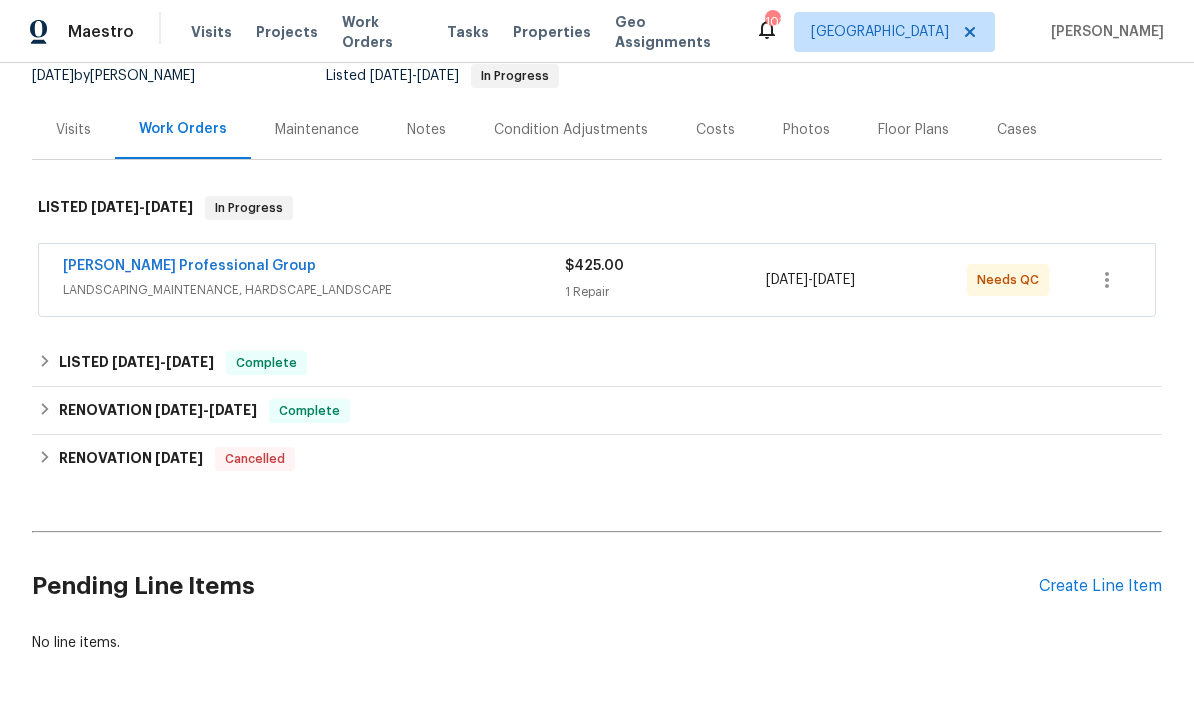 click on "[PERSON_NAME] Professional Group" at bounding box center [189, 266] 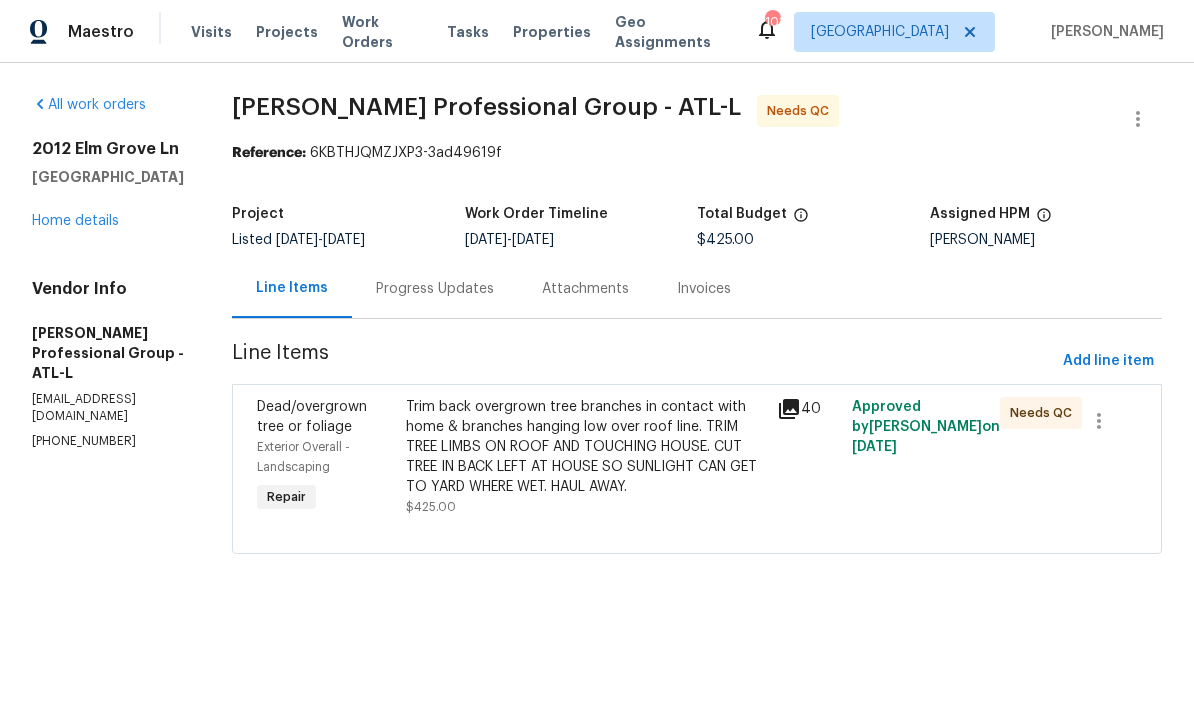 click on "Progress Updates" at bounding box center [435, 289] 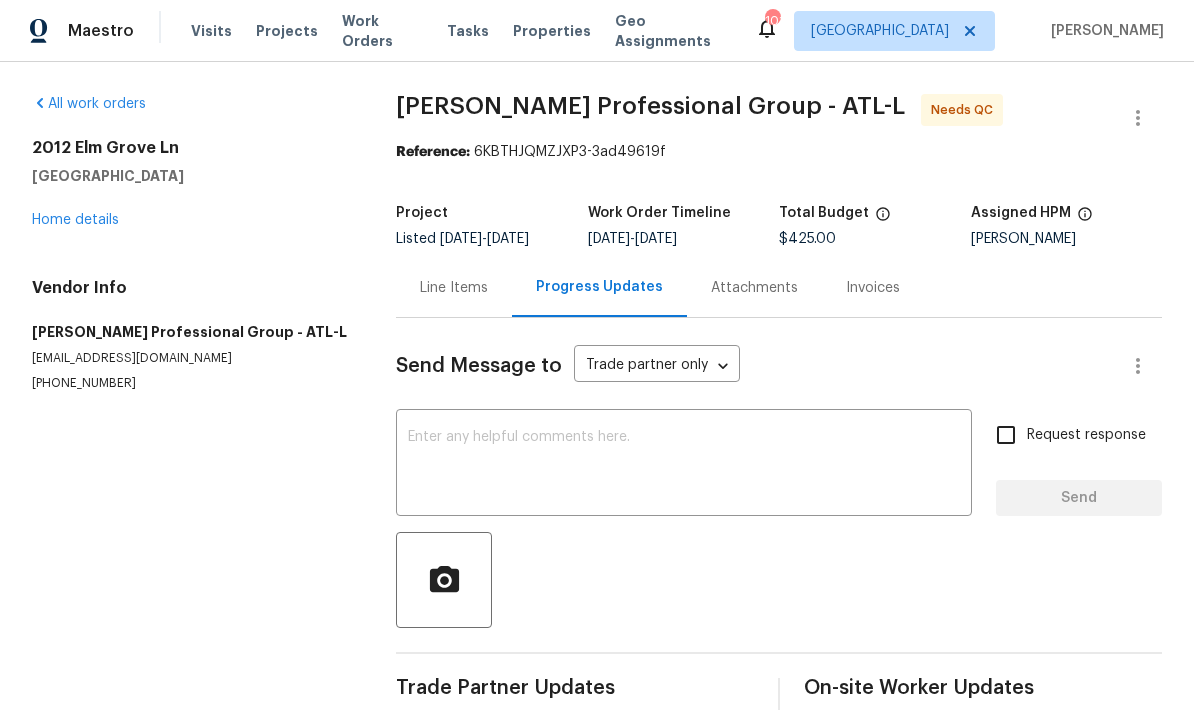 scroll, scrollTop: 0, scrollLeft: 0, axis: both 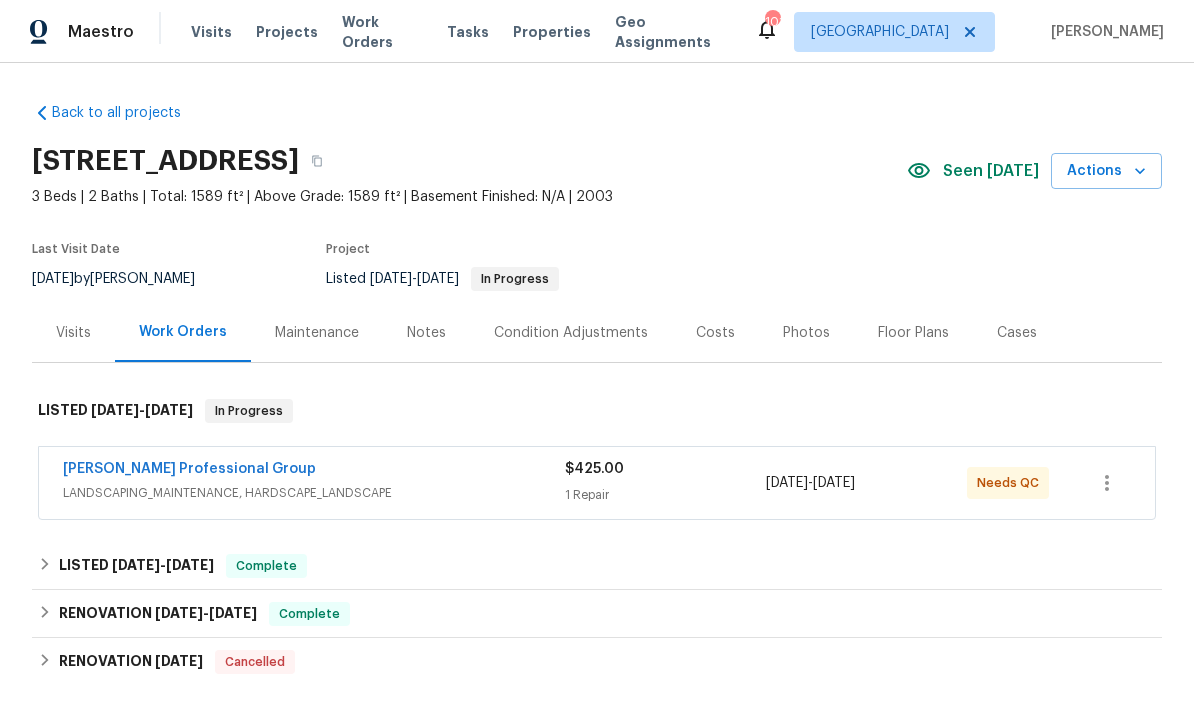 click on "[PERSON_NAME] Professional Group" at bounding box center (189, 469) 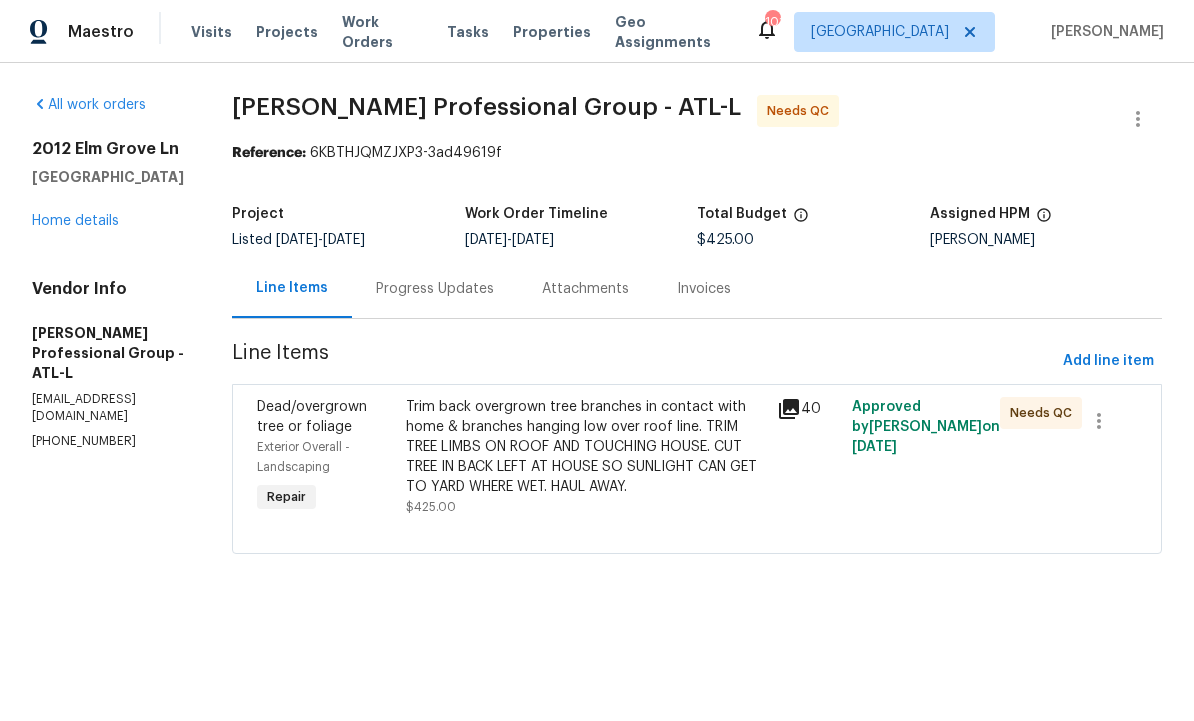 click on "Trim back overgrown tree branches in contact with home & branches hanging low over roof line. TRIM TREE LIMBS ON ROOF AND TOUCHING HOUSE. CUT TREE IN BACK LEFT AT HOUSE SO SUNLIGHT CAN GET TO YARD WHERE WET. HAUL AWAY." at bounding box center [586, 447] 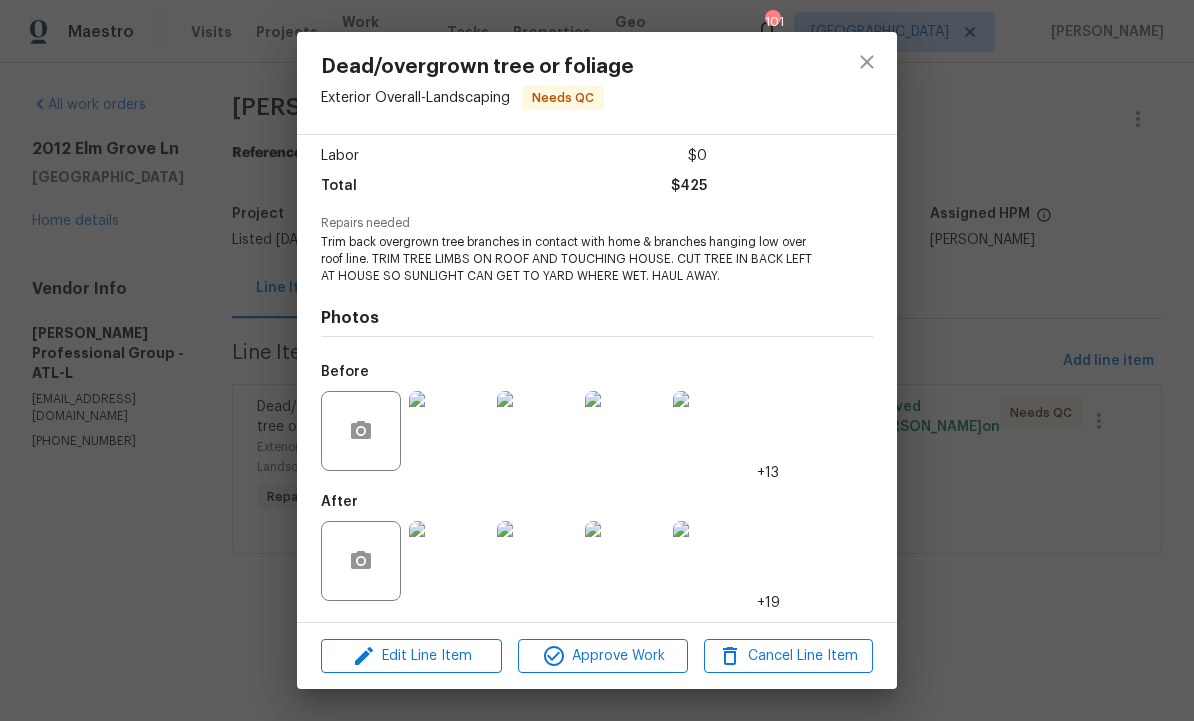 scroll, scrollTop: 137, scrollLeft: 0, axis: vertical 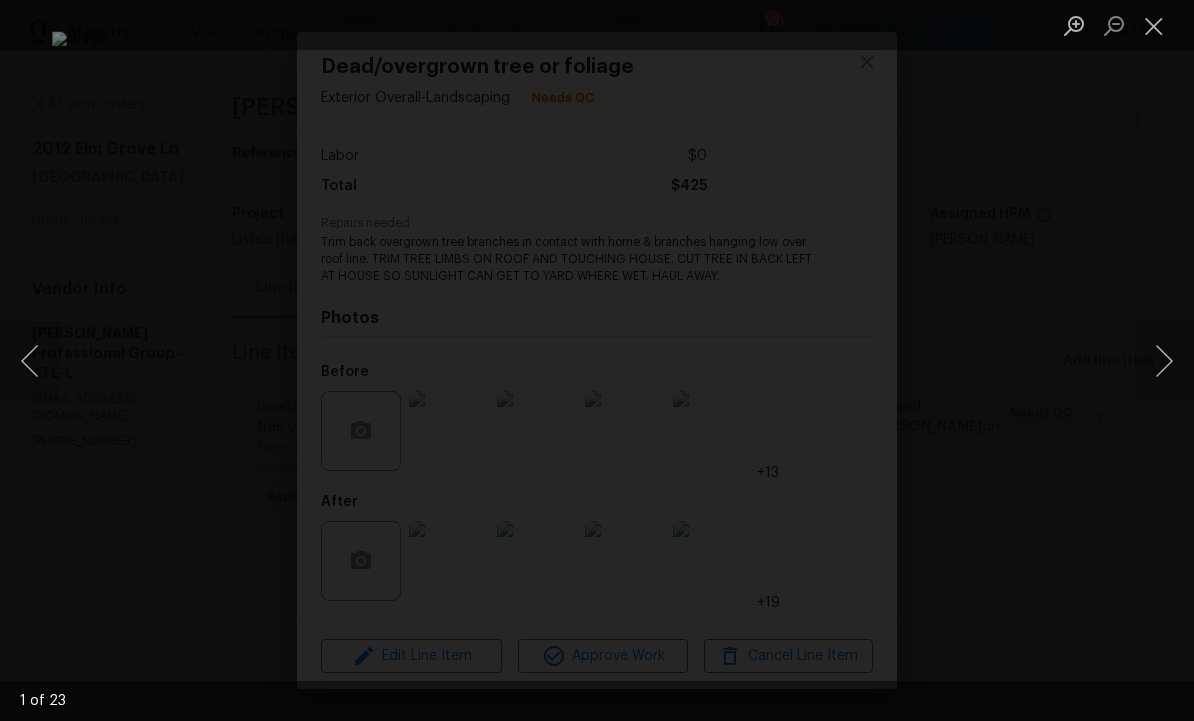 click at bounding box center (1164, 361) 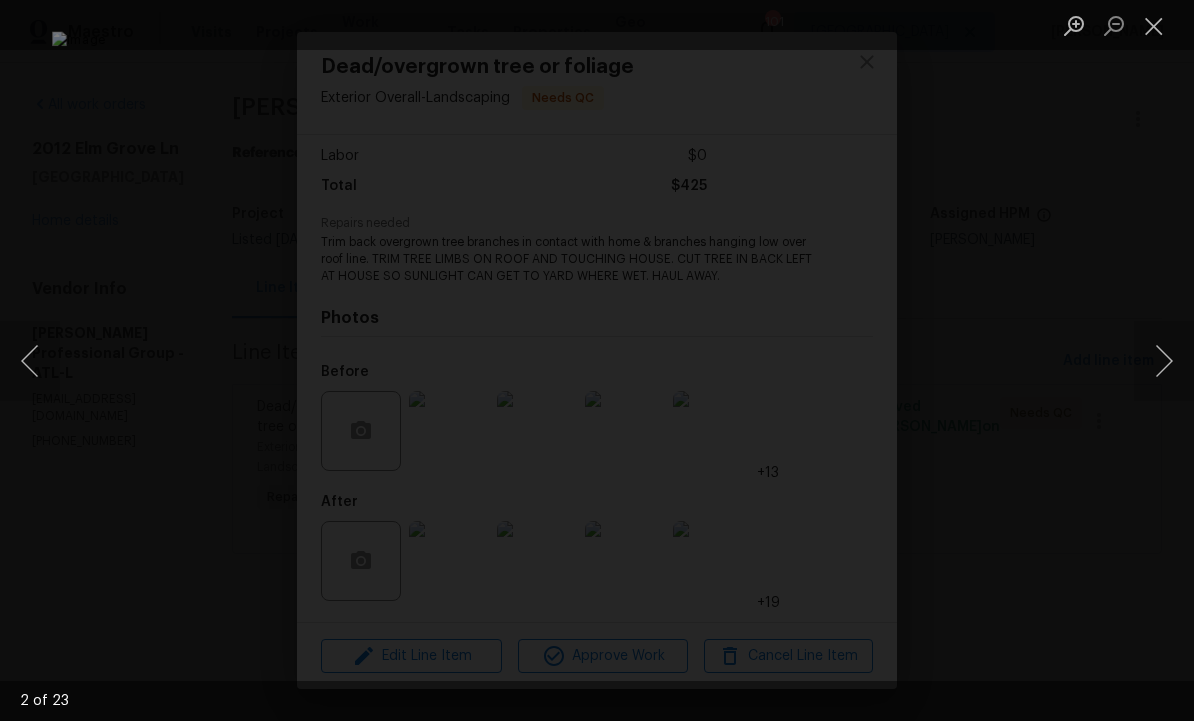 click at bounding box center [1164, 361] 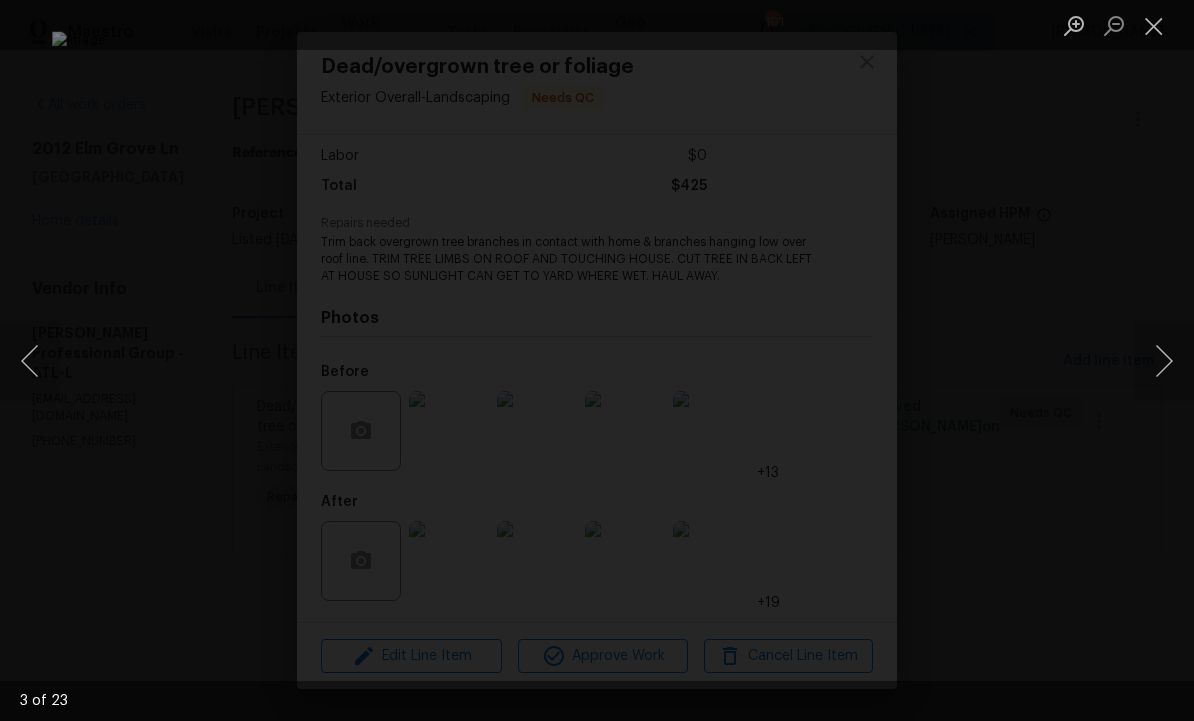 click at bounding box center [1164, 361] 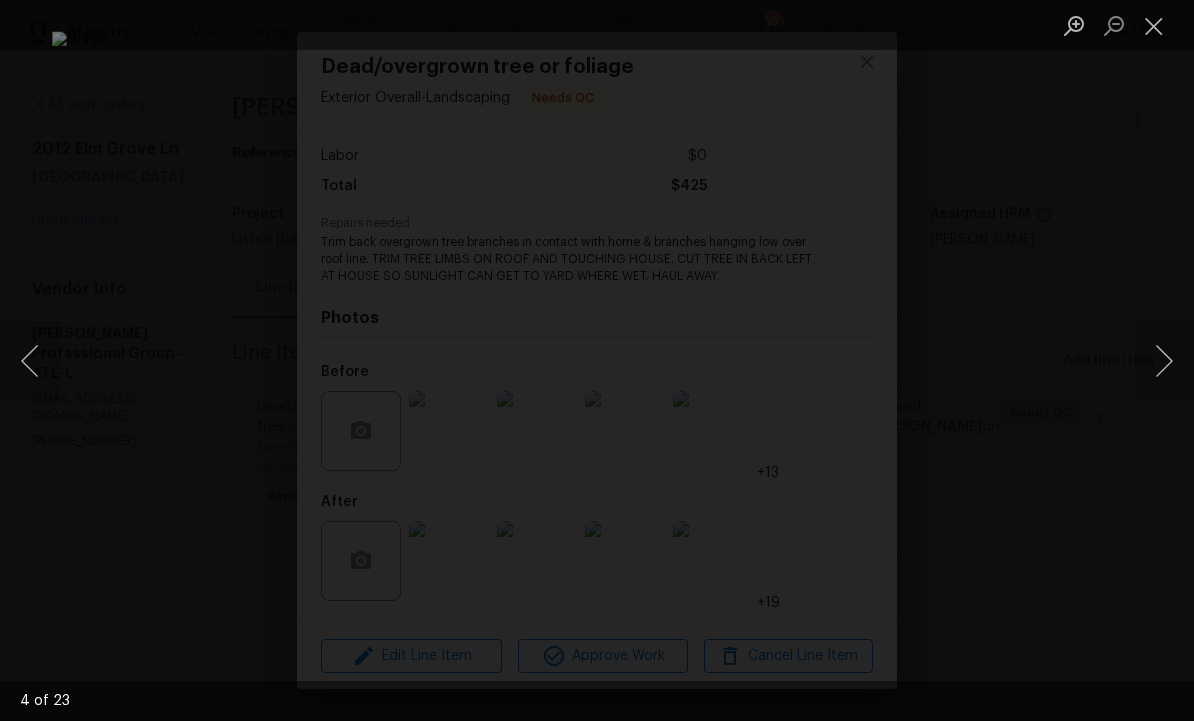 click at bounding box center (1164, 361) 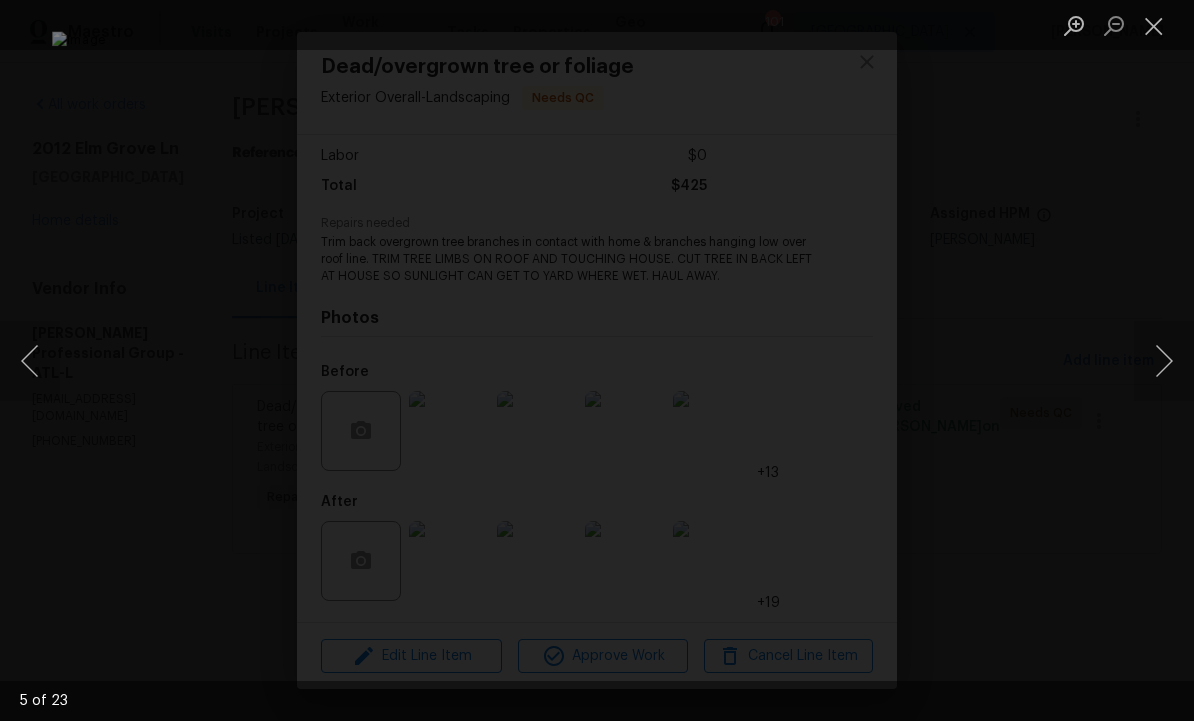 click at bounding box center (1164, 361) 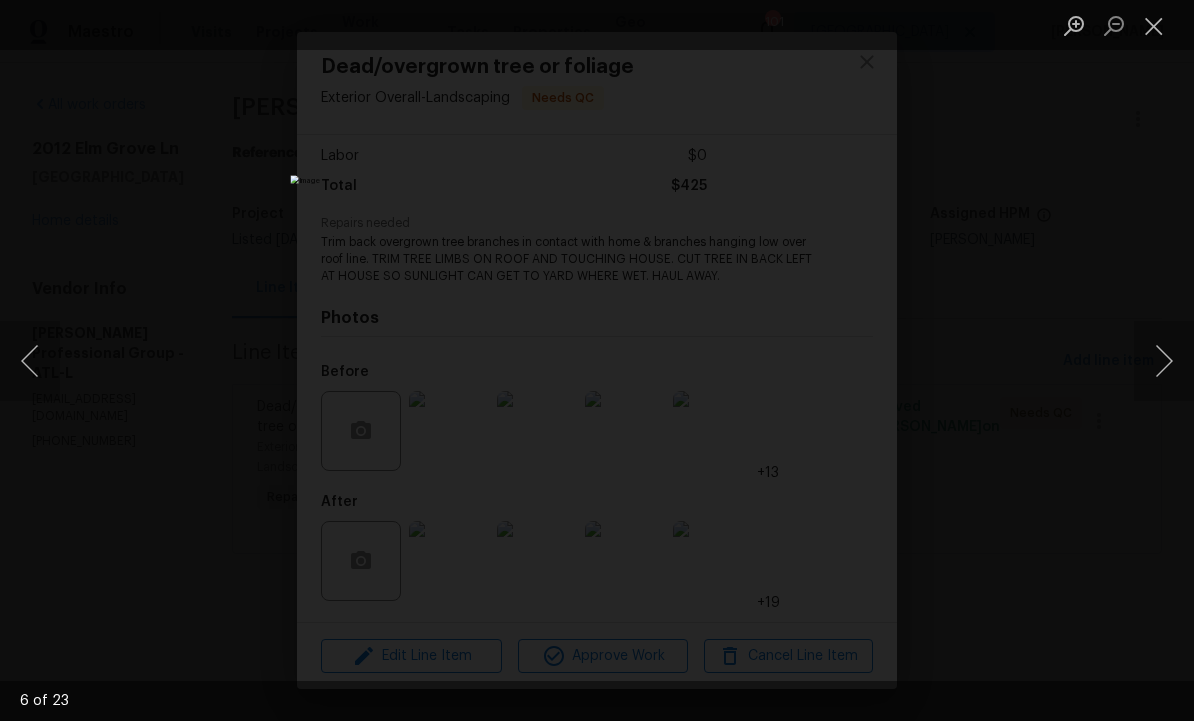 click at bounding box center (1164, 361) 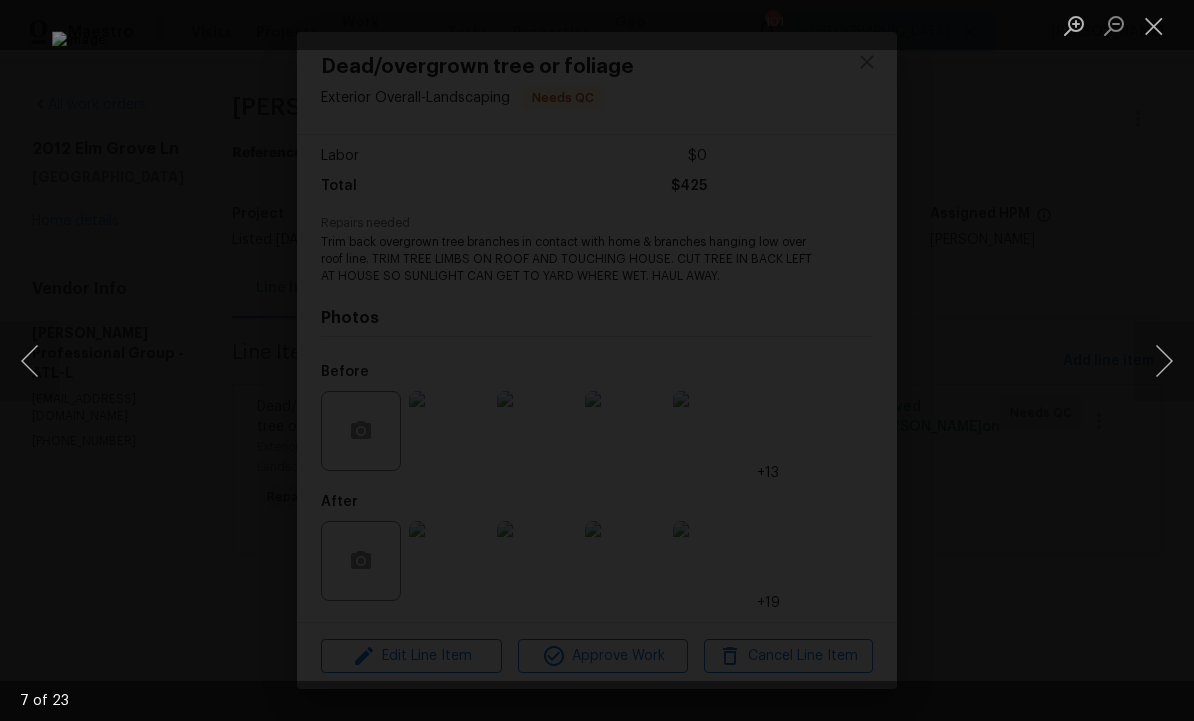 click at bounding box center (1164, 361) 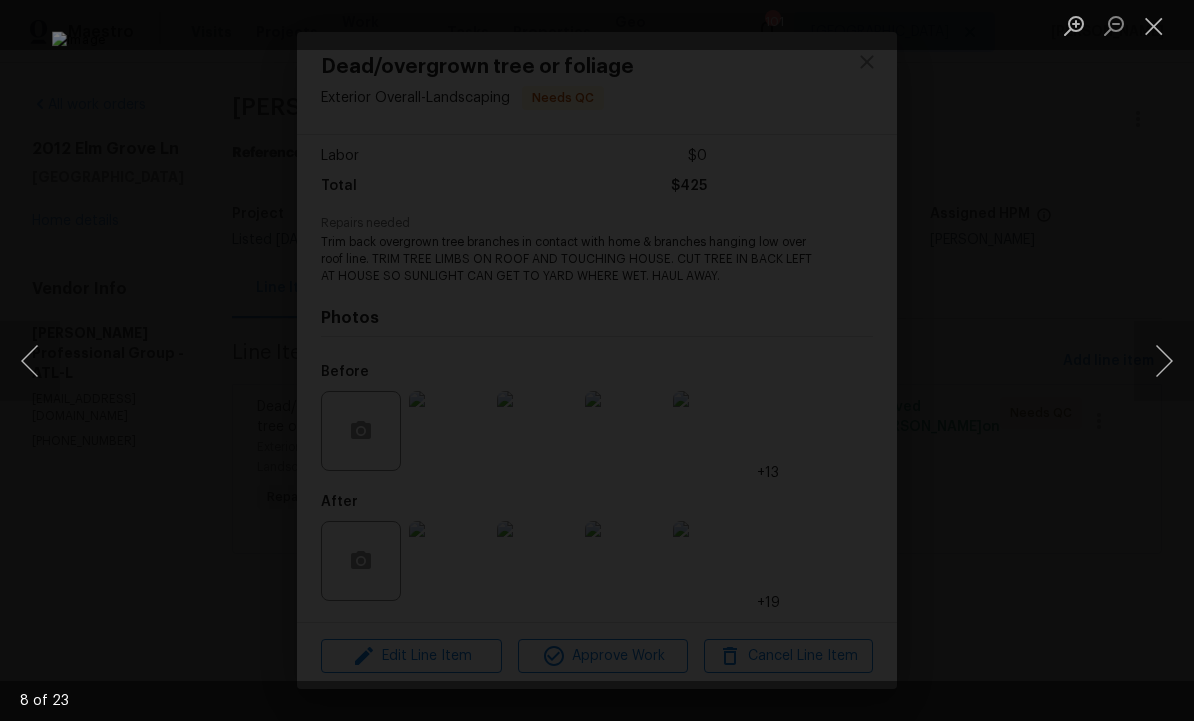 click at bounding box center [30, 361] 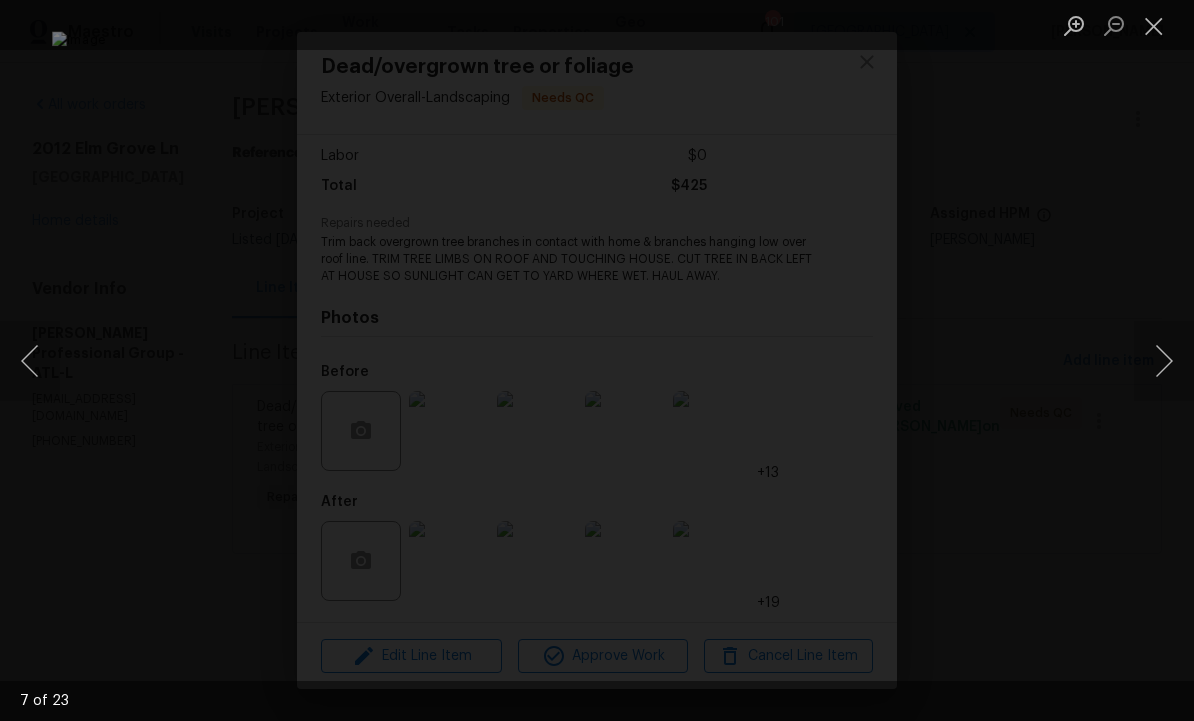 click at bounding box center (1164, 361) 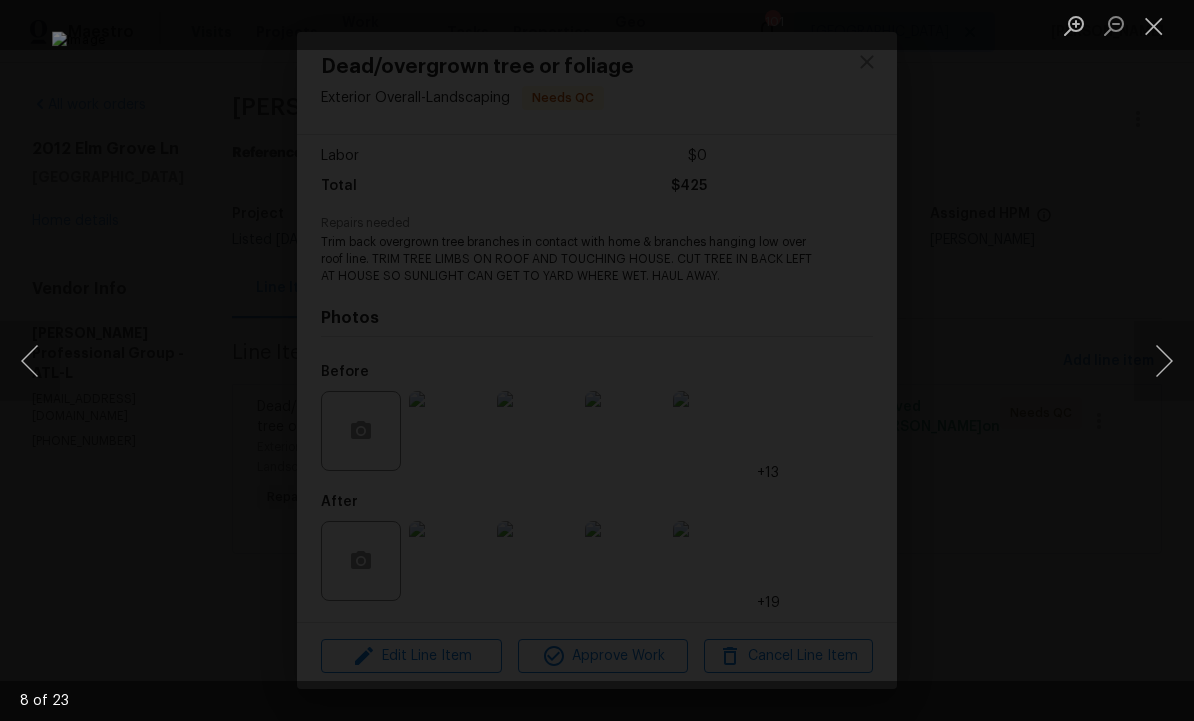 click at bounding box center [1164, 361] 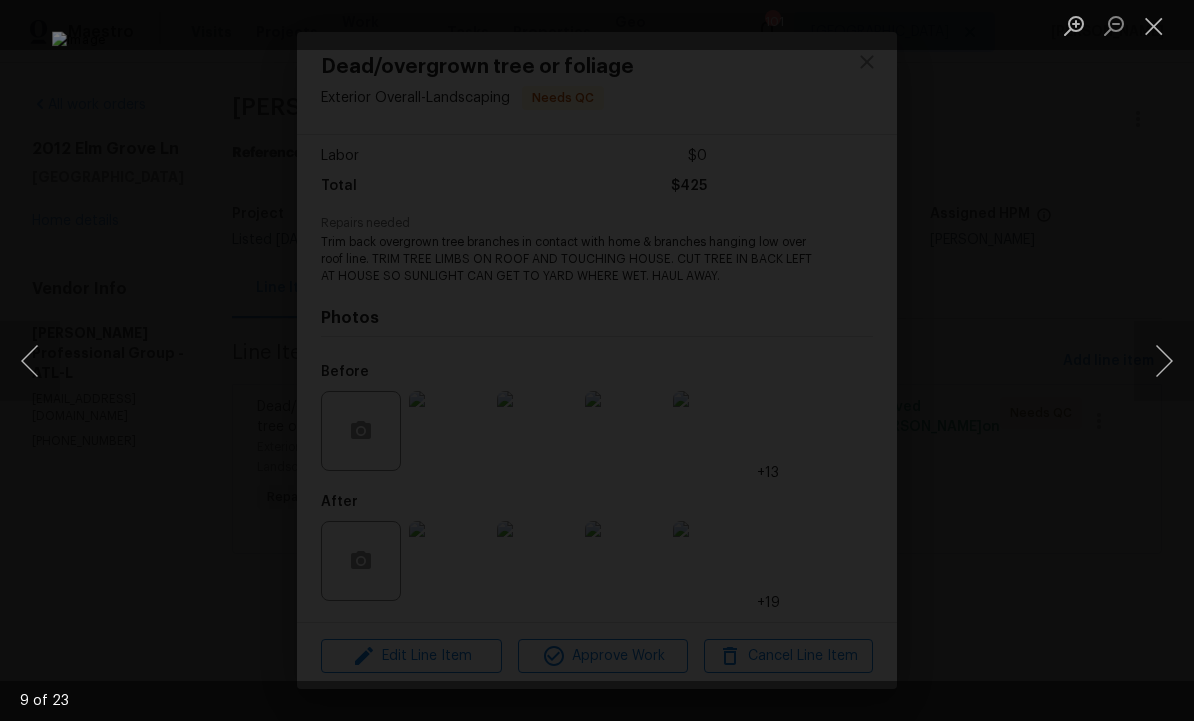 click at bounding box center (1164, 361) 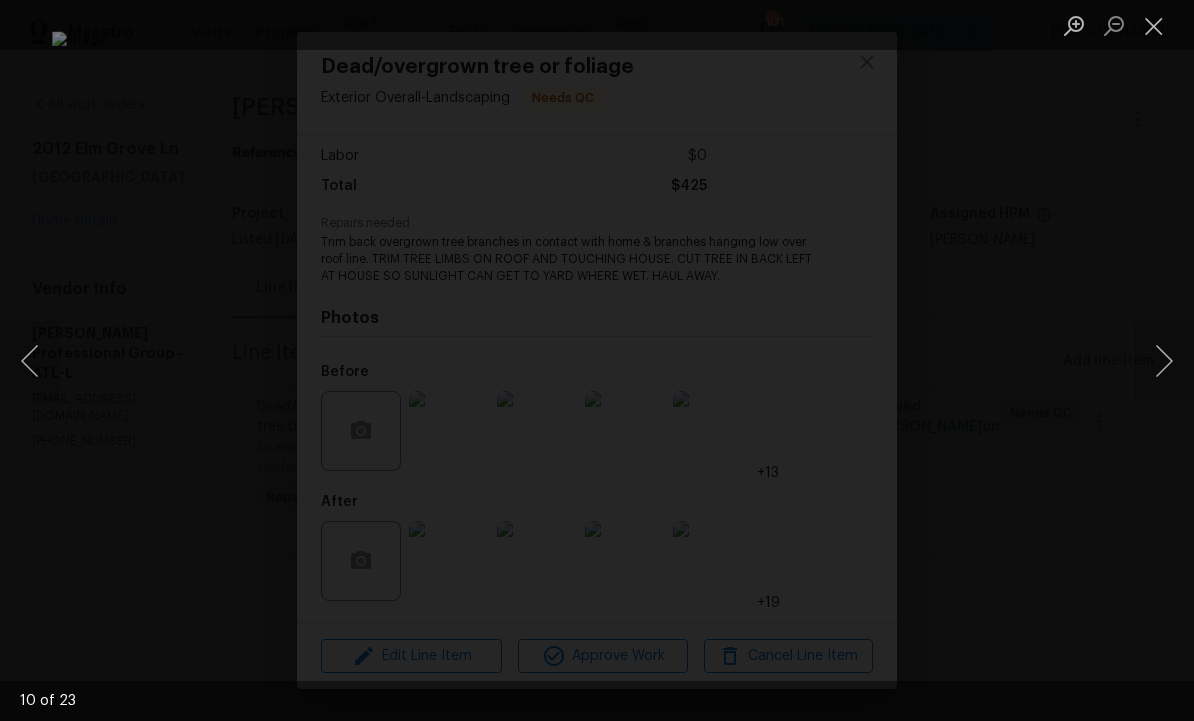 click at bounding box center [1164, 361] 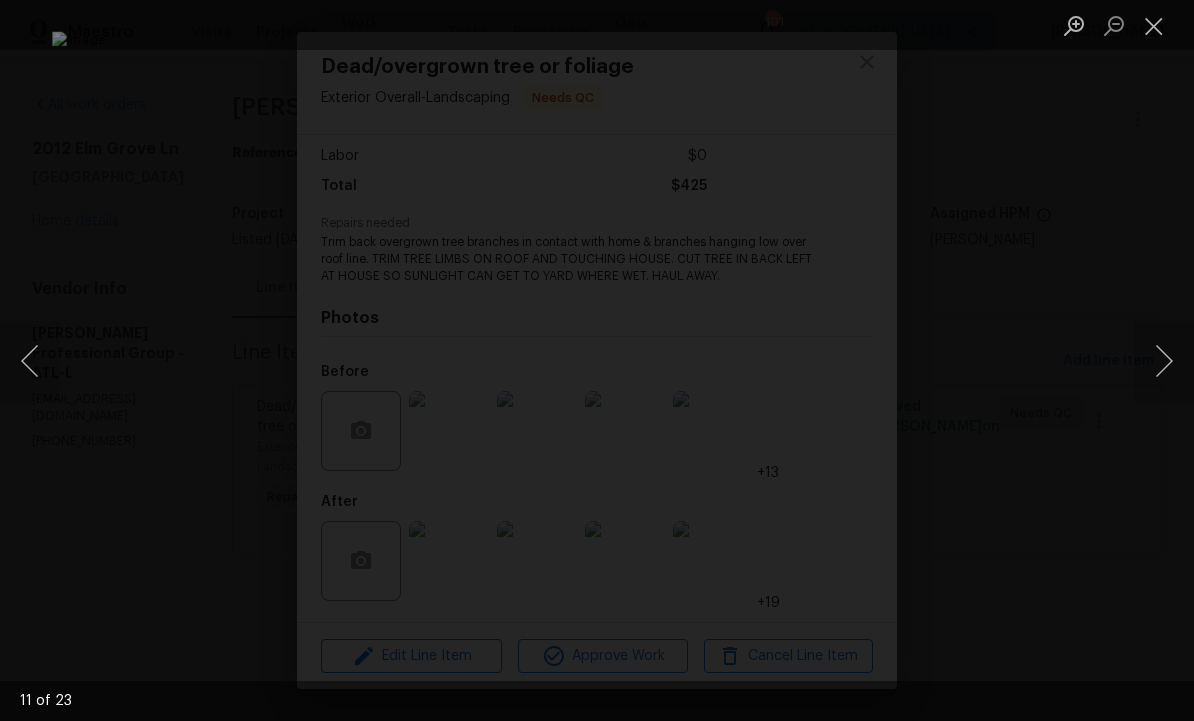 click at bounding box center [1164, 361] 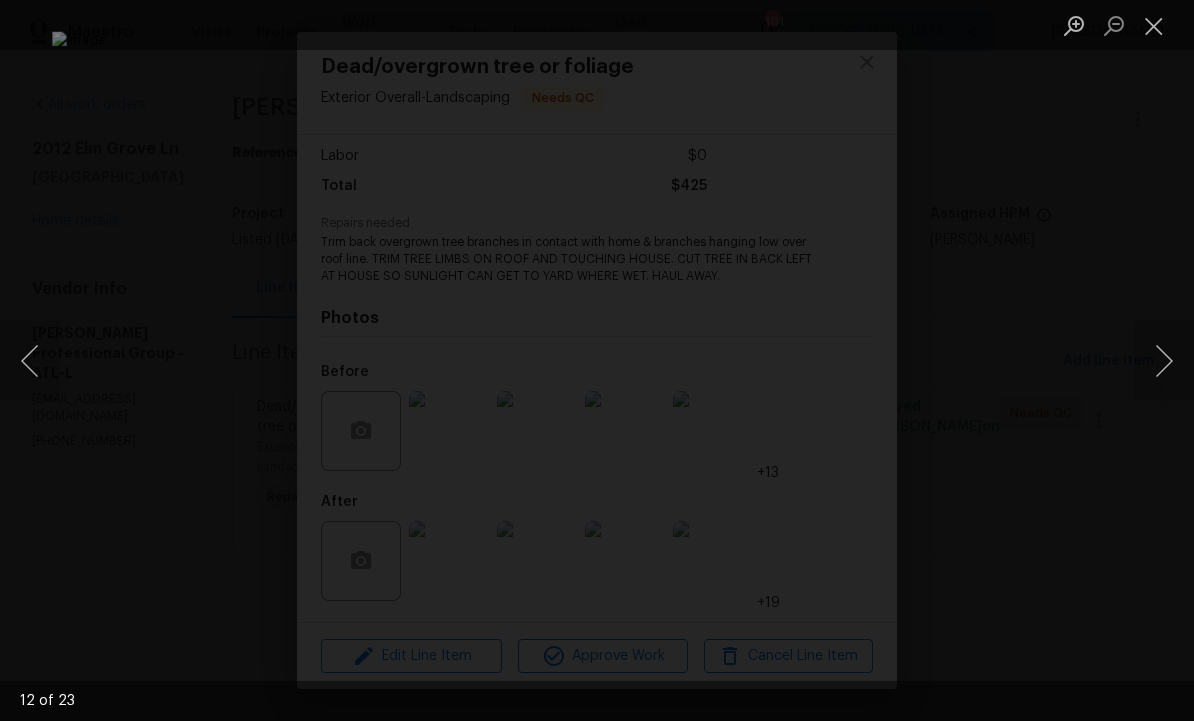 click at bounding box center [1164, 361] 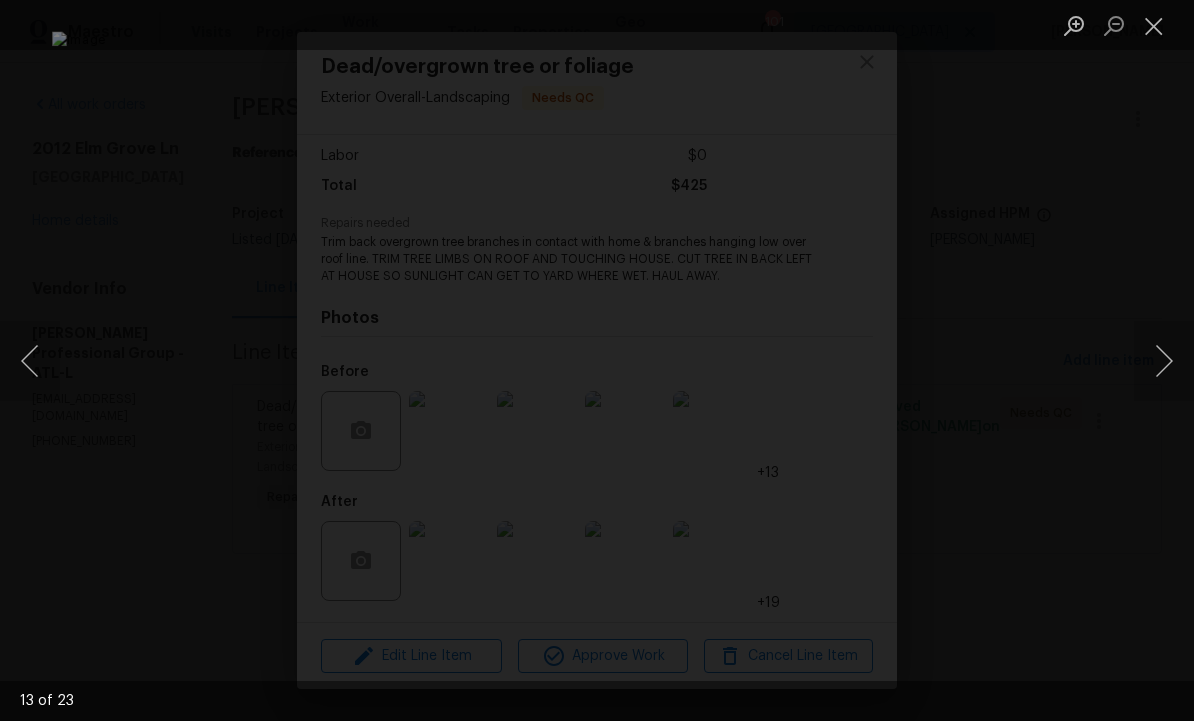 click at bounding box center (1164, 361) 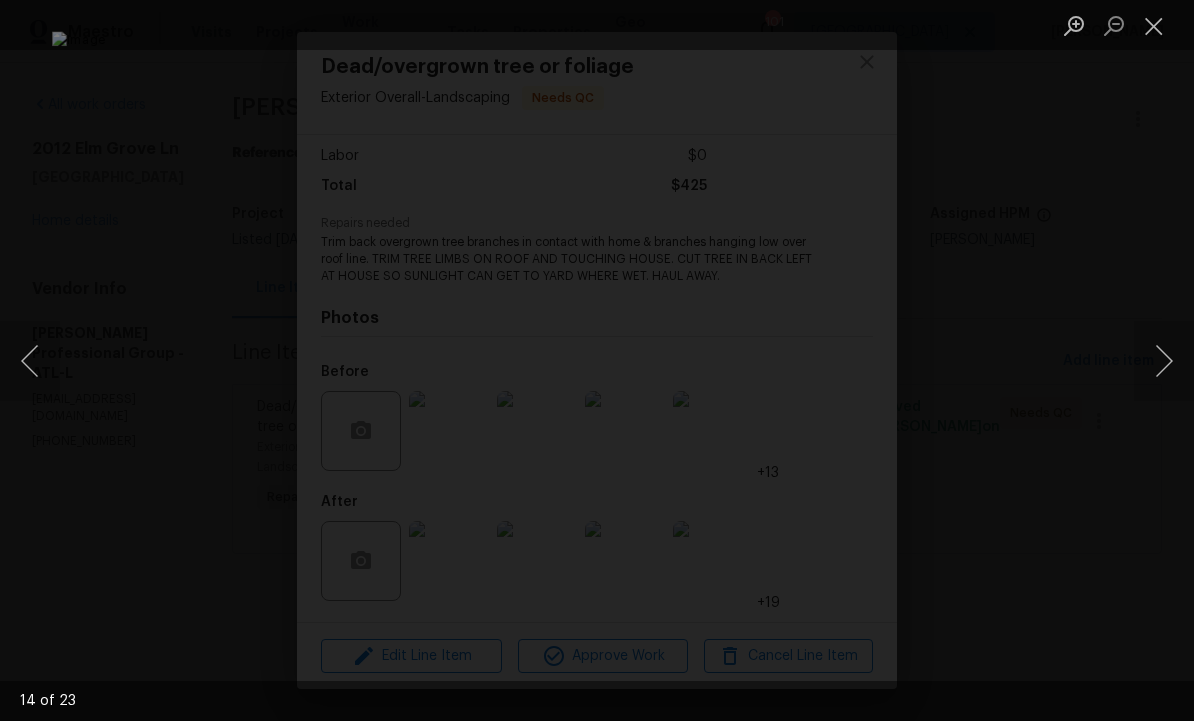 click at bounding box center (1164, 361) 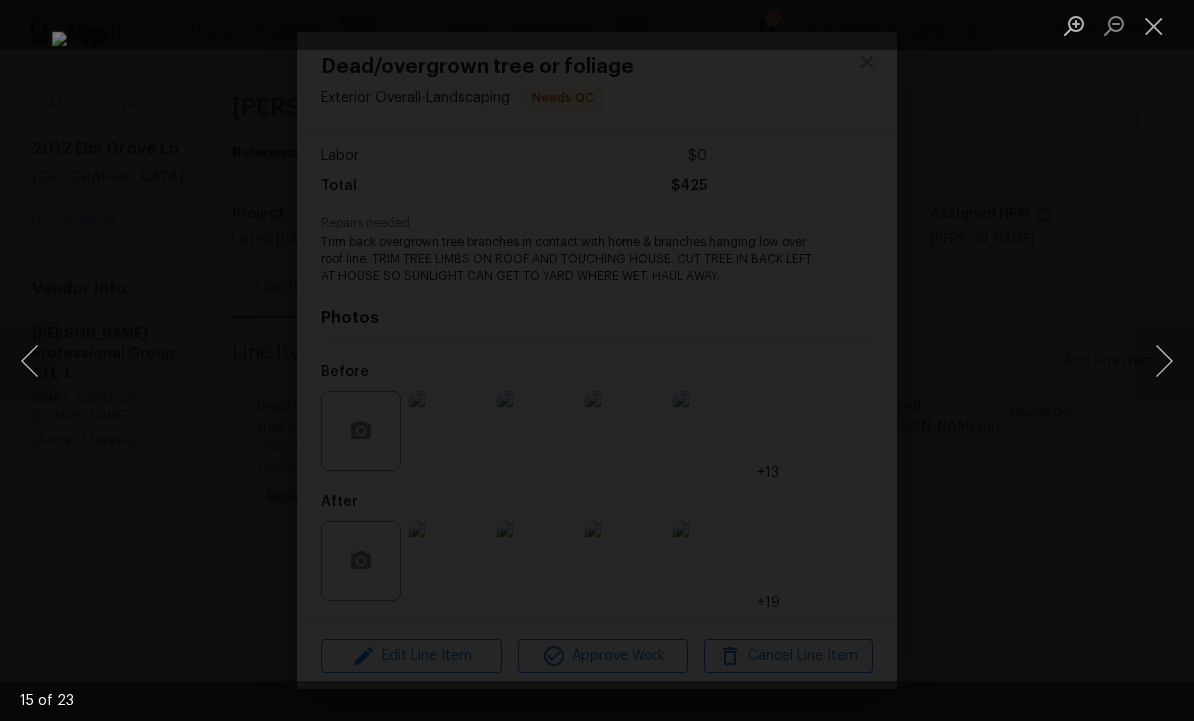 click at bounding box center [1164, 361] 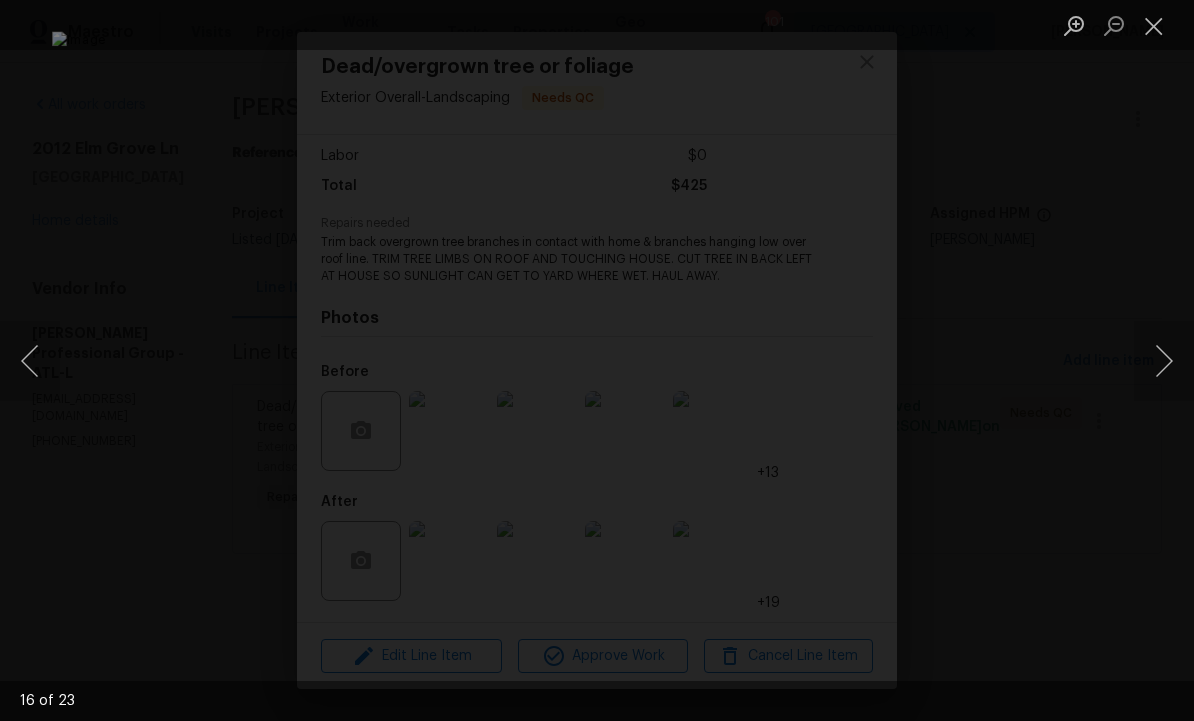 click at bounding box center [1164, 361] 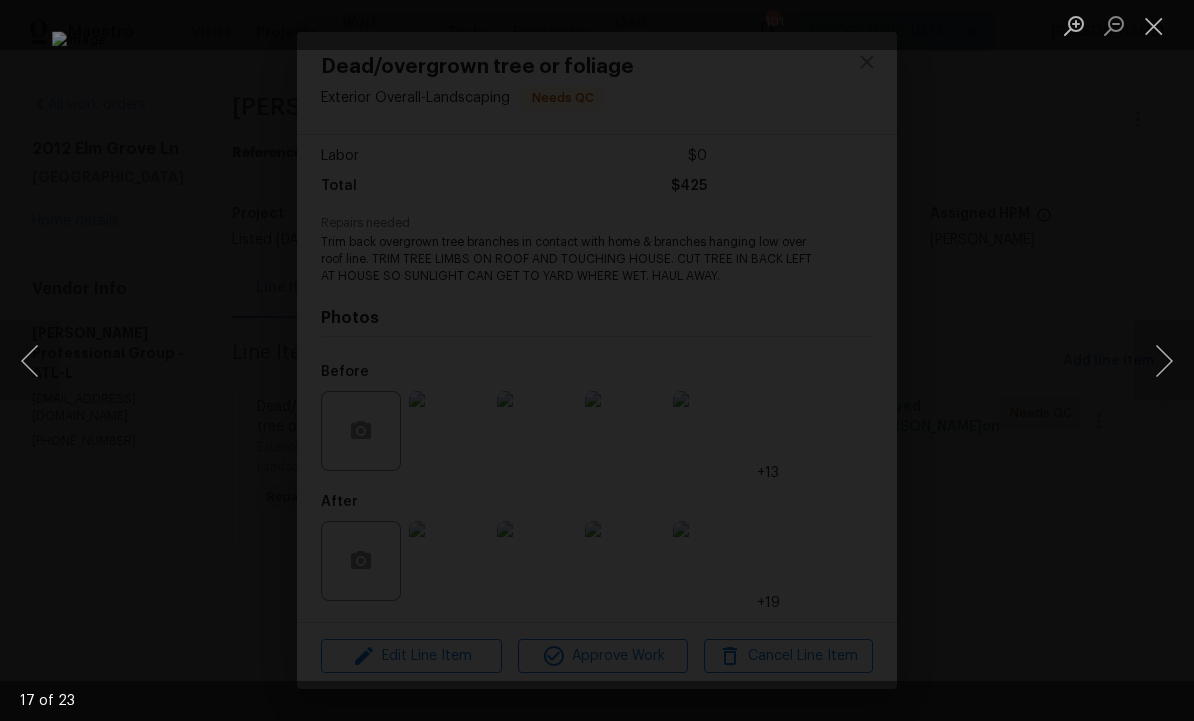 click at bounding box center (1164, 361) 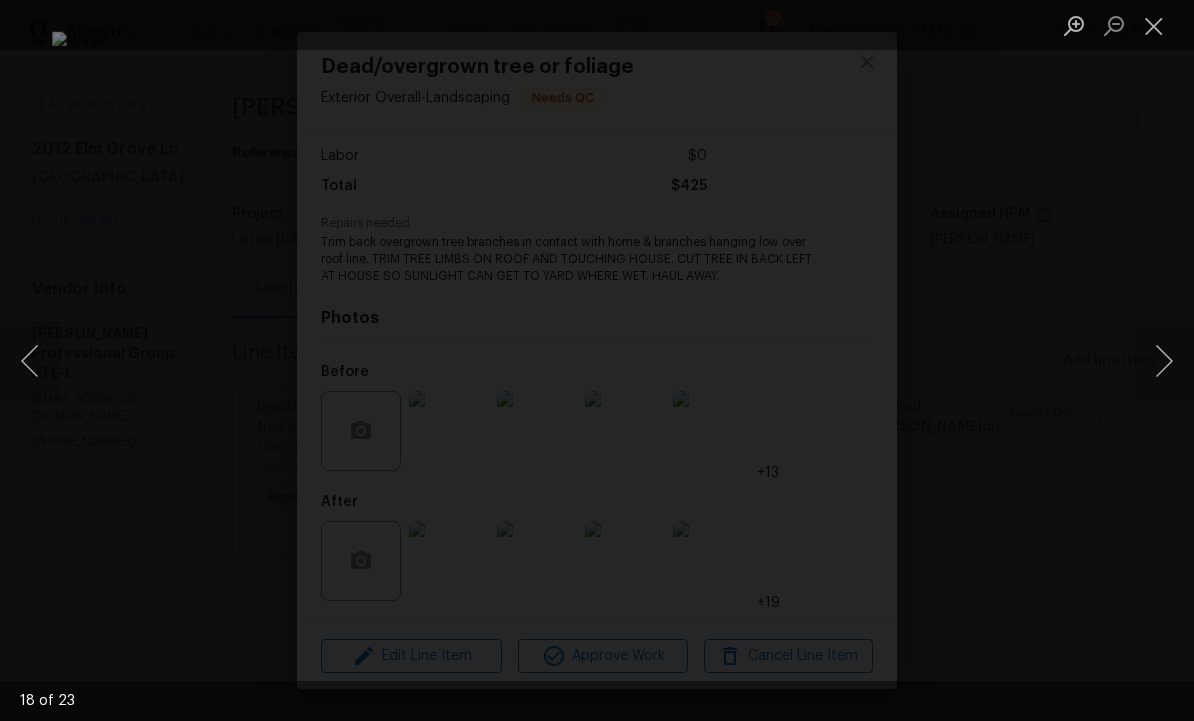 click at bounding box center [1164, 361] 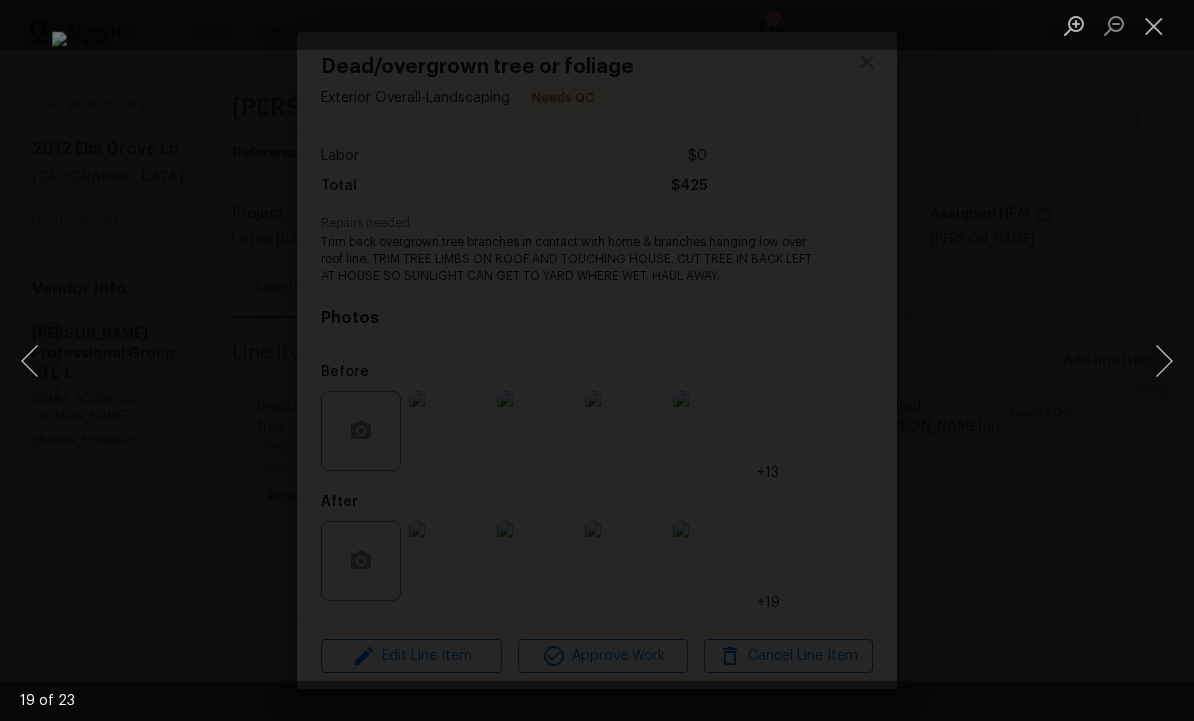 click at bounding box center (1164, 361) 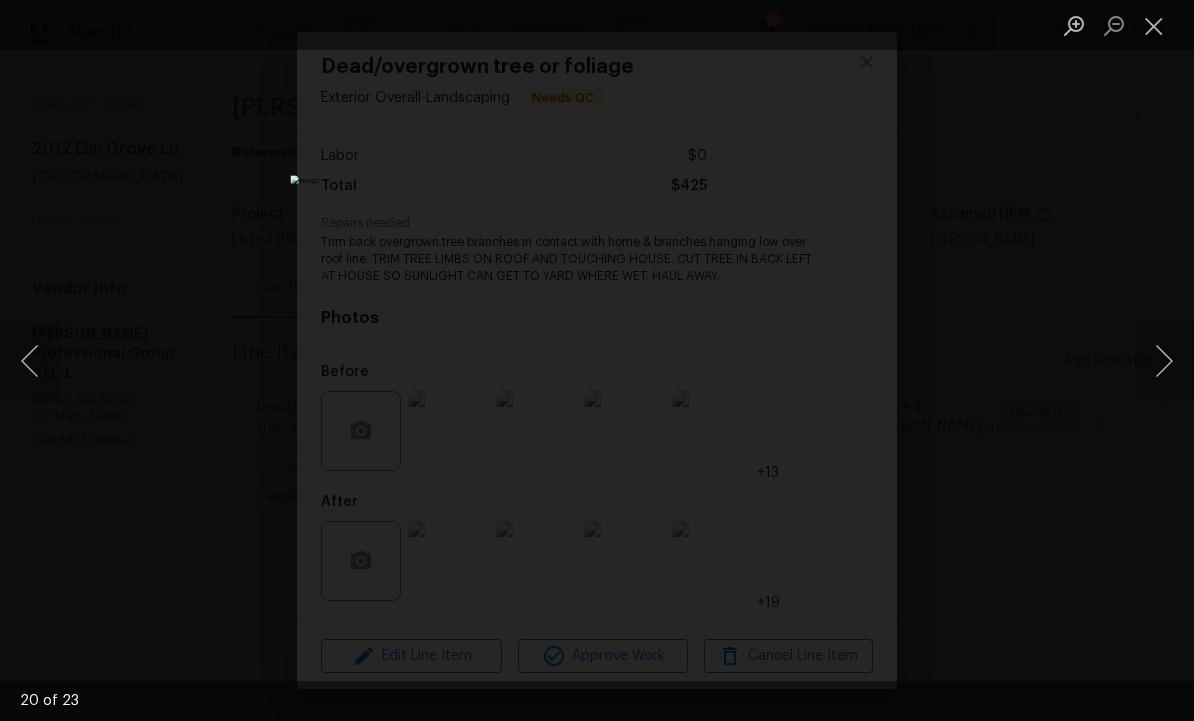 click at bounding box center [1164, 361] 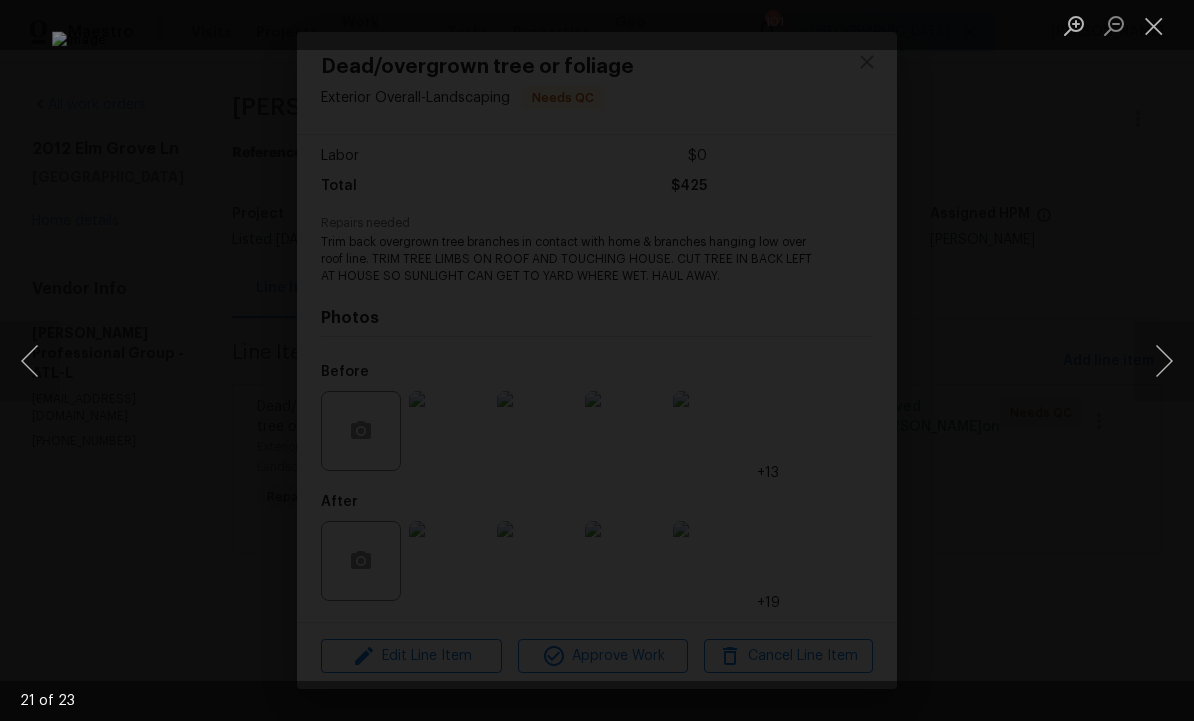 click at bounding box center (1164, 361) 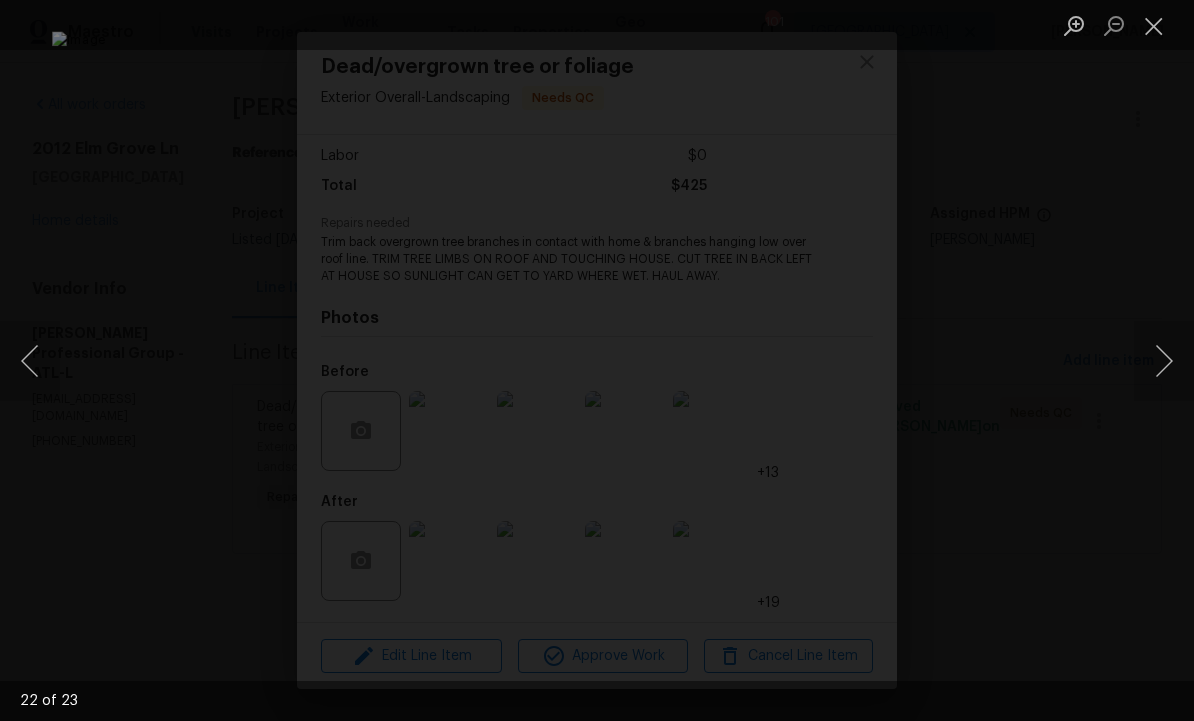click at bounding box center [1164, 361] 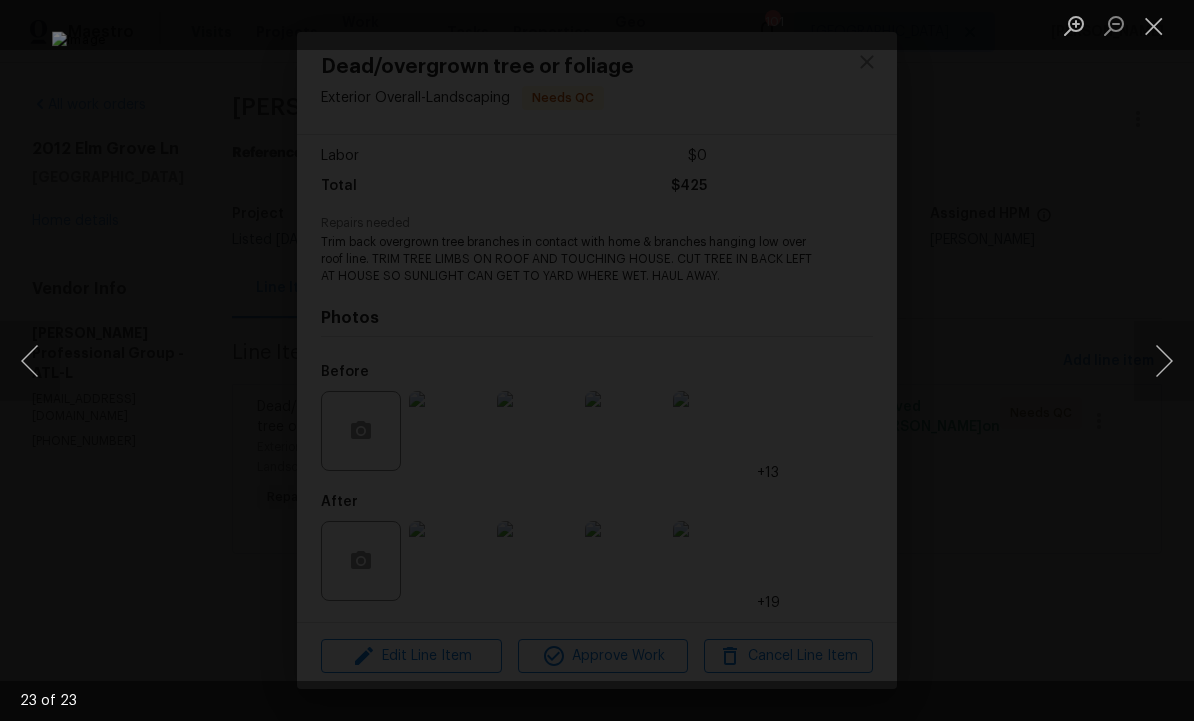 click at bounding box center (1164, 361) 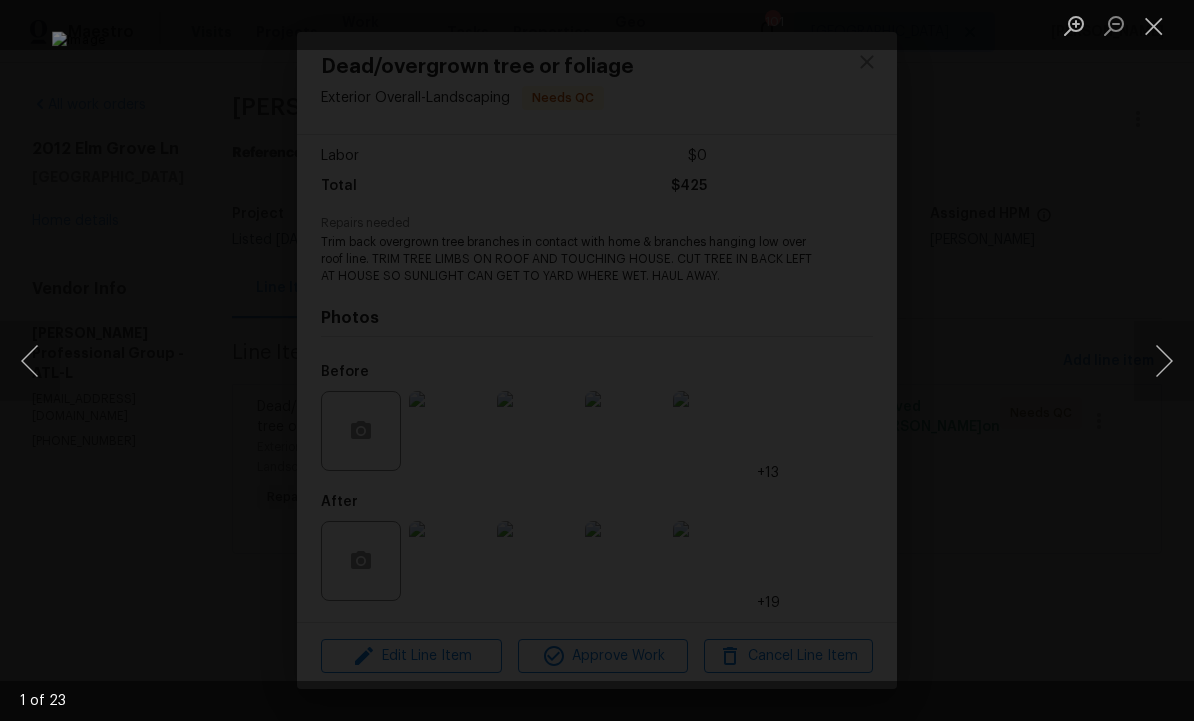 click at bounding box center [1164, 361] 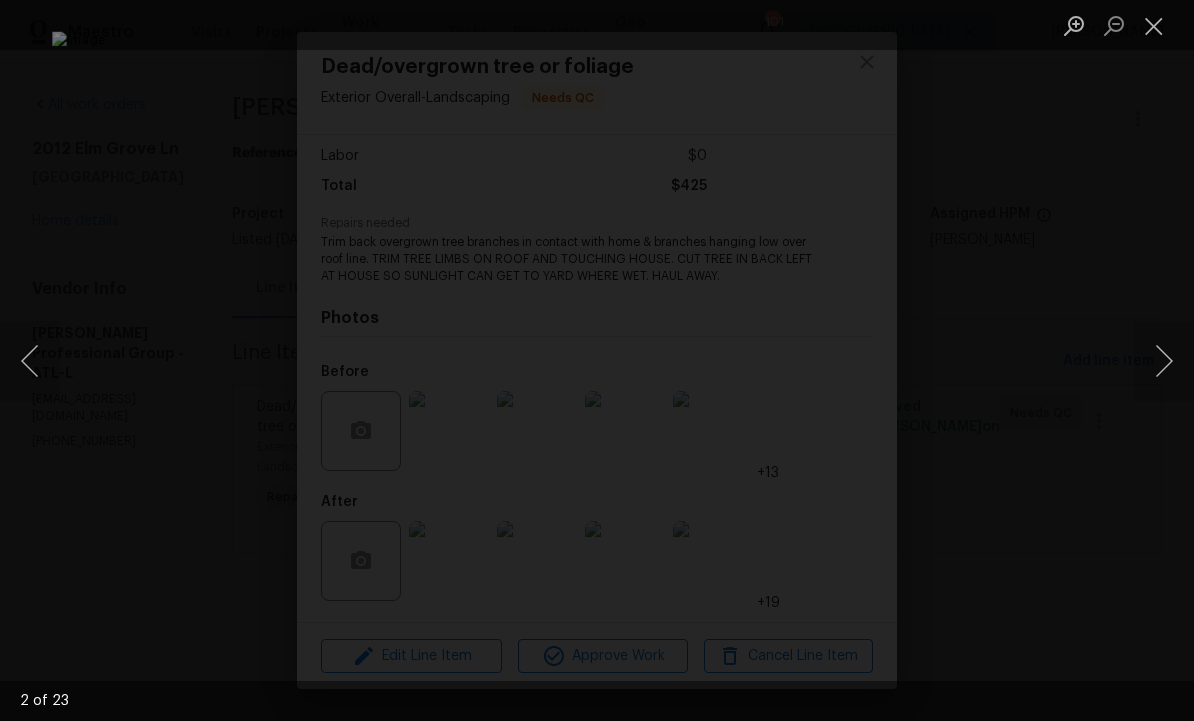 click at bounding box center [1164, 361] 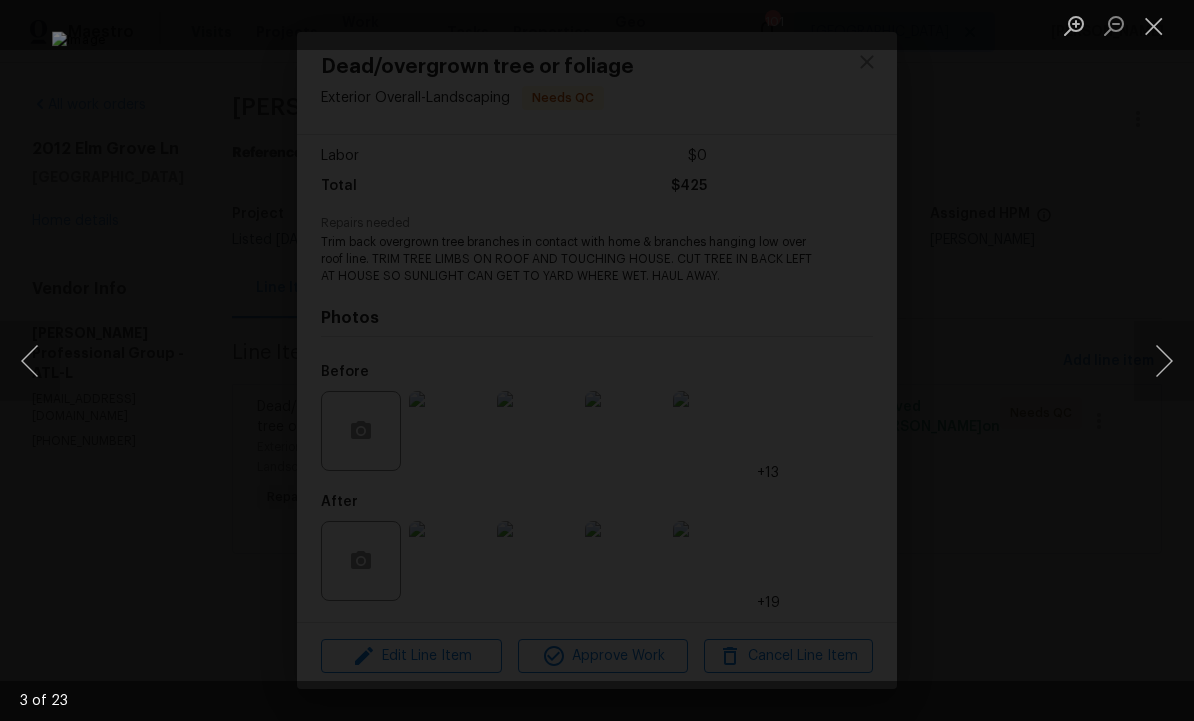 click at bounding box center (1164, 361) 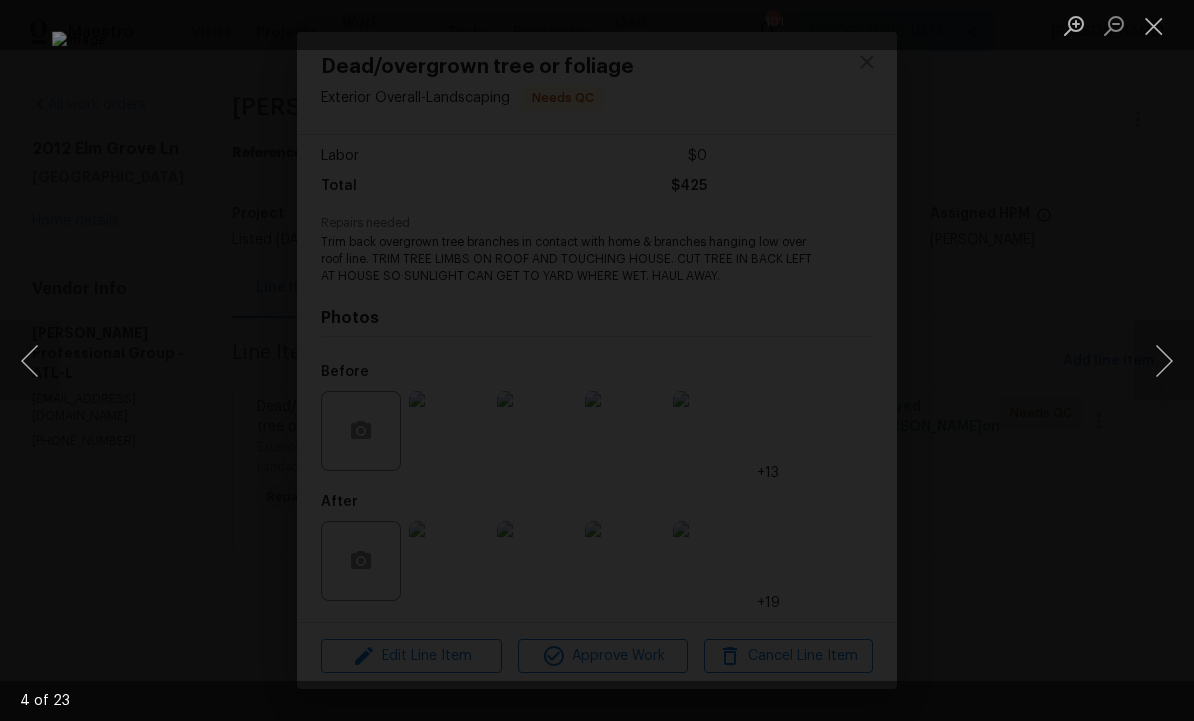 click at bounding box center [1164, 361] 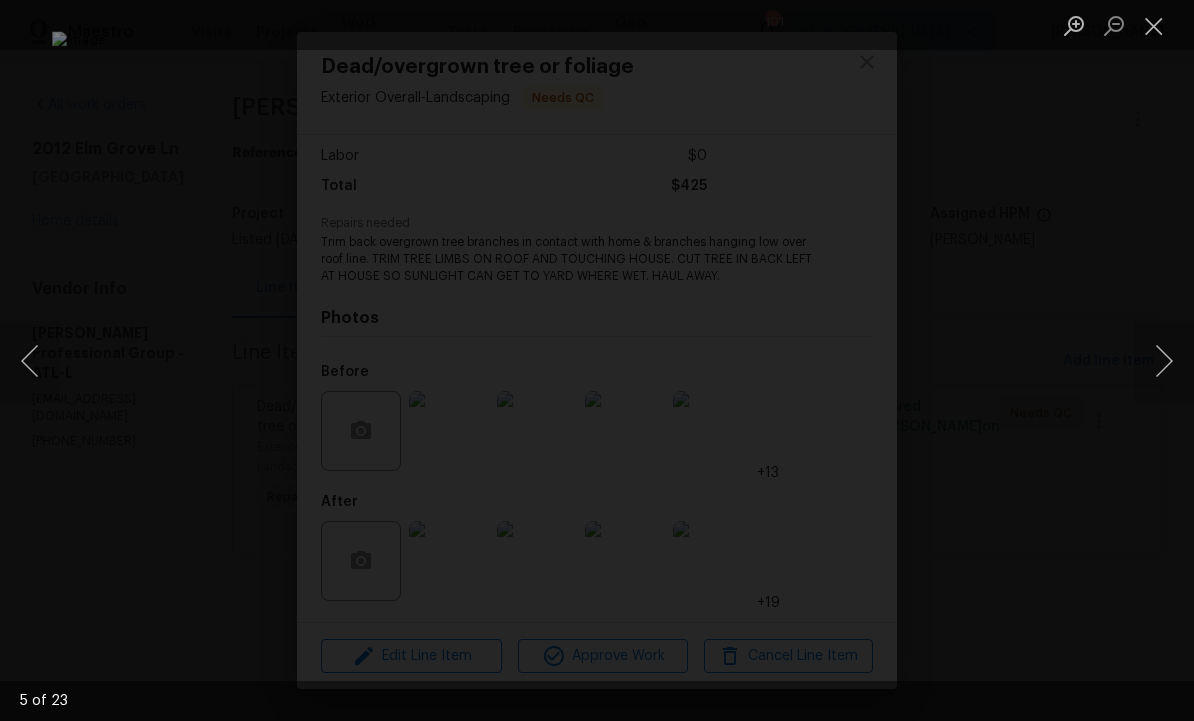 click at bounding box center (1164, 361) 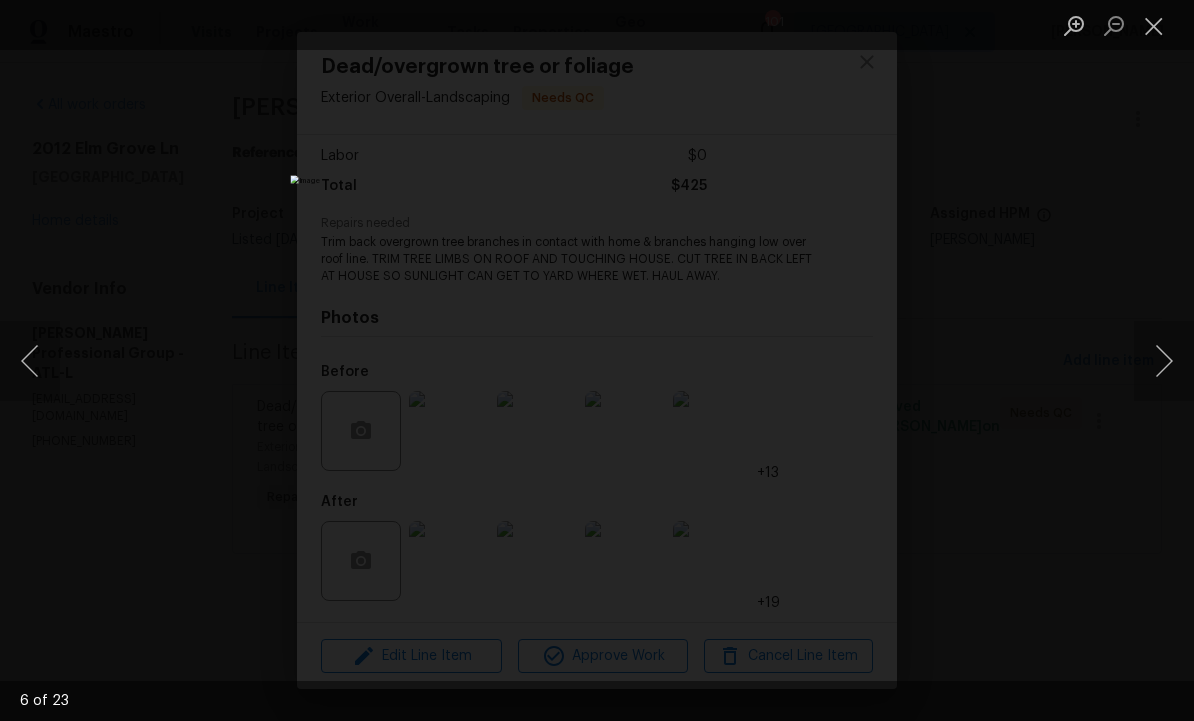click at bounding box center [1164, 361] 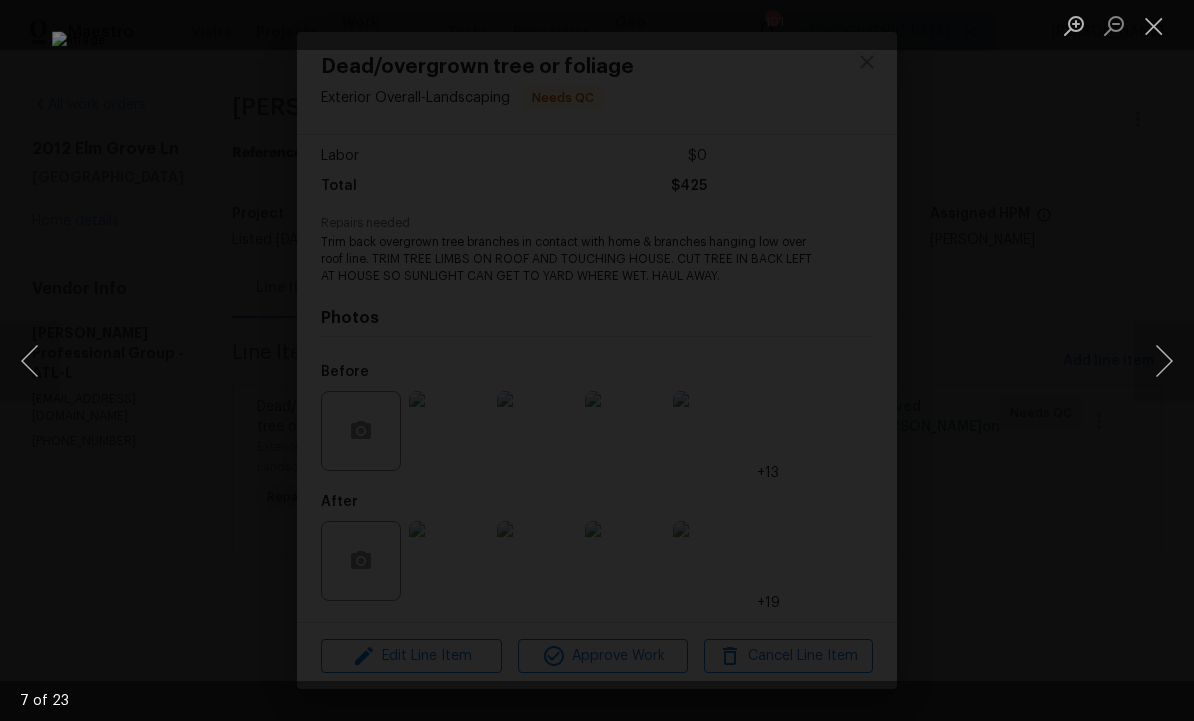click at bounding box center [1164, 361] 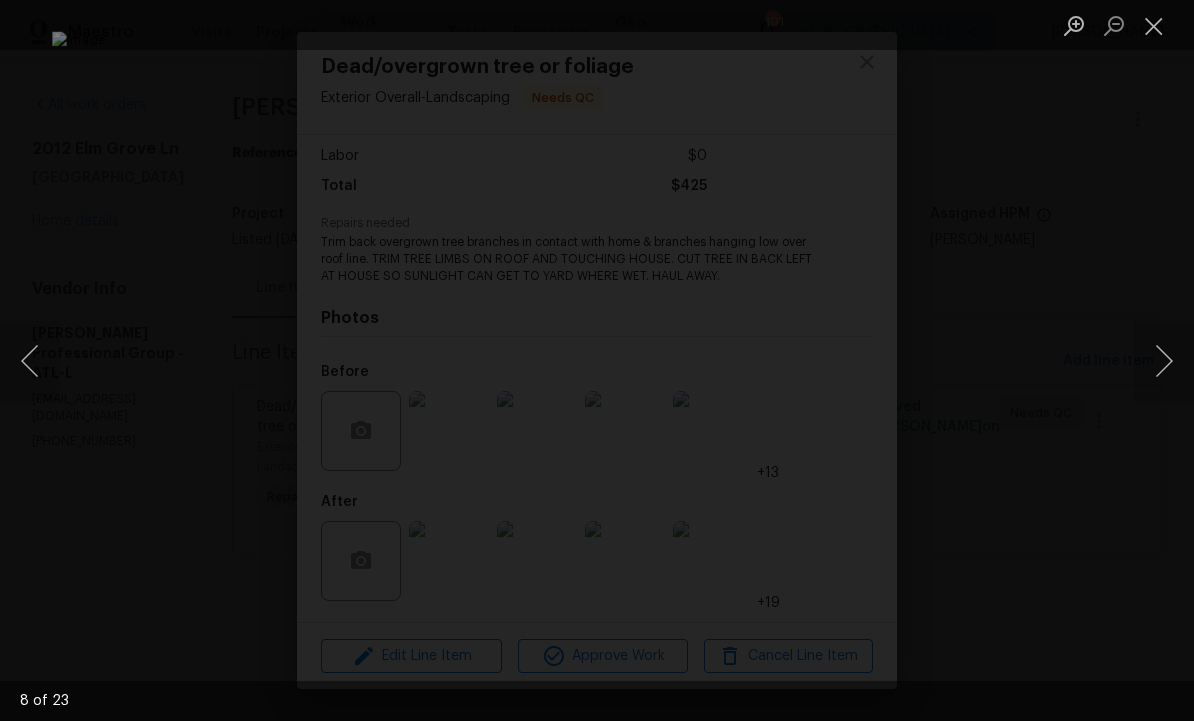 click at bounding box center [1164, 361] 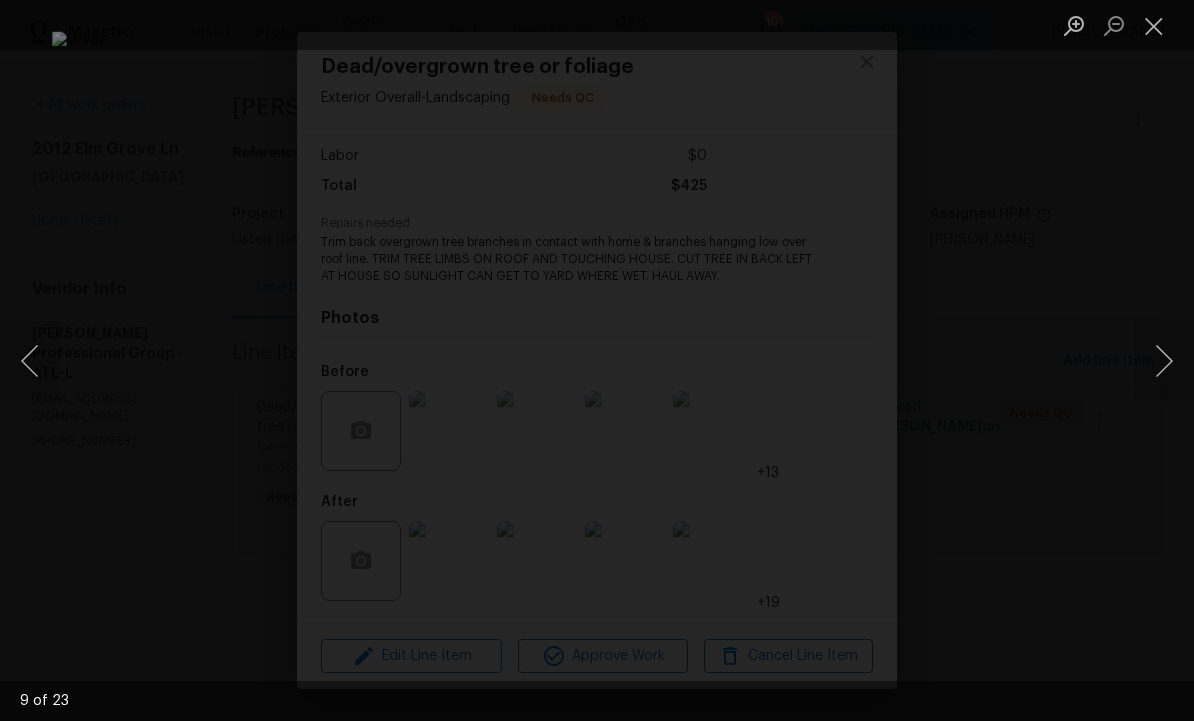 click at bounding box center (1164, 361) 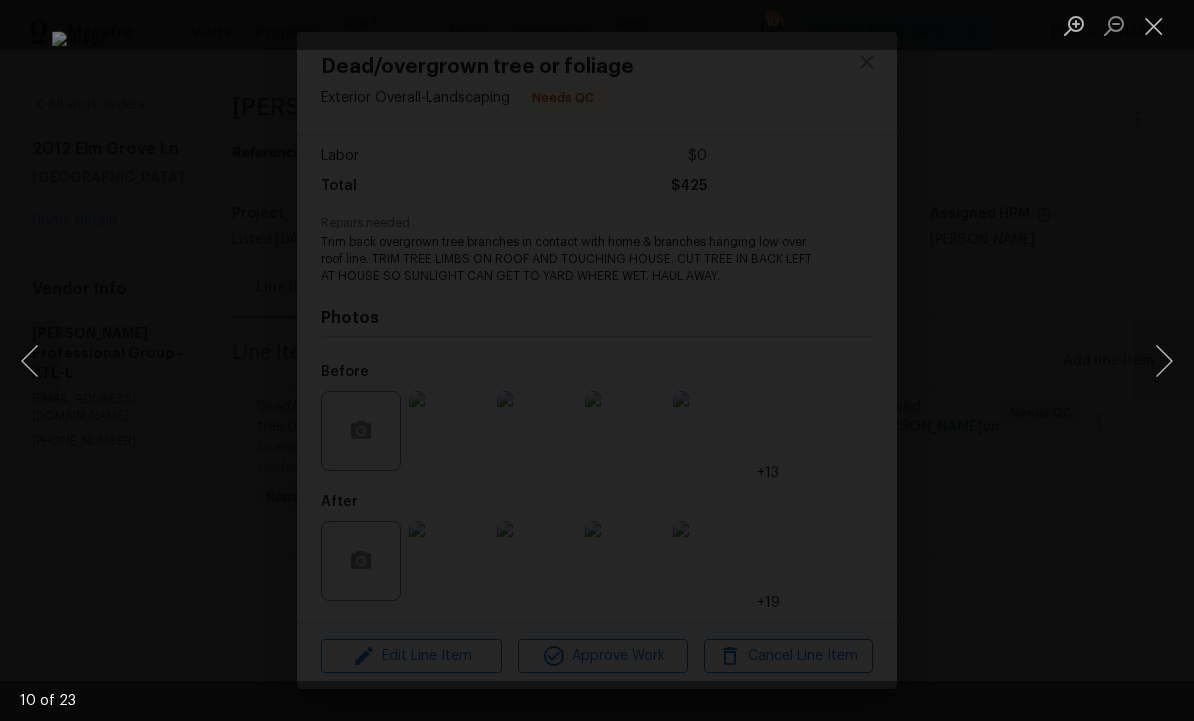 click at bounding box center [1164, 361] 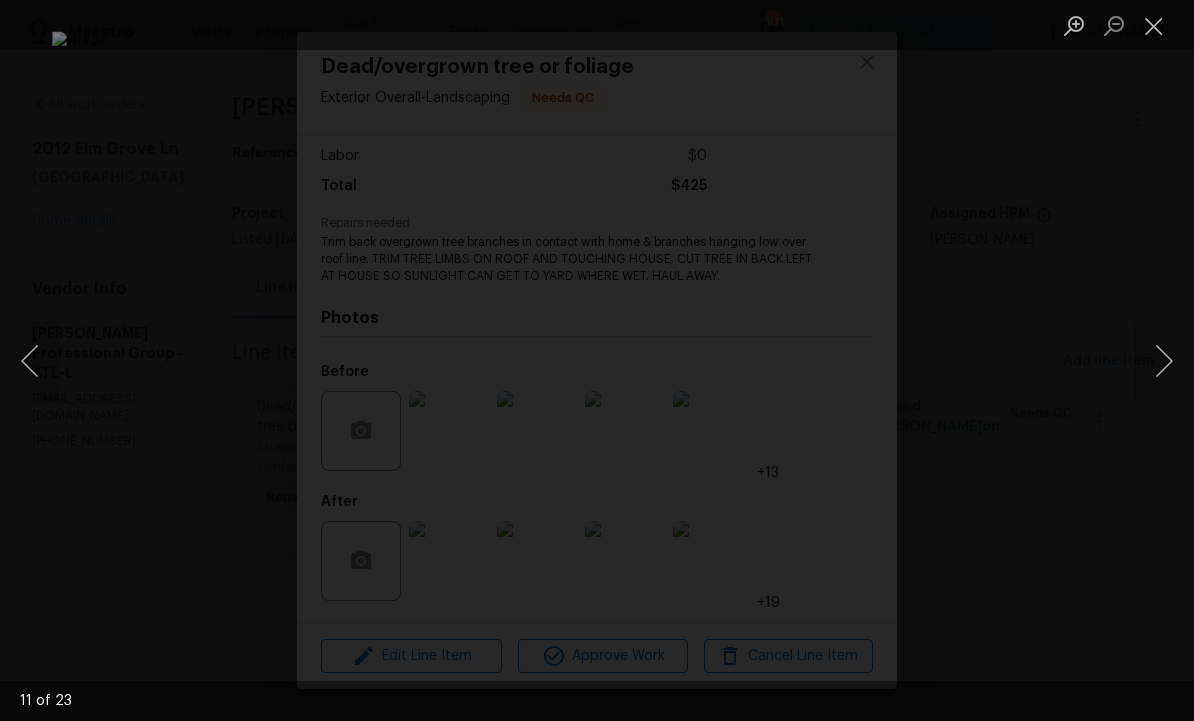 click at bounding box center (1164, 361) 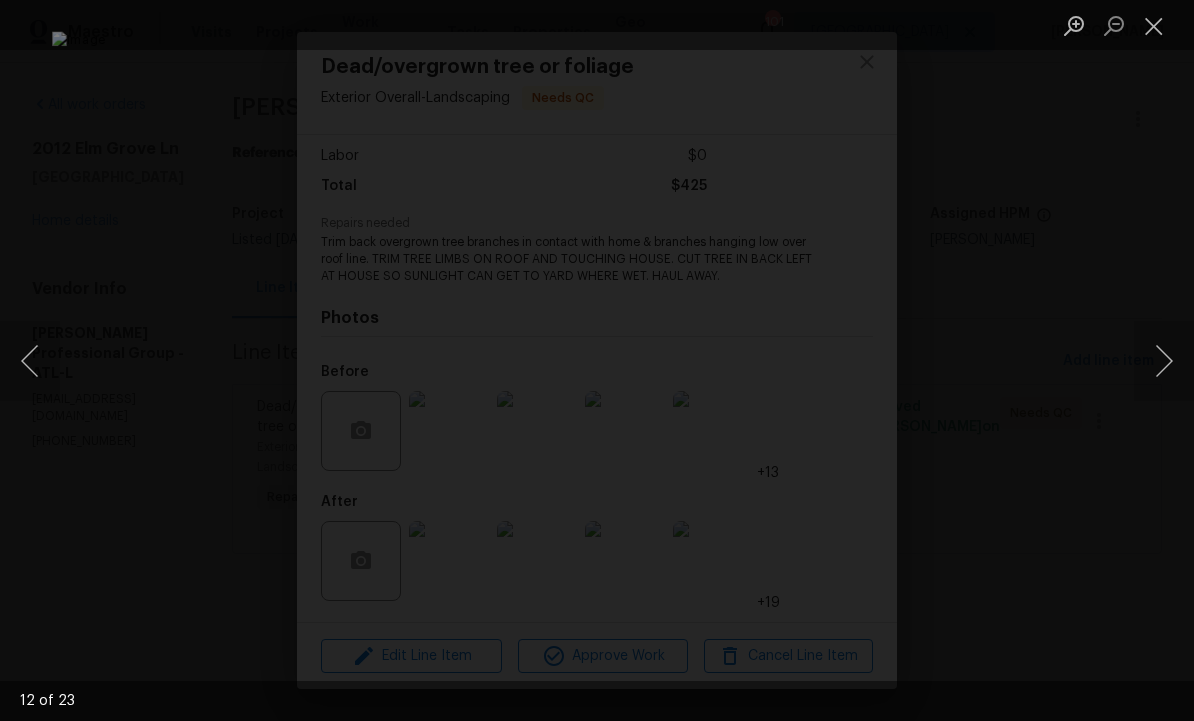 click at bounding box center (1164, 361) 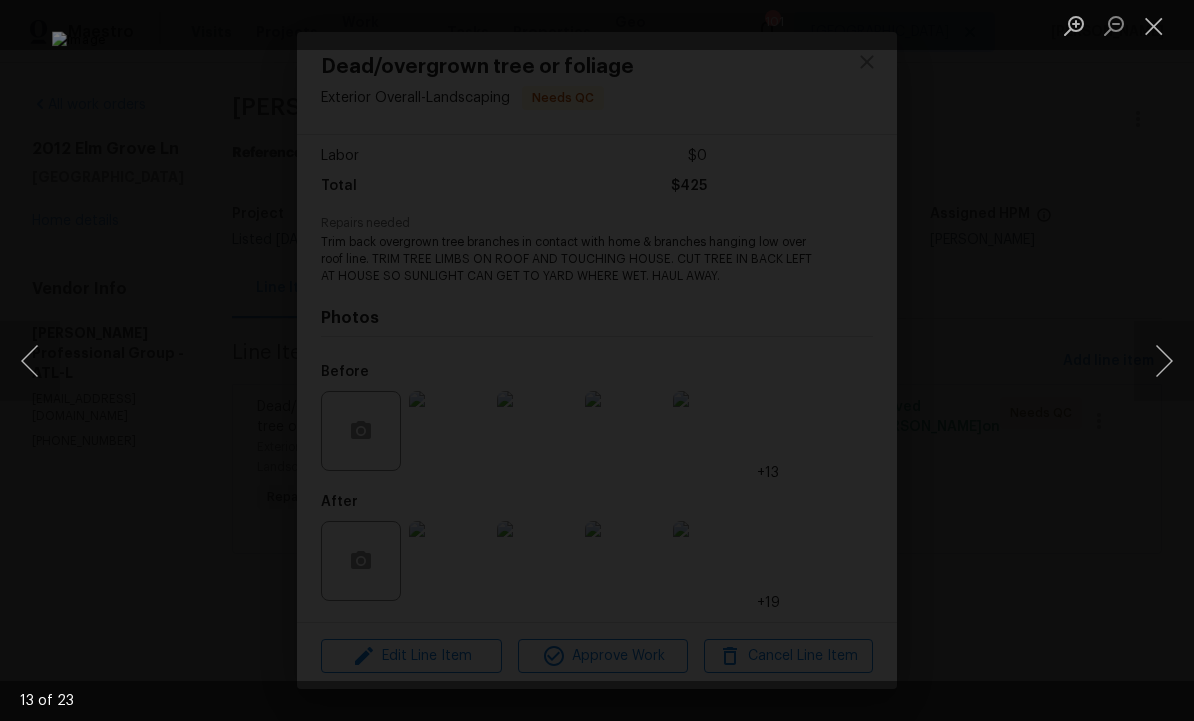 click at bounding box center [1164, 361] 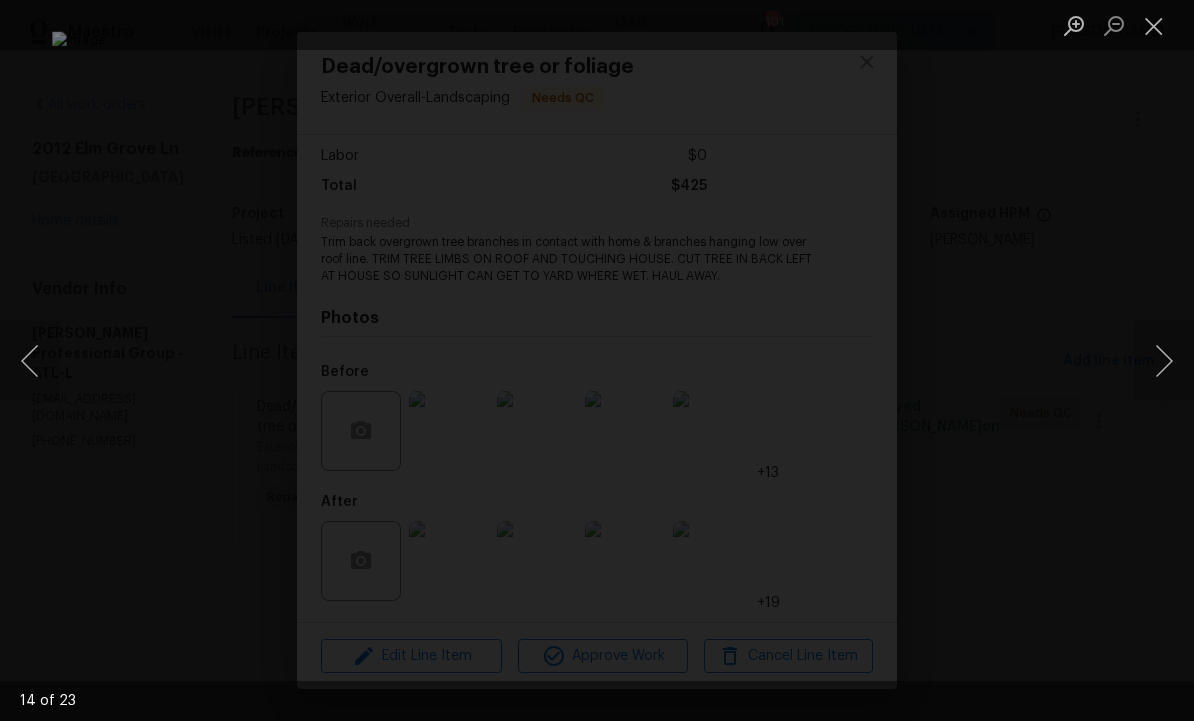click at bounding box center (1164, 361) 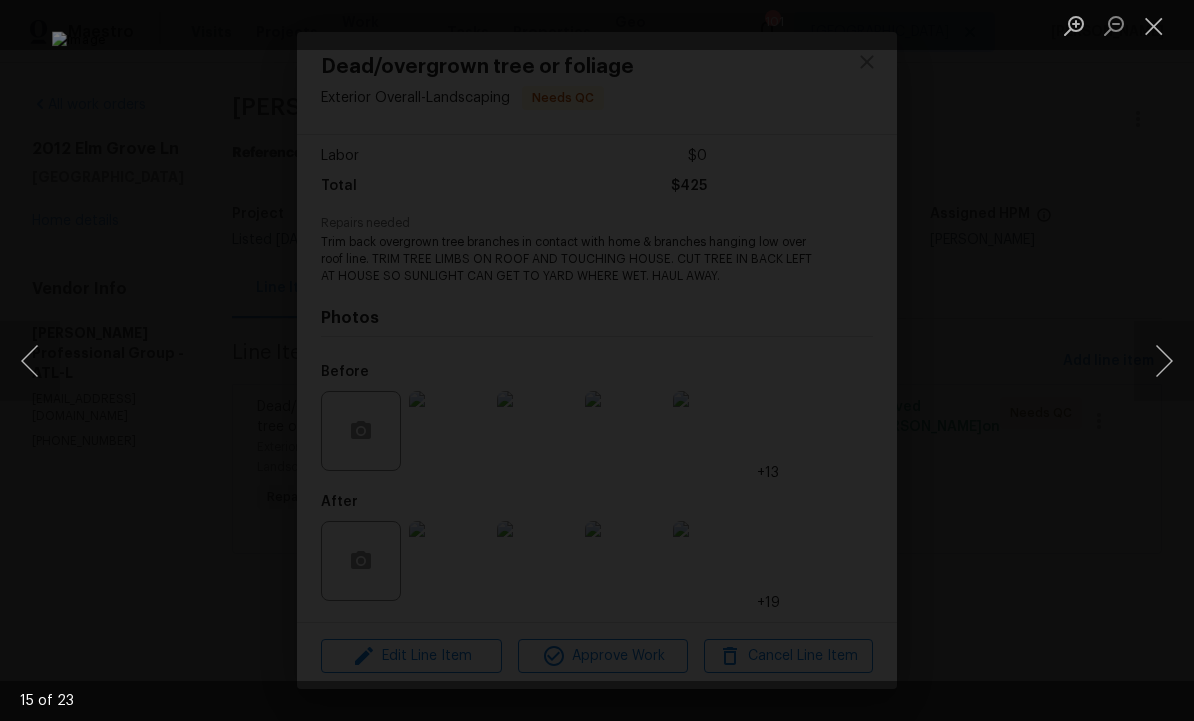 click at bounding box center (1154, 25) 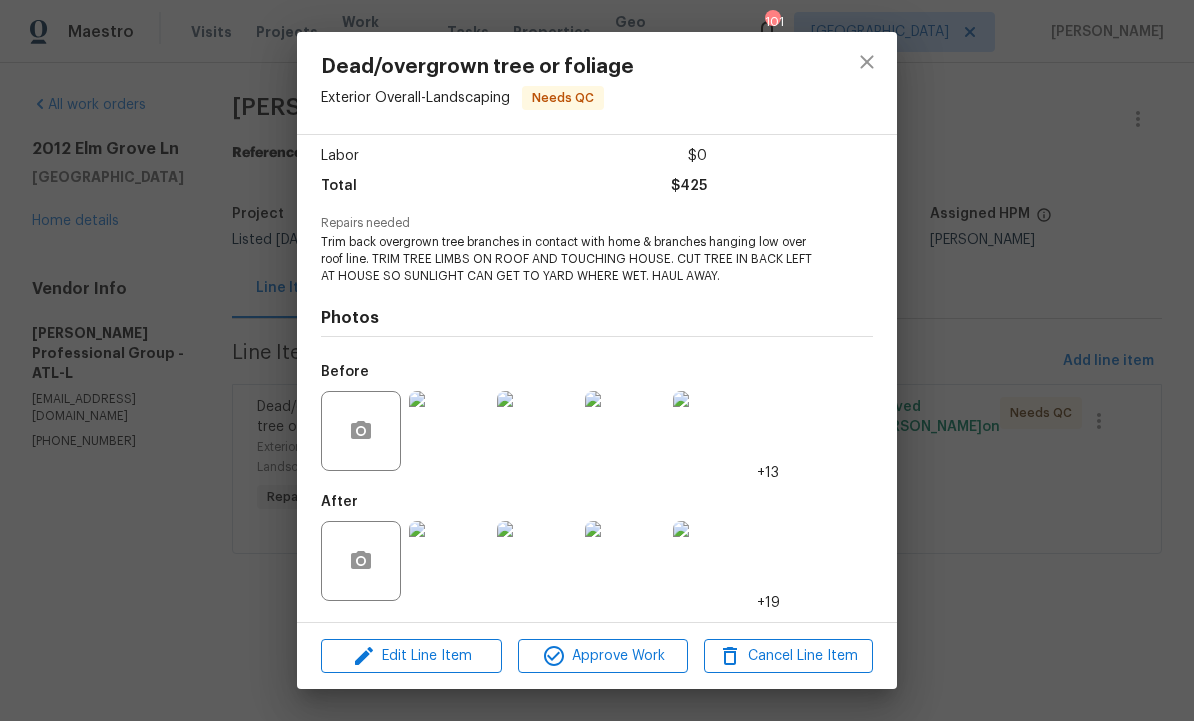 scroll, scrollTop: 137, scrollLeft: 0, axis: vertical 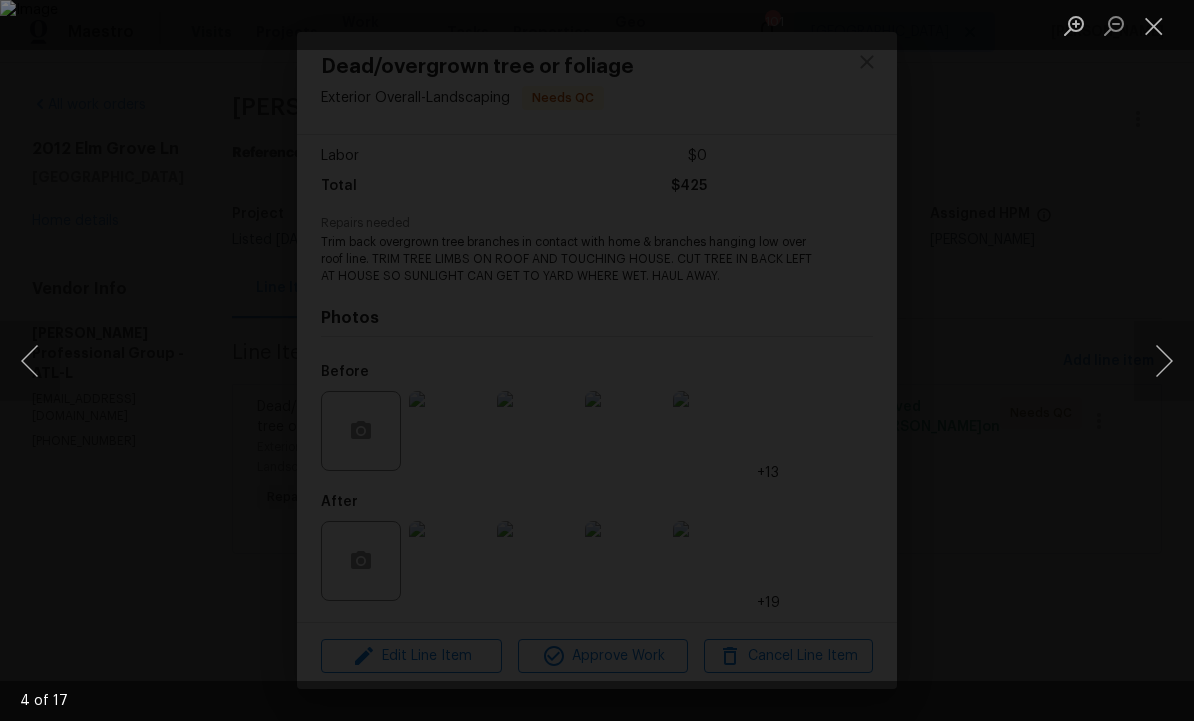 click at bounding box center [1164, 361] 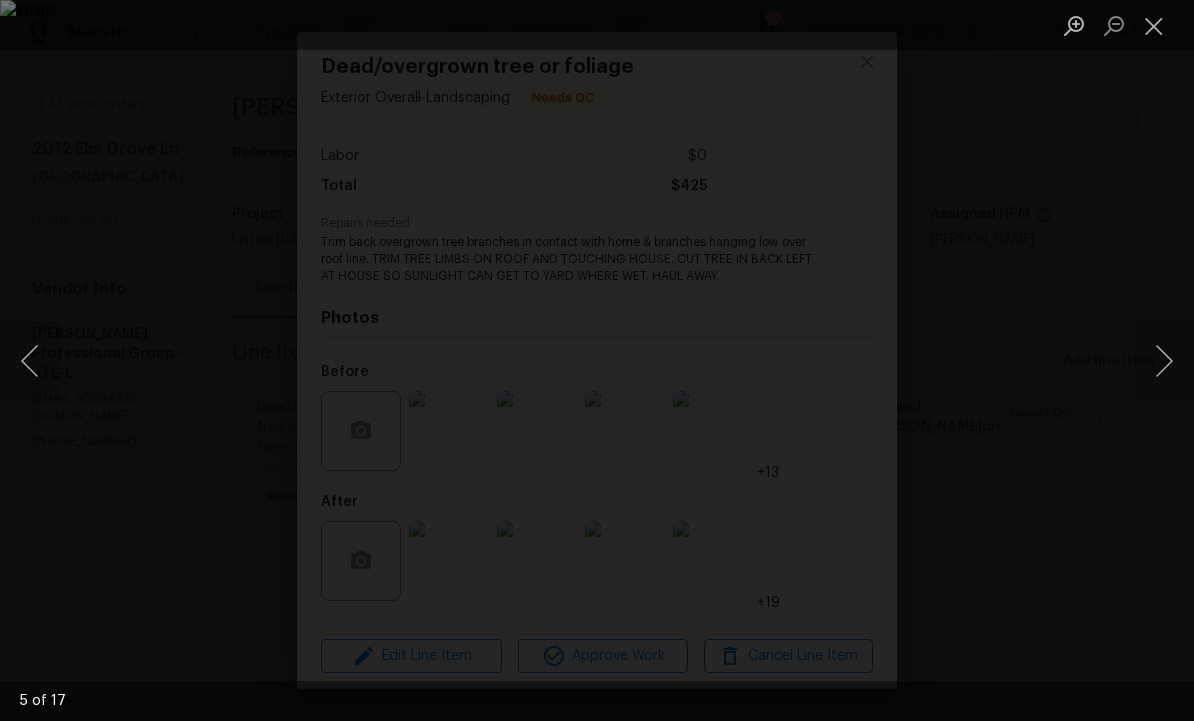 click at bounding box center (1164, 361) 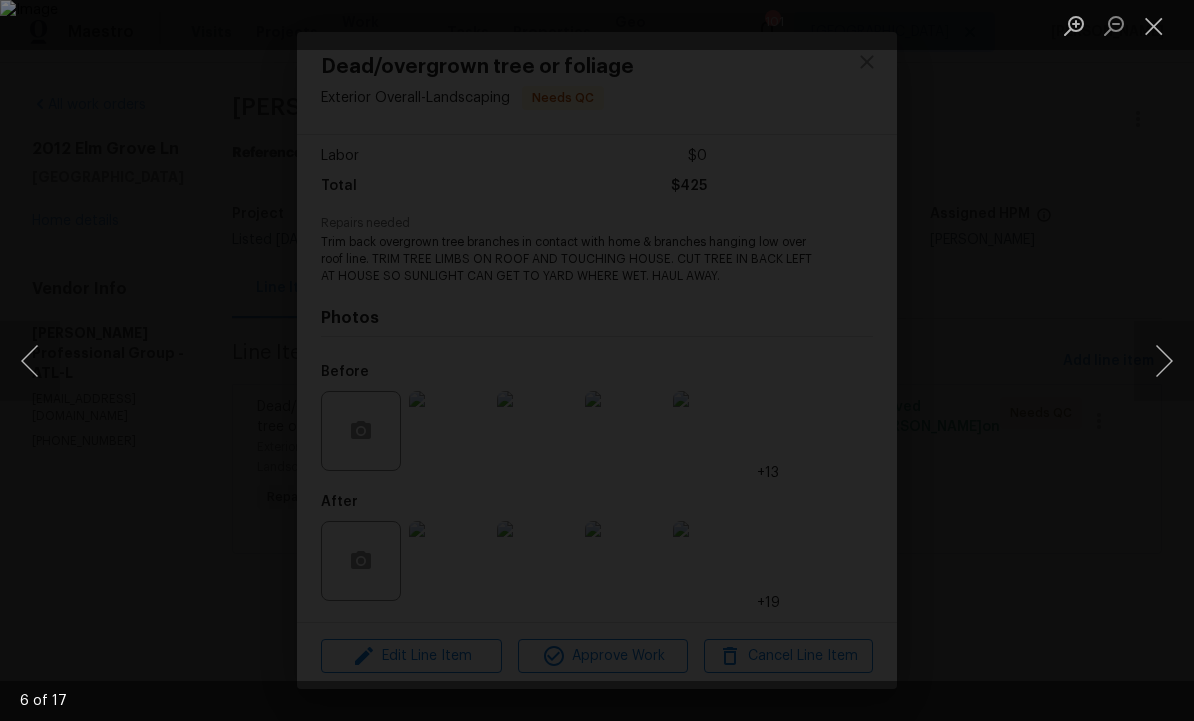 click at bounding box center [1164, 361] 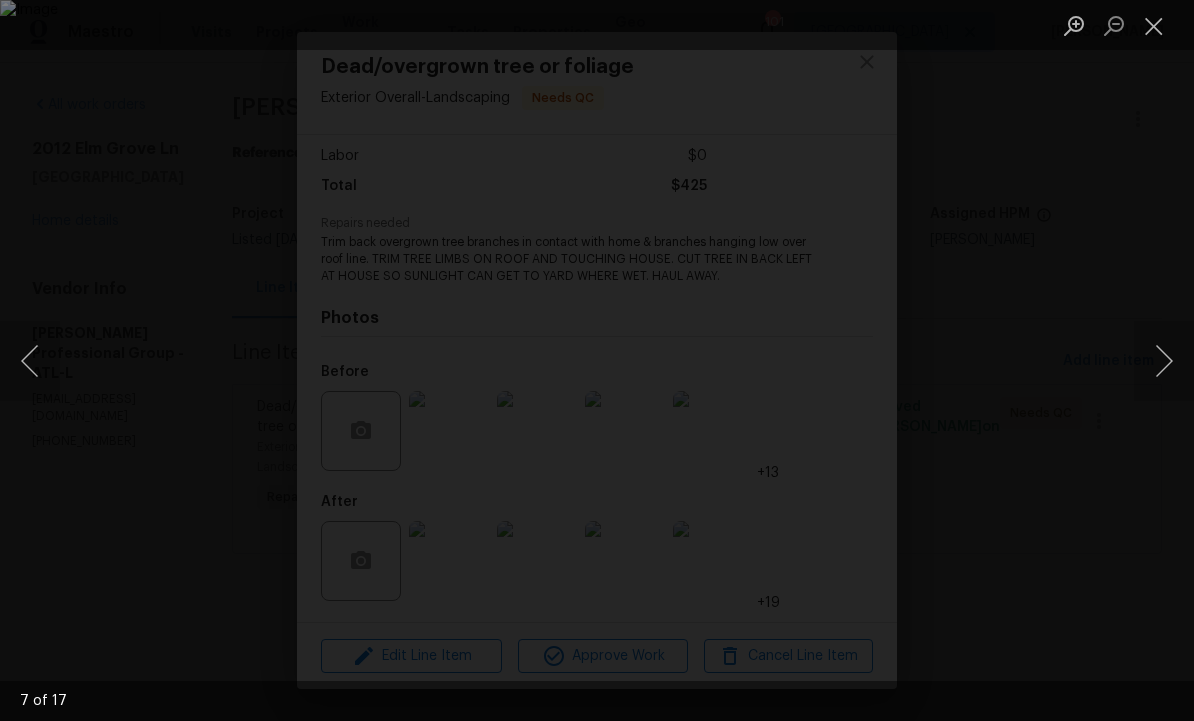 click at bounding box center [1164, 361] 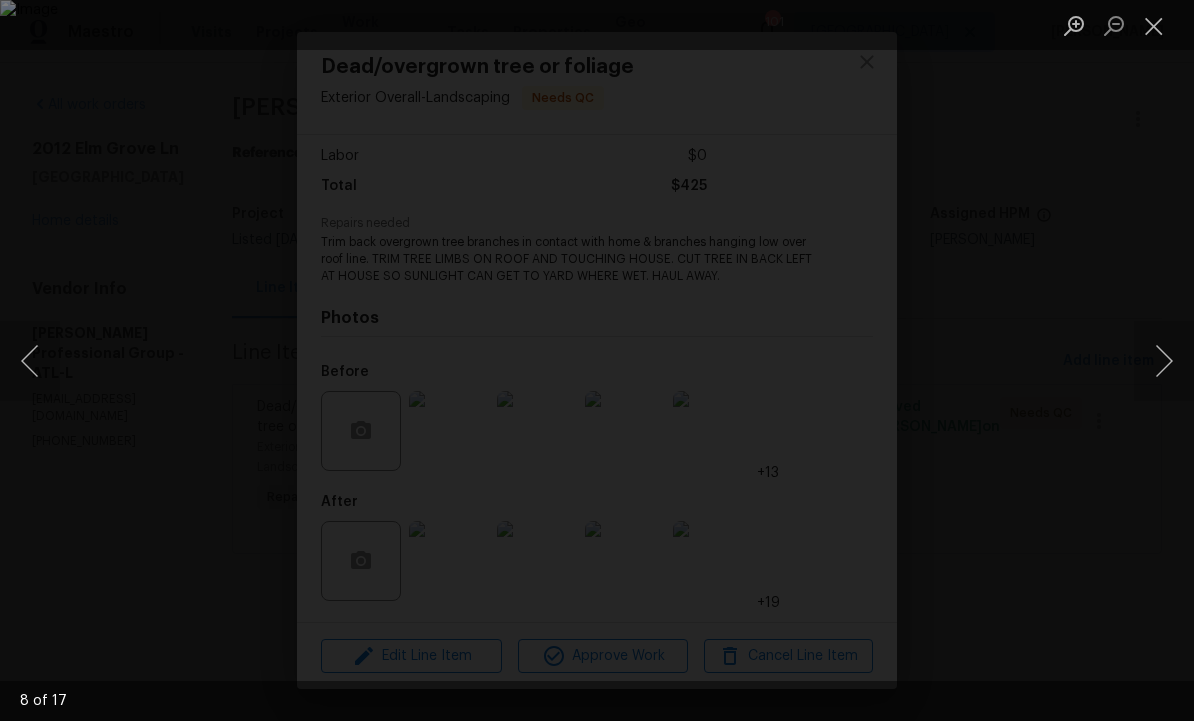 click at bounding box center (1164, 361) 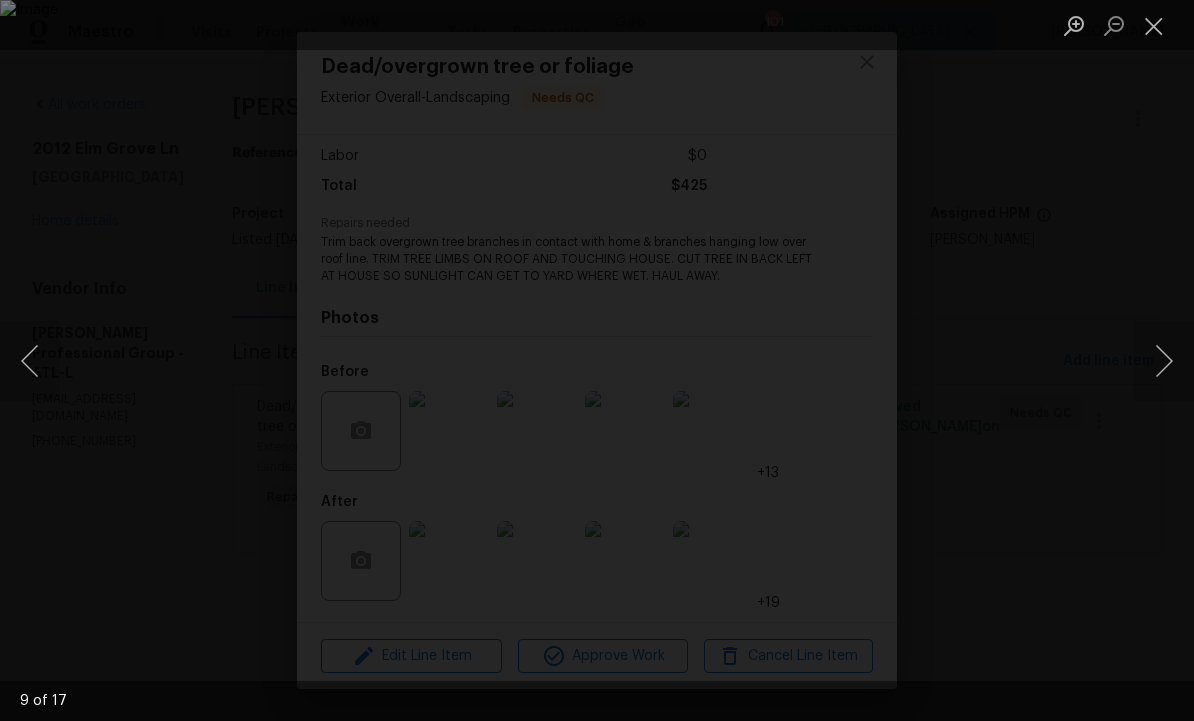 click at bounding box center [1164, 361] 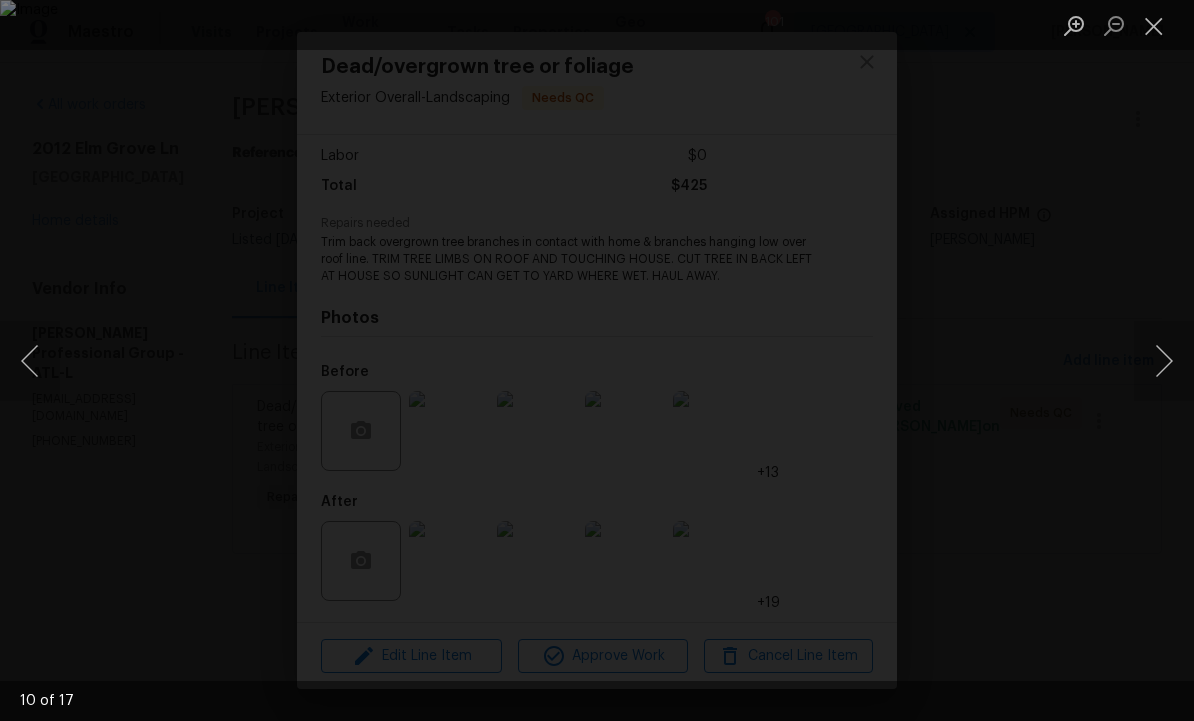 click at bounding box center (1164, 361) 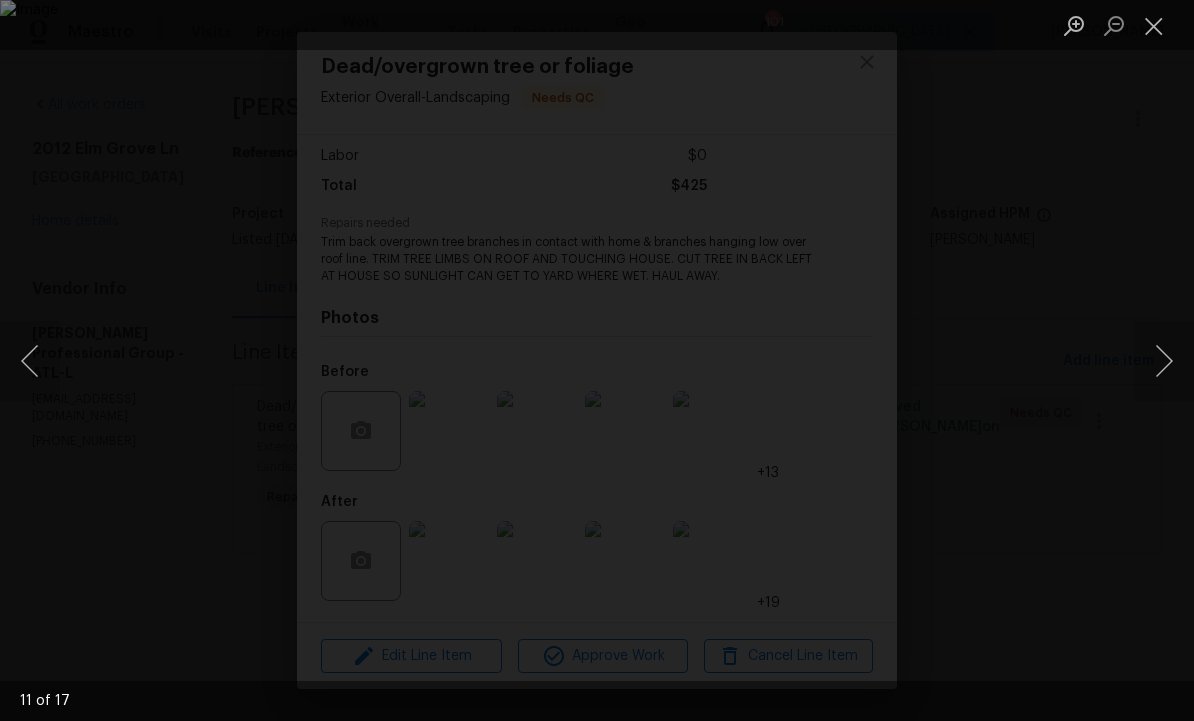 click at bounding box center [1164, 361] 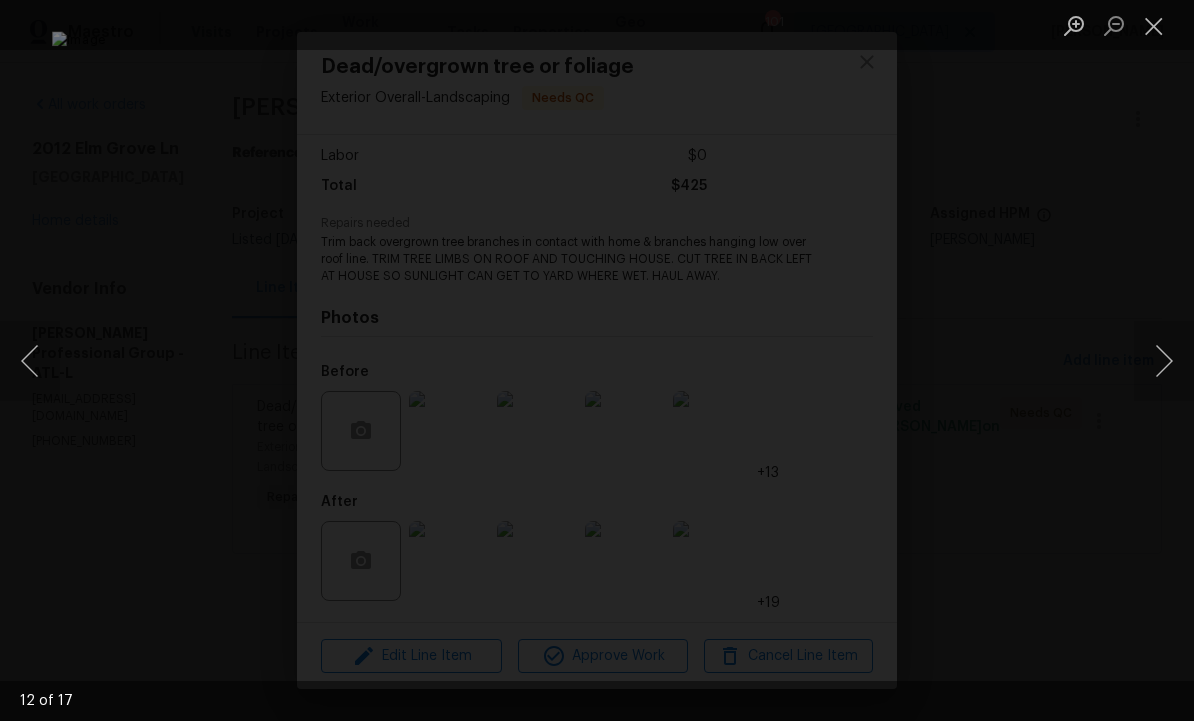 click at bounding box center [1164, 361] 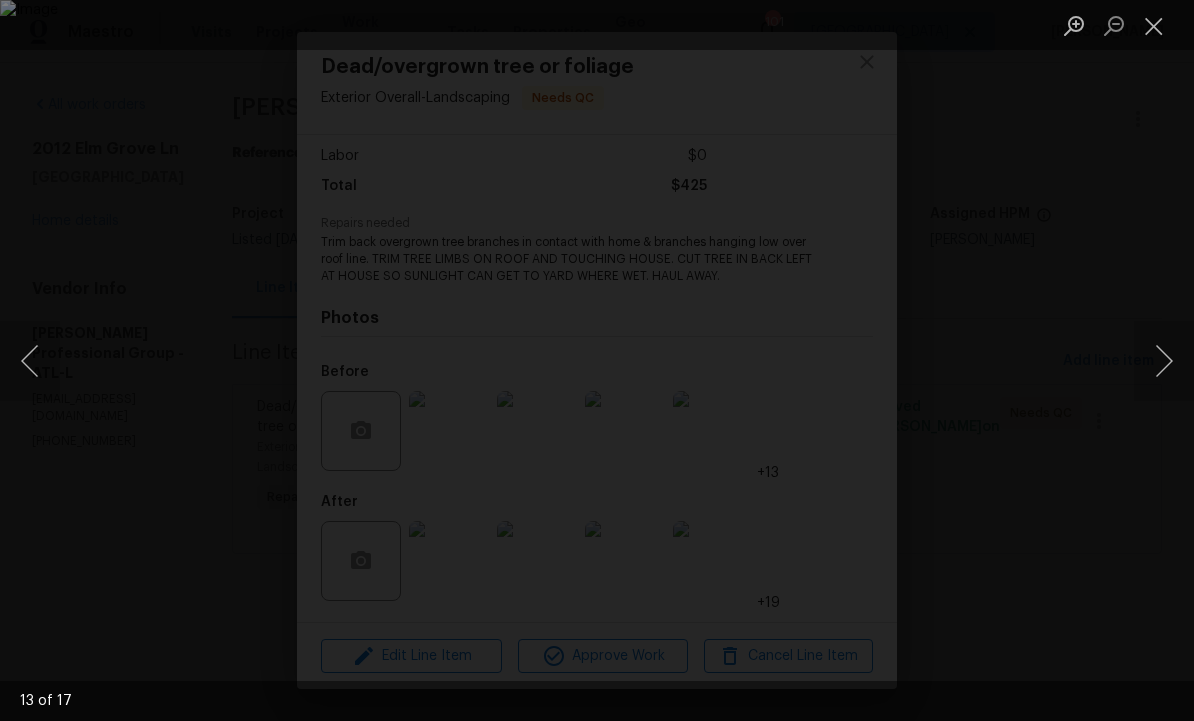 click at bounding box center (1164, 361) 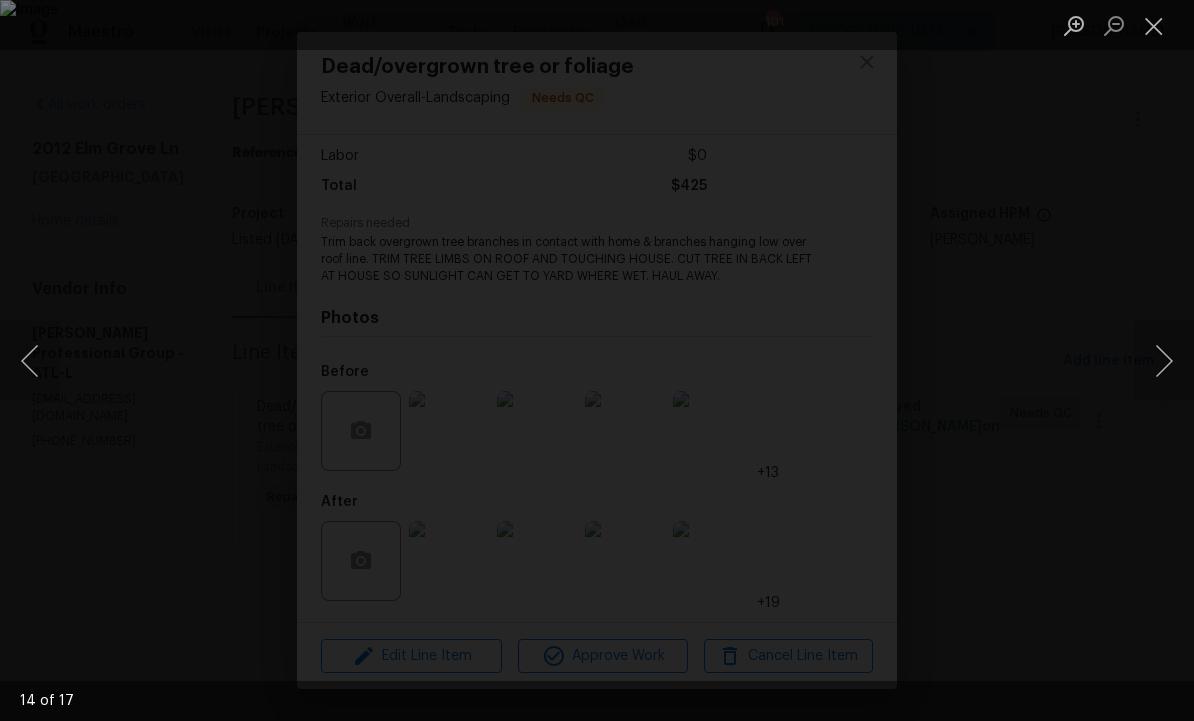 click at bounding box center (1164, 361) 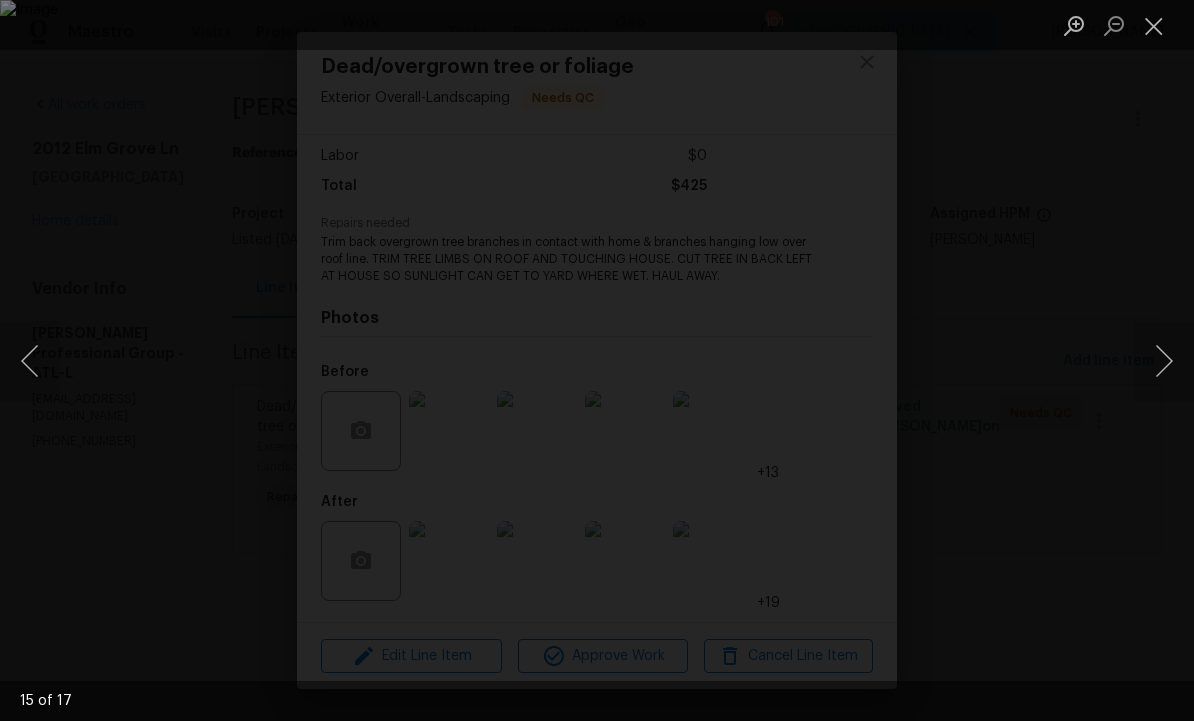 click at bounding box center (1164, 361) 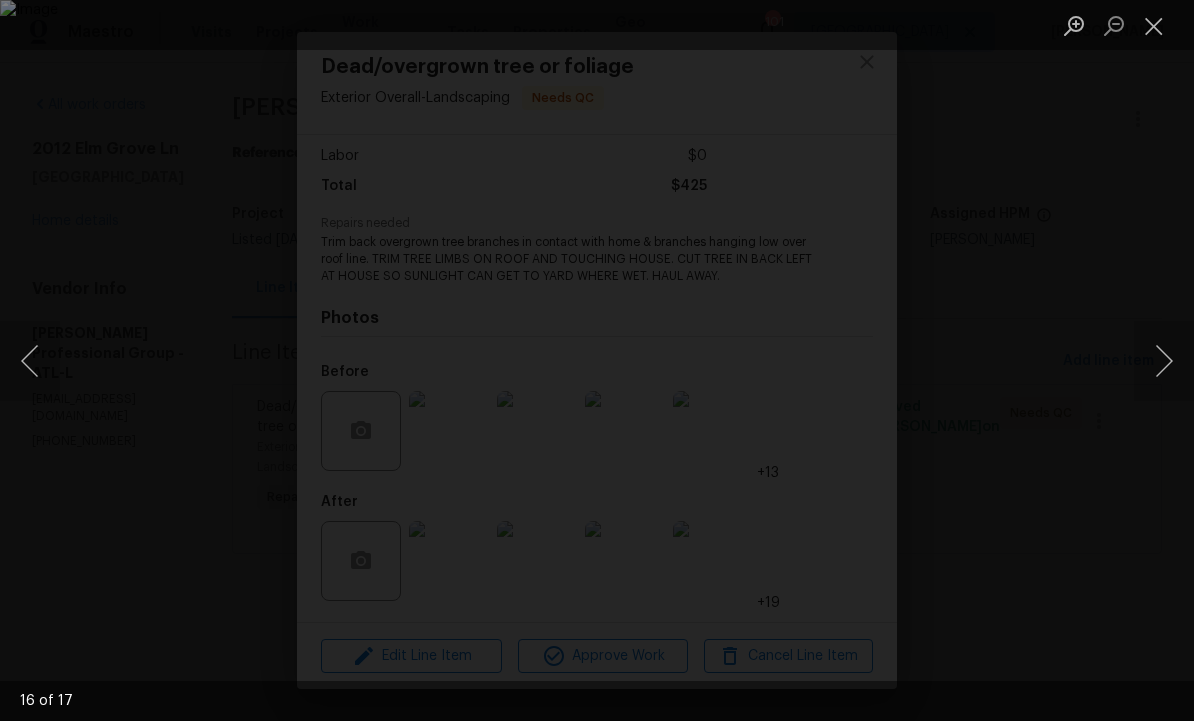 click at bounding box center [1164, 361] 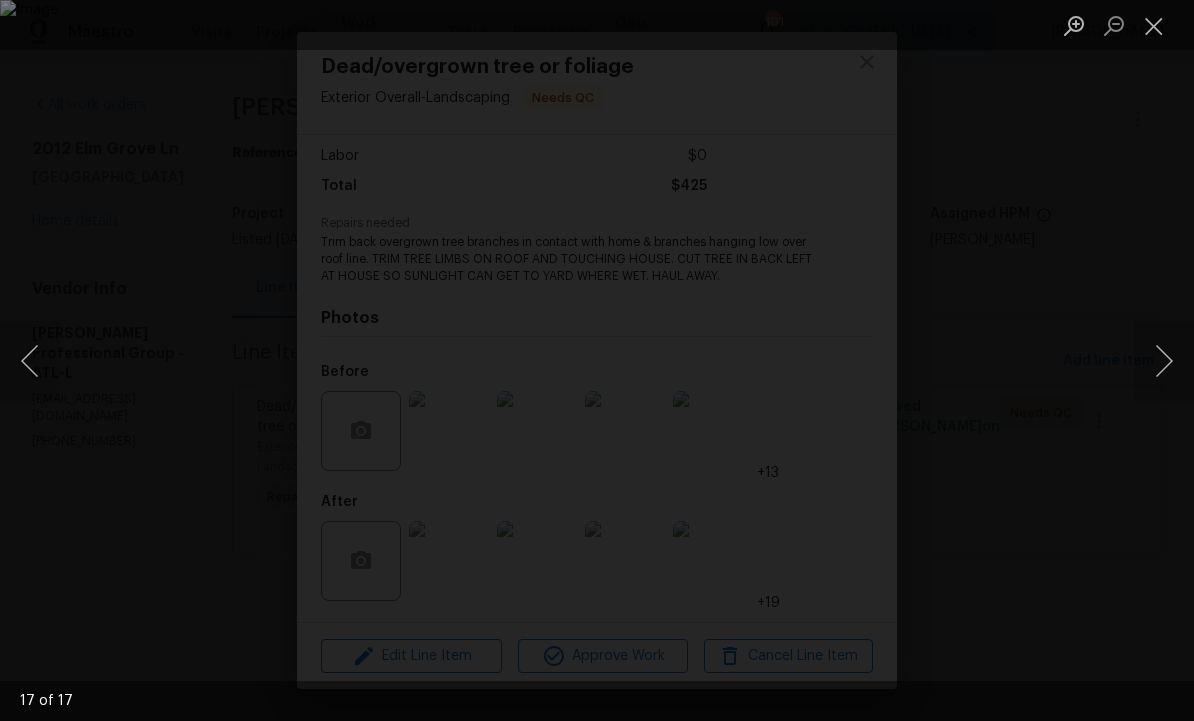 click at bounding box center (1164, 361) 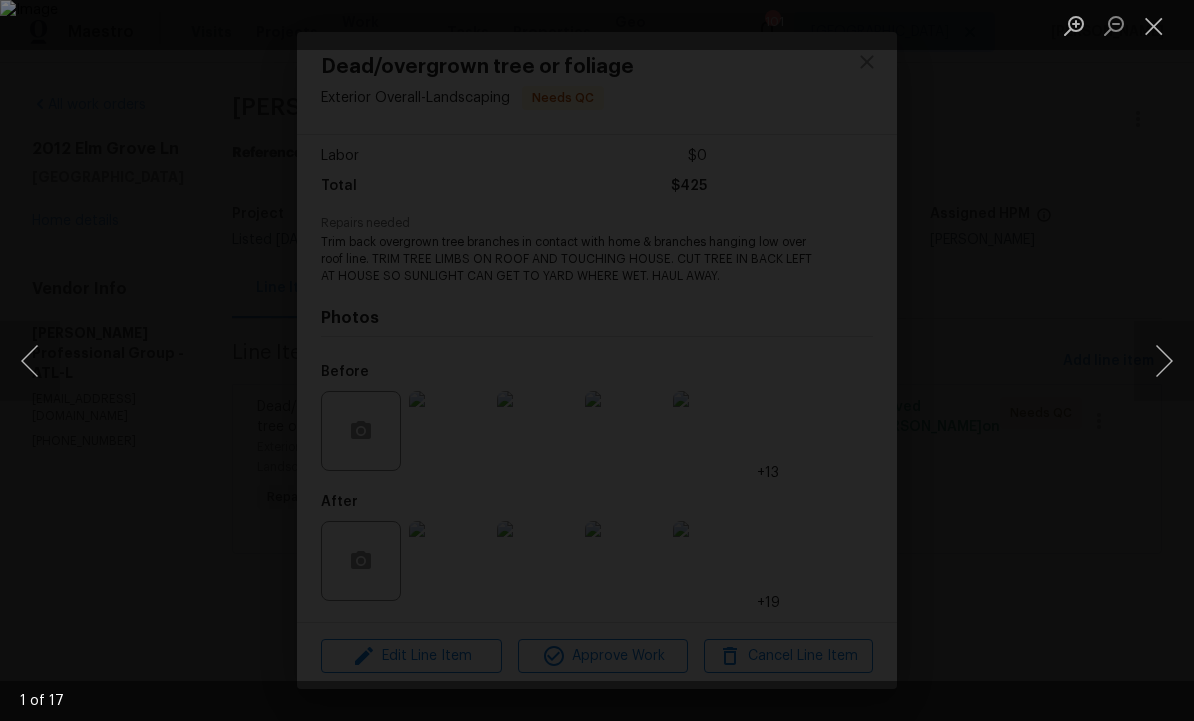 click at bounding box center [1164, 361] 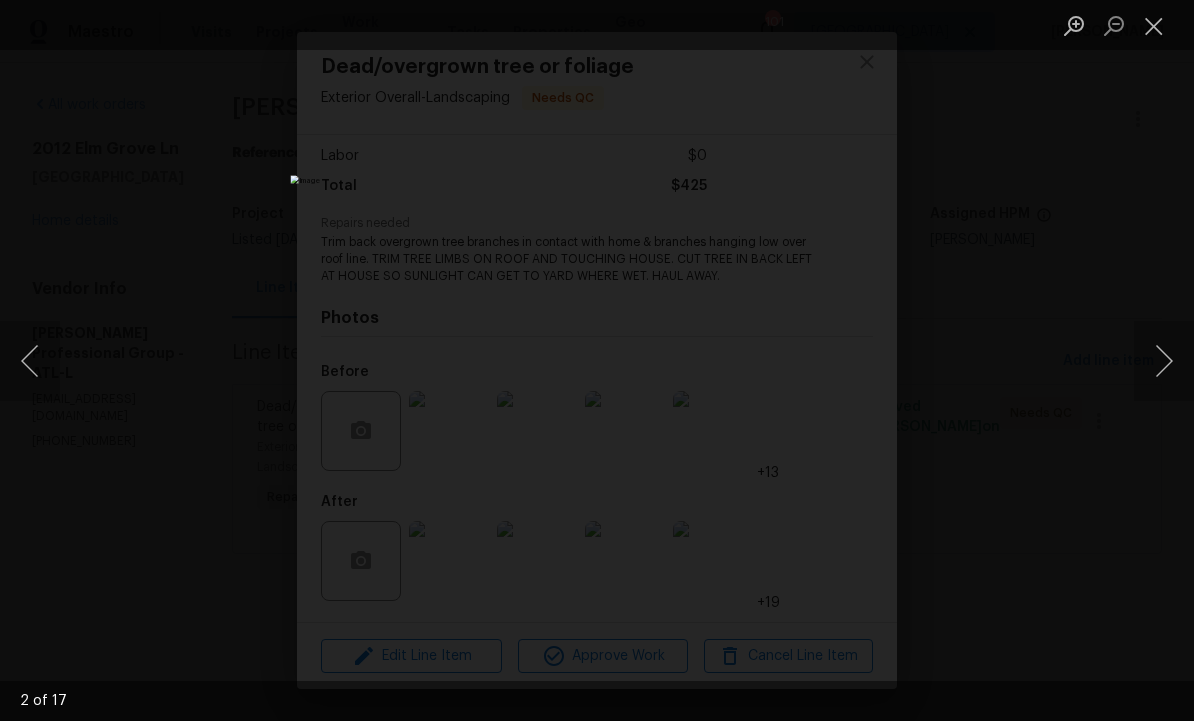 click at bounding box center [1164, 361] 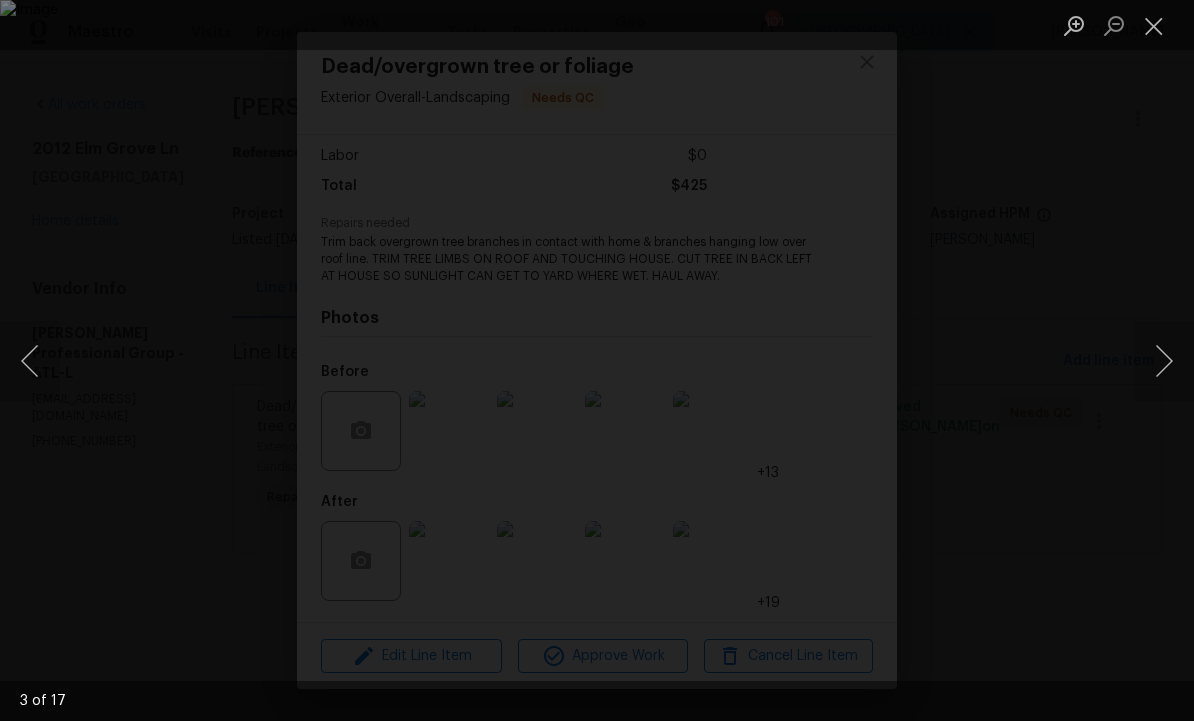 click at bounding box center [1164, 361] 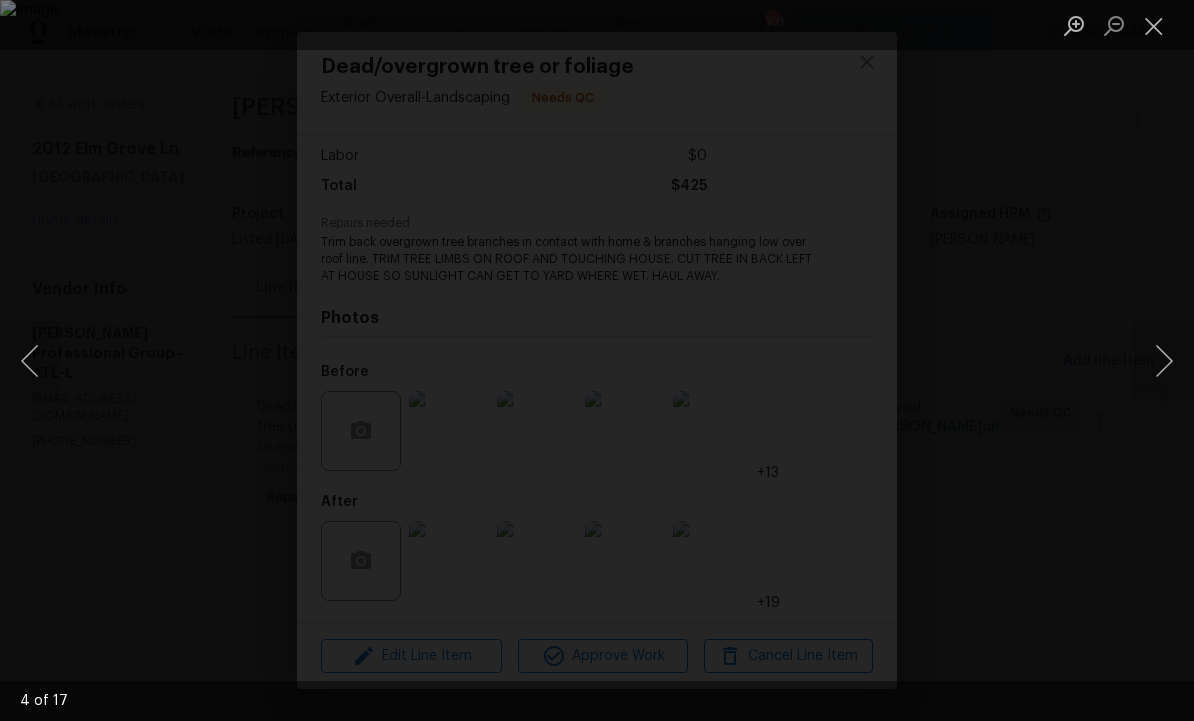click at bounding box center [1164, 361] 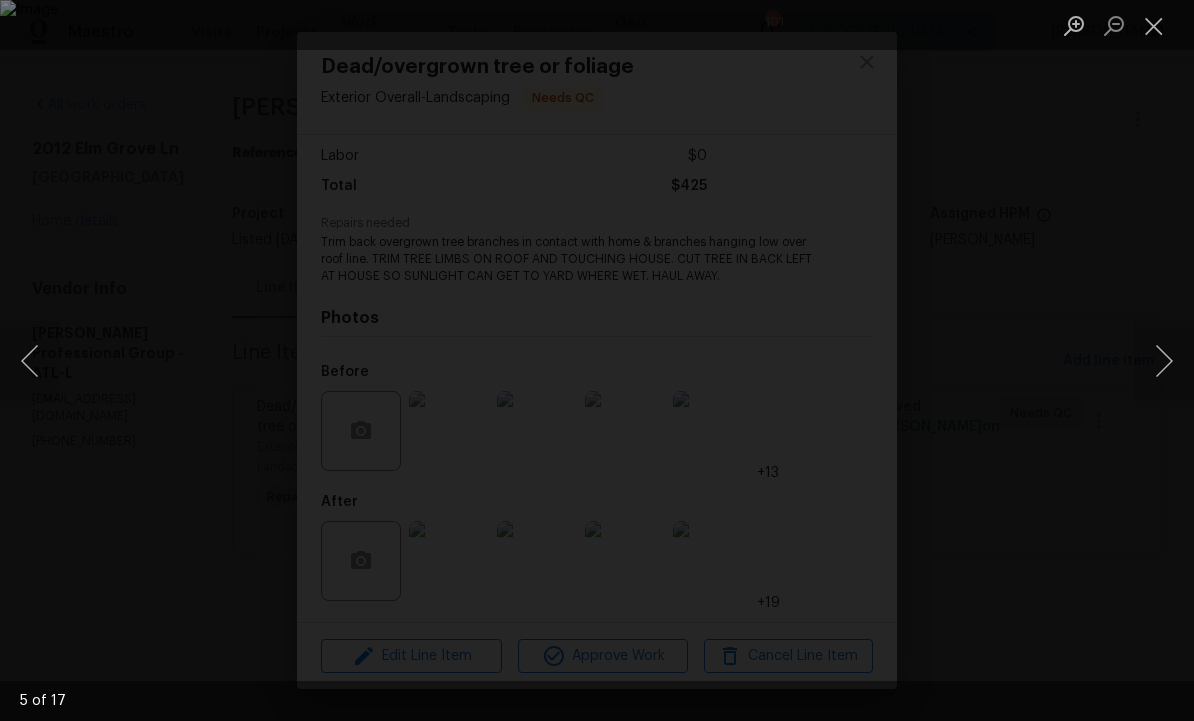 click at bounding box center [1154, 25] 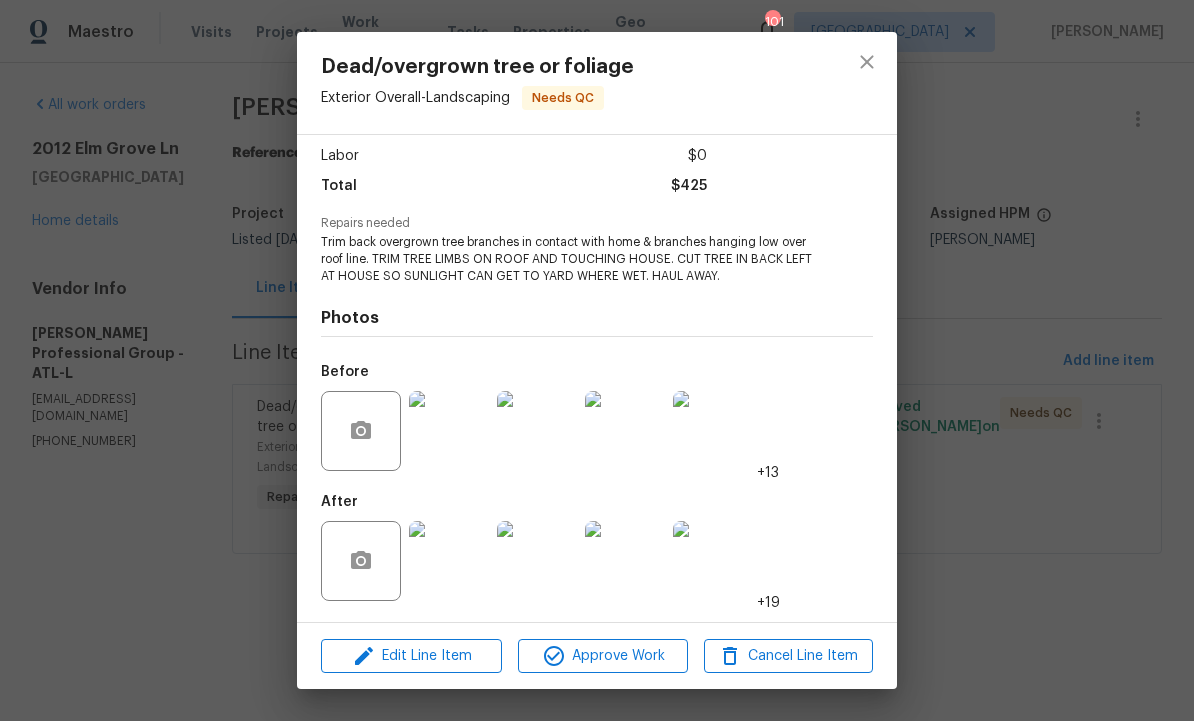 click at bounding box center (713, 561) 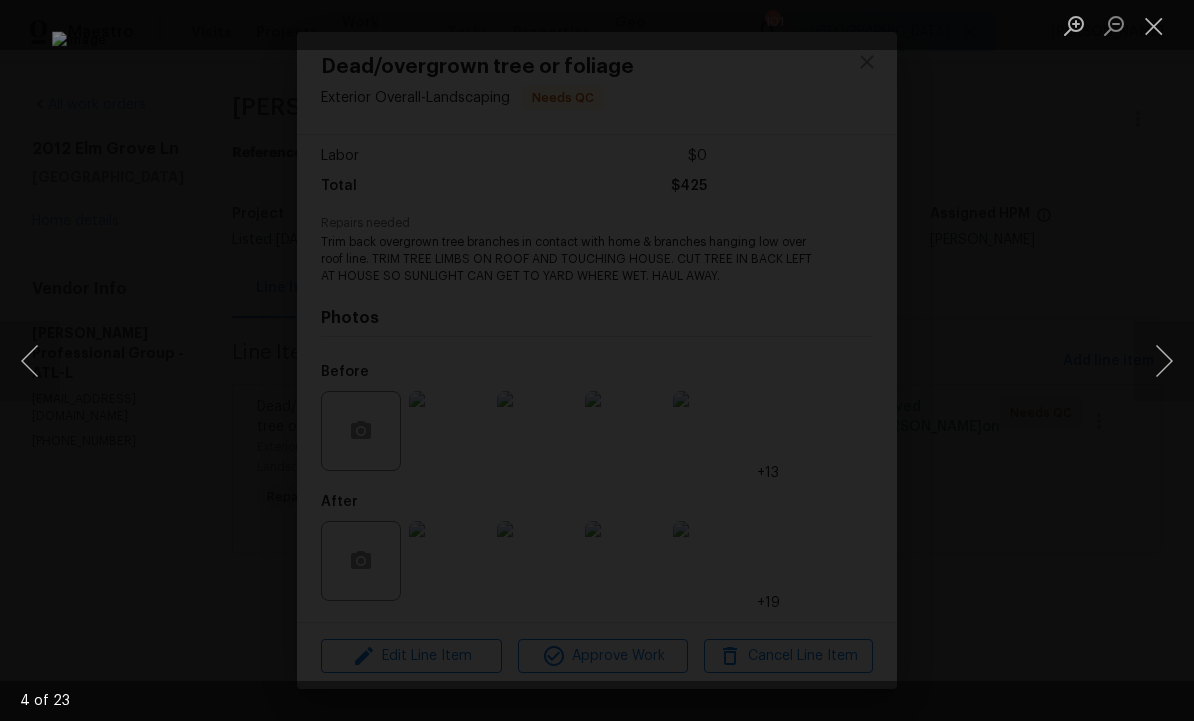 click at bounding box center (1164, 361) 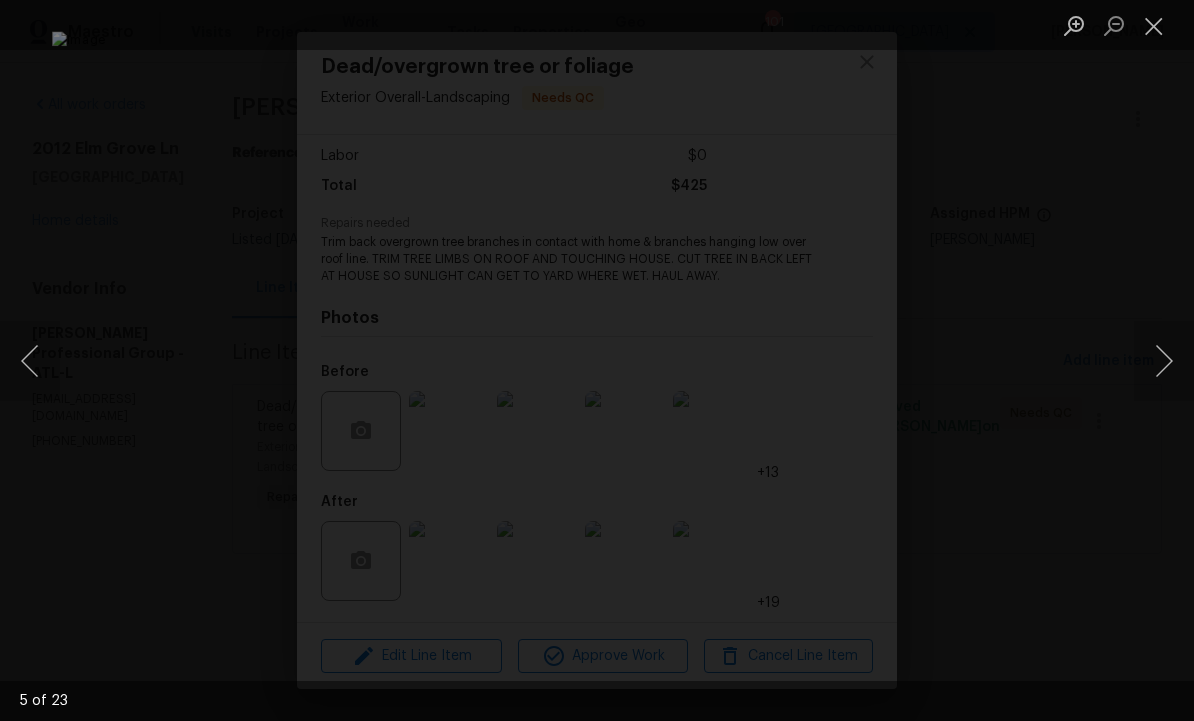 click at bounding box center [1164, 361] 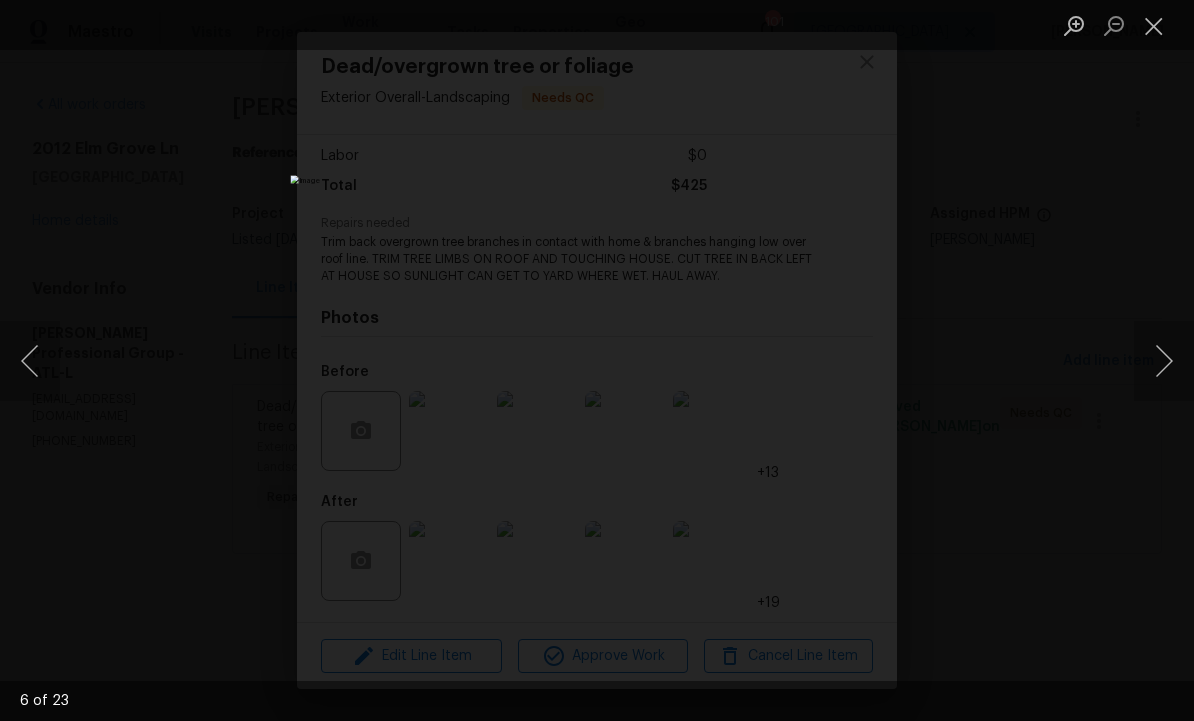 click at bounding box center [1164, 361] 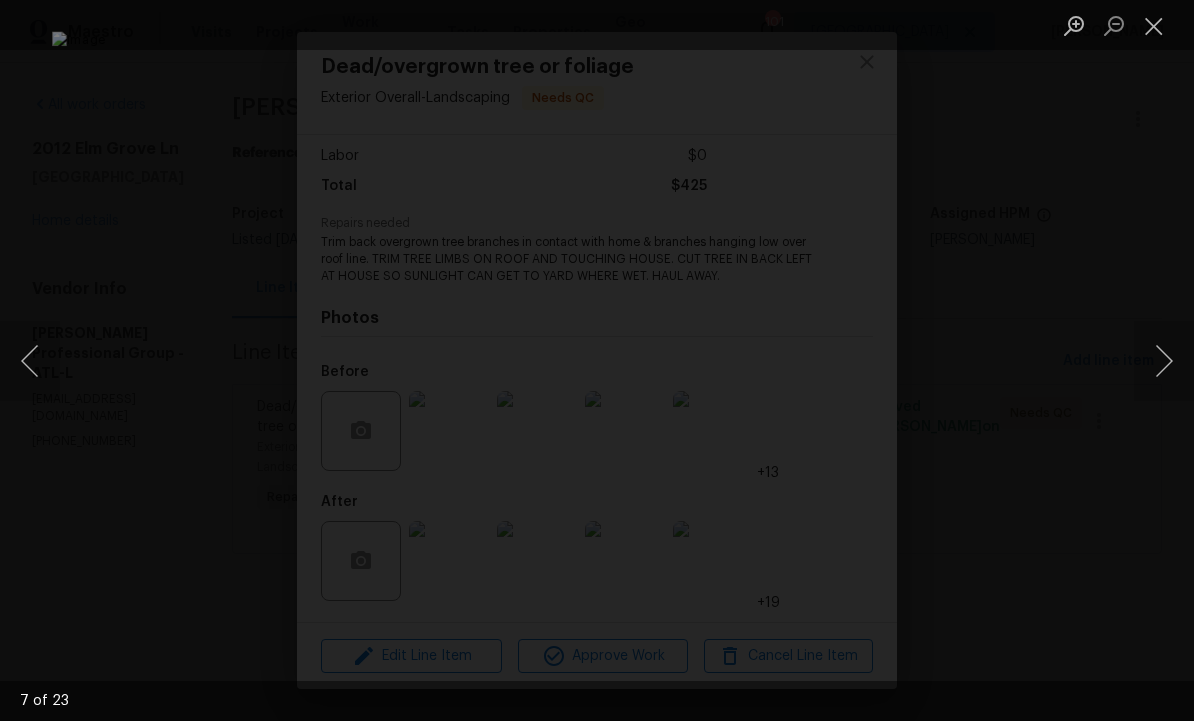 click at bounding box center [1164, 361] 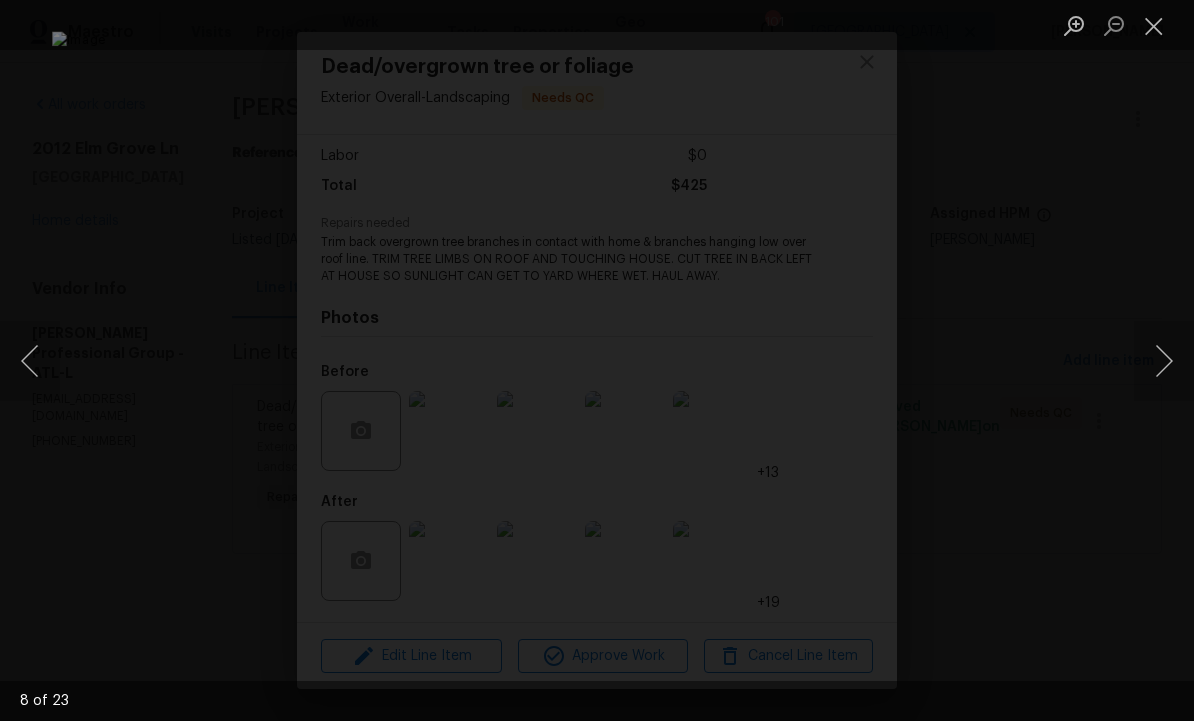click at bounding box center [1164, 361] 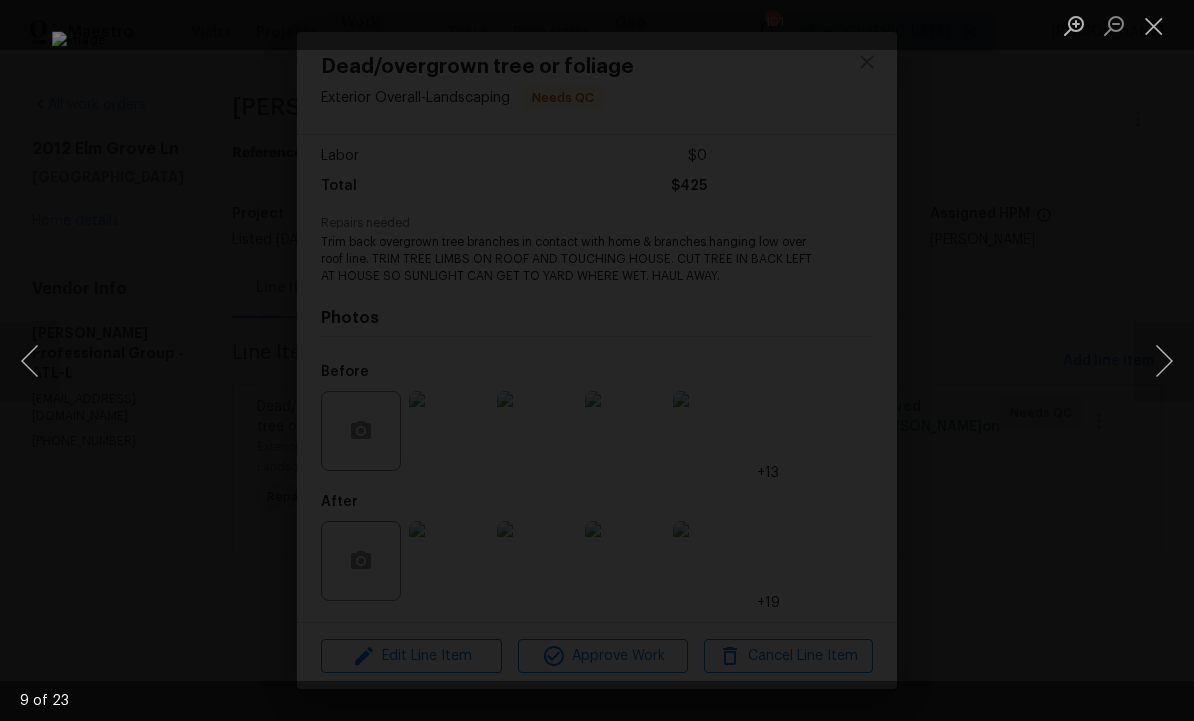 click at bounding box center [1164, 361] 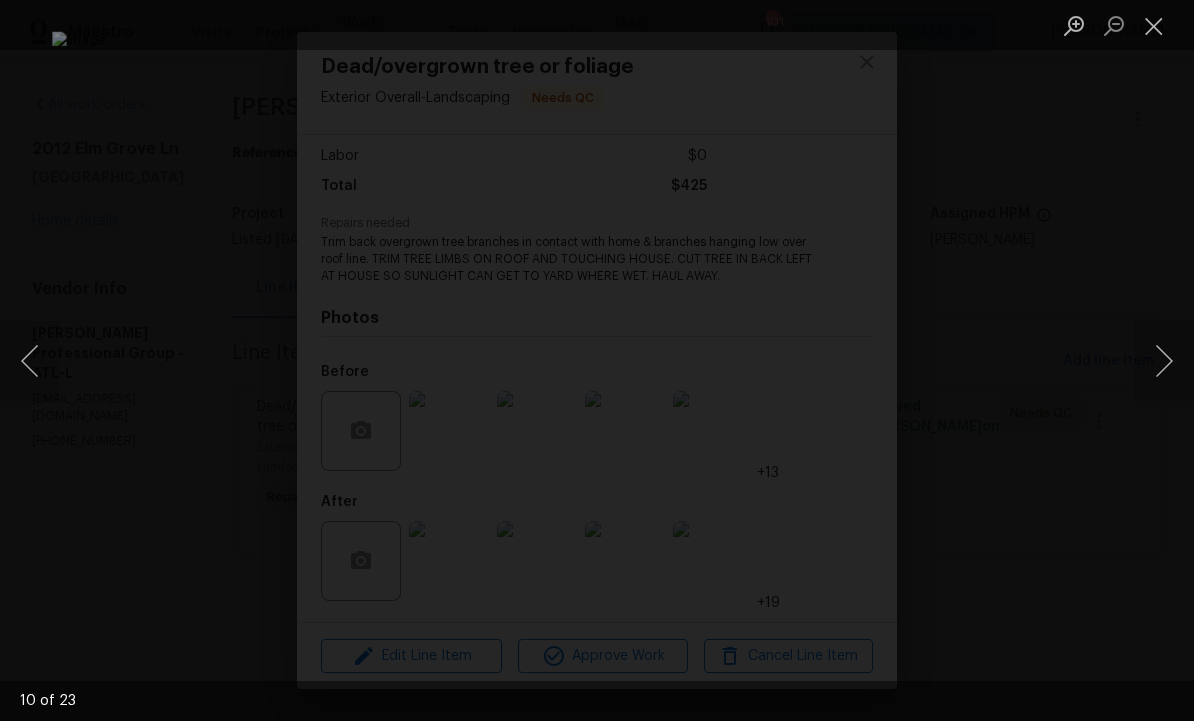 click at bounding box center (1164, 361) 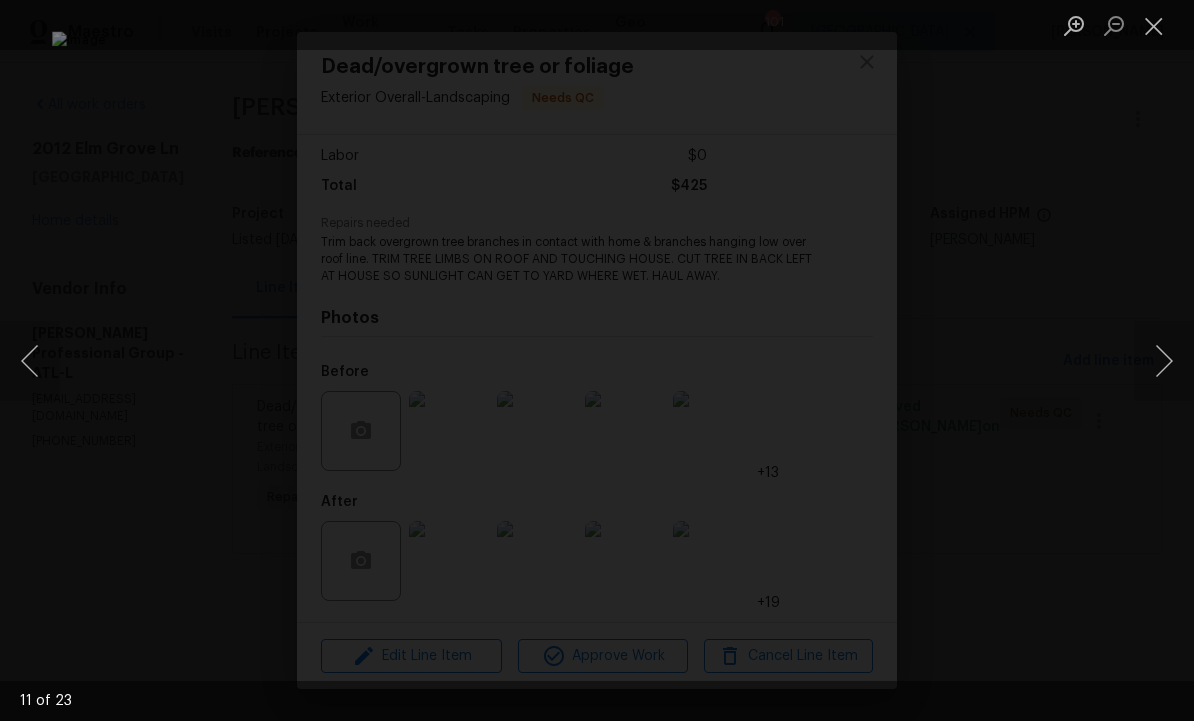 click at bounding box center [1164, 361] 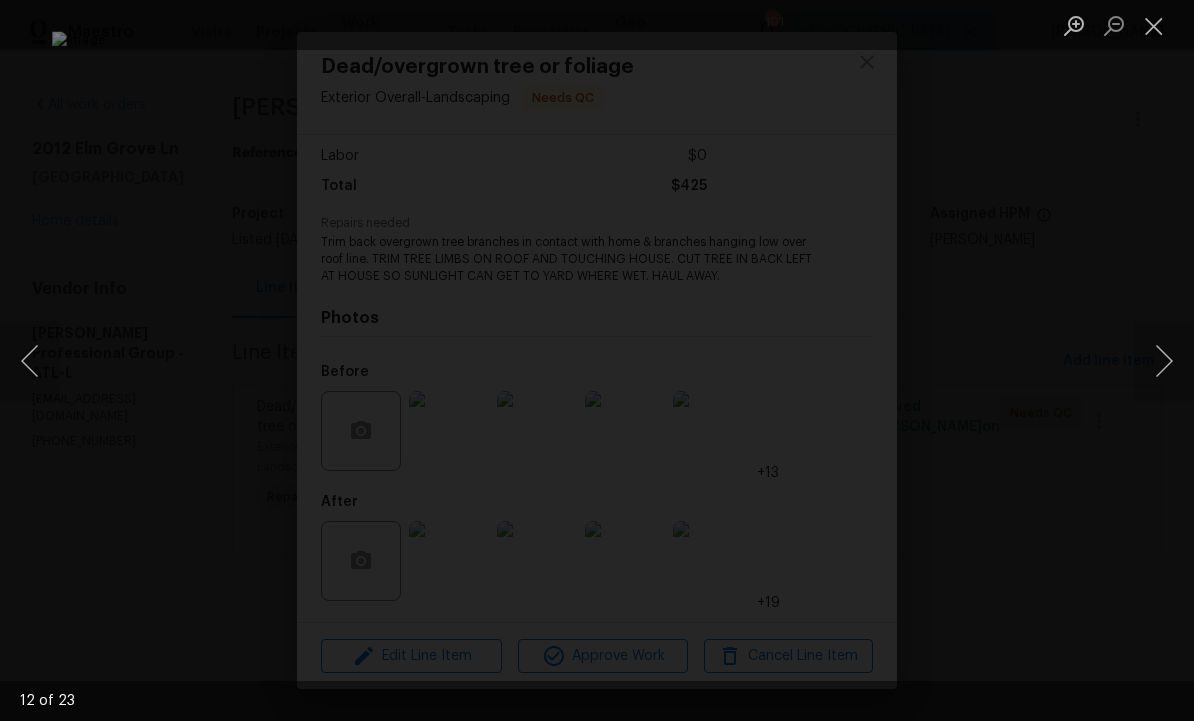 click at bounding box center (1164, 361) 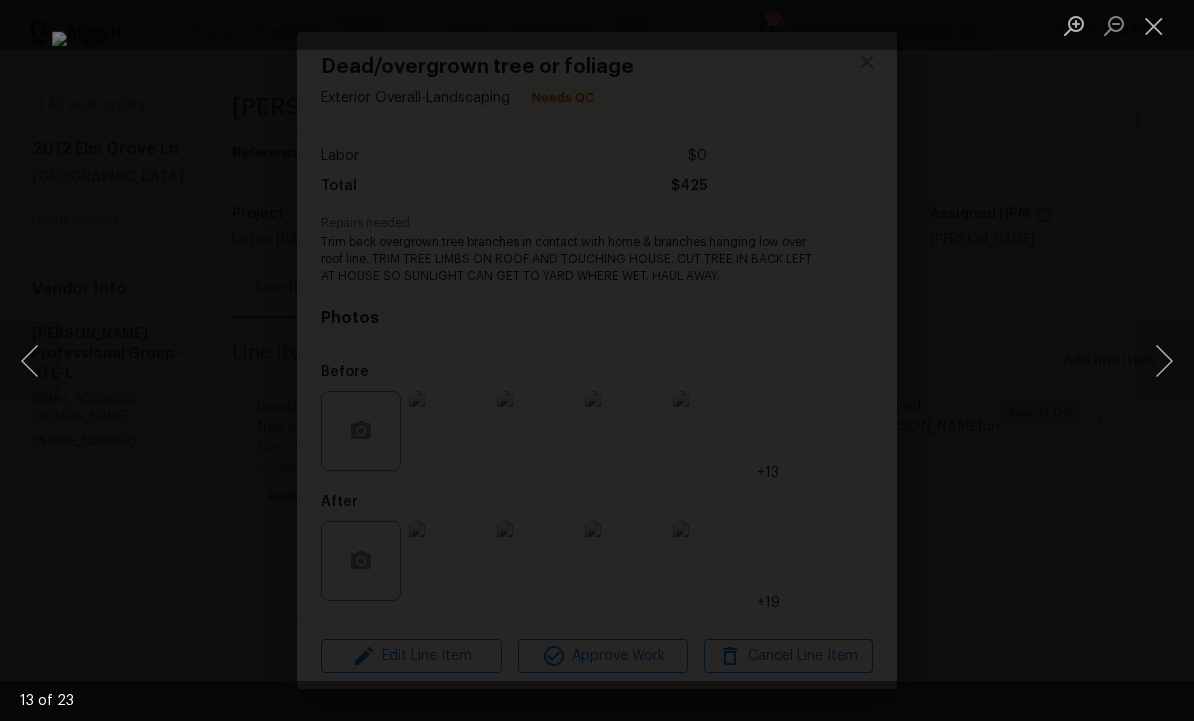 click at bounding box center (1164, 361) 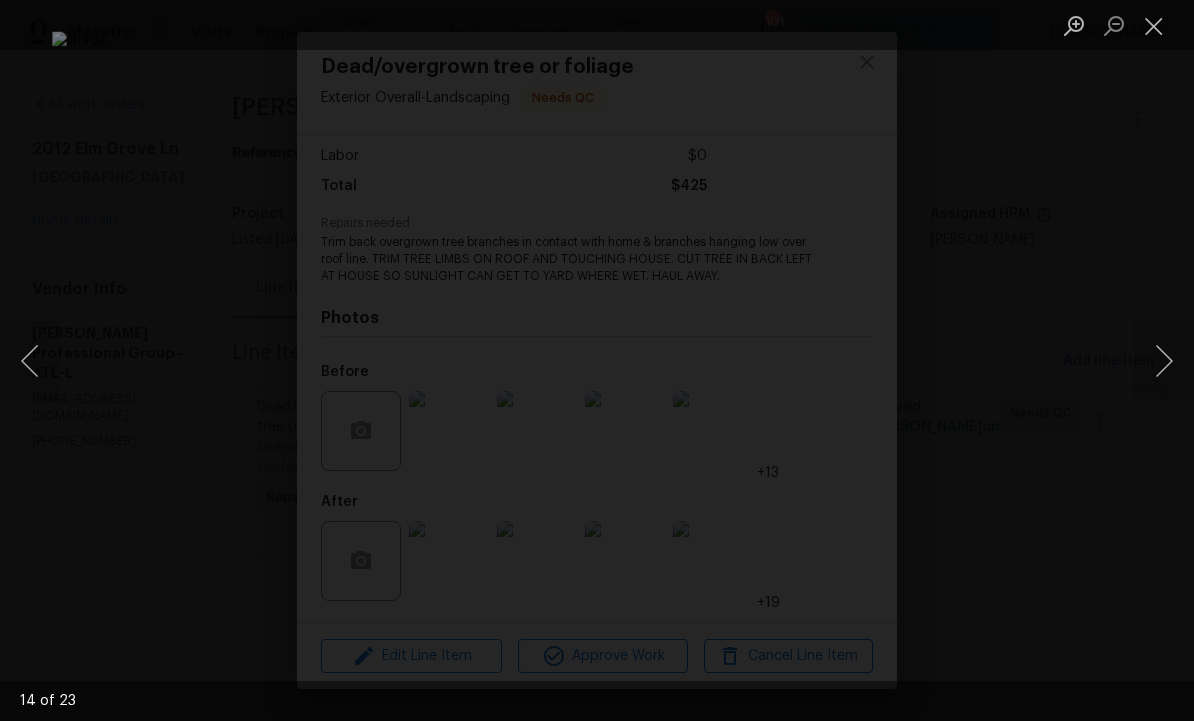 click at bounding box center [1164, 361] 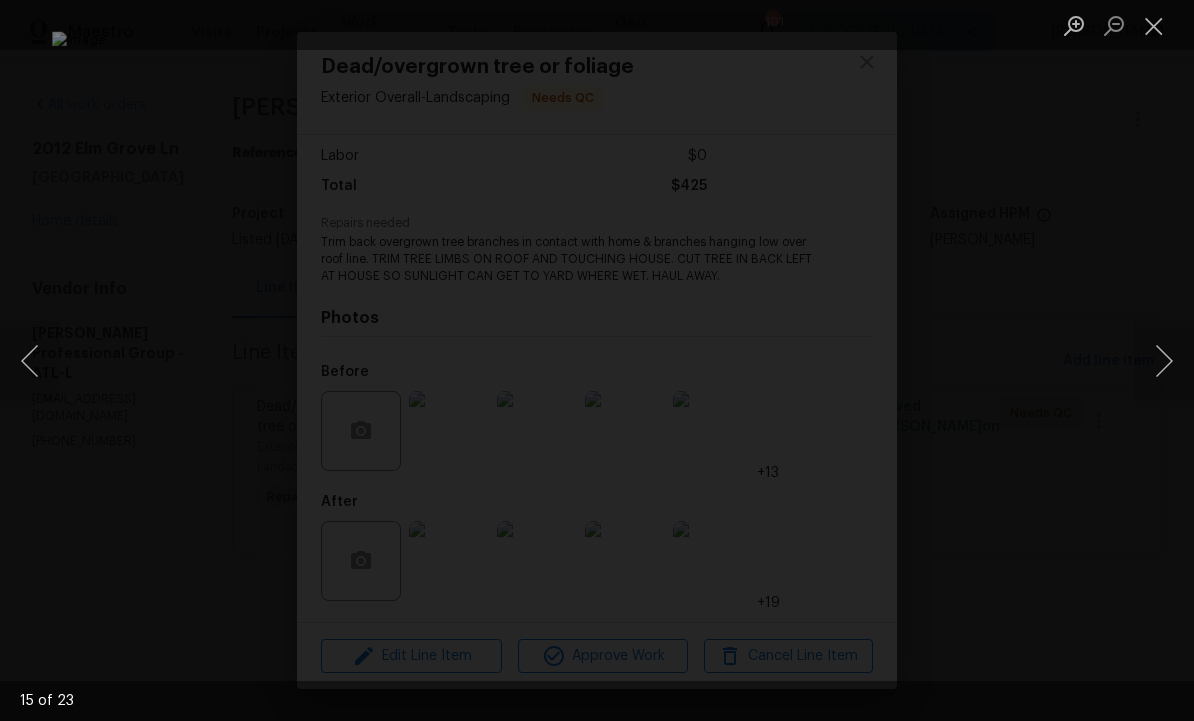 click at bounding box center [1164, 361] 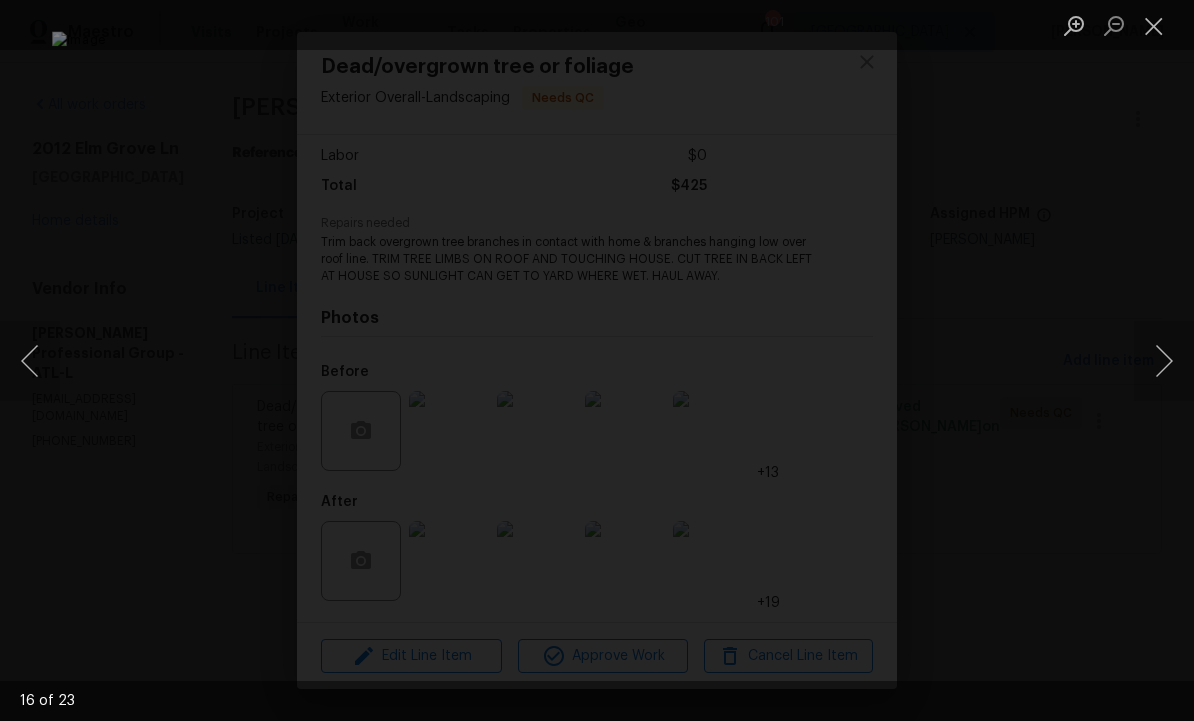 click at bounding box center (1164, 361) 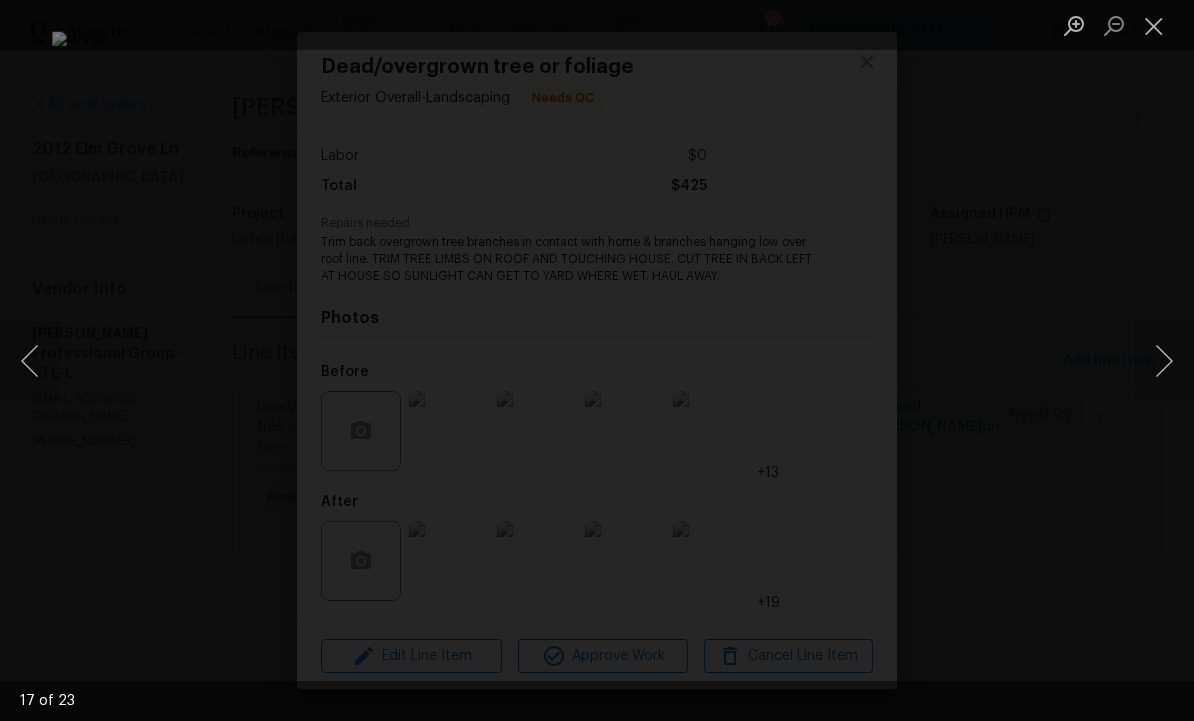 click at bounding box center [1164, 361] 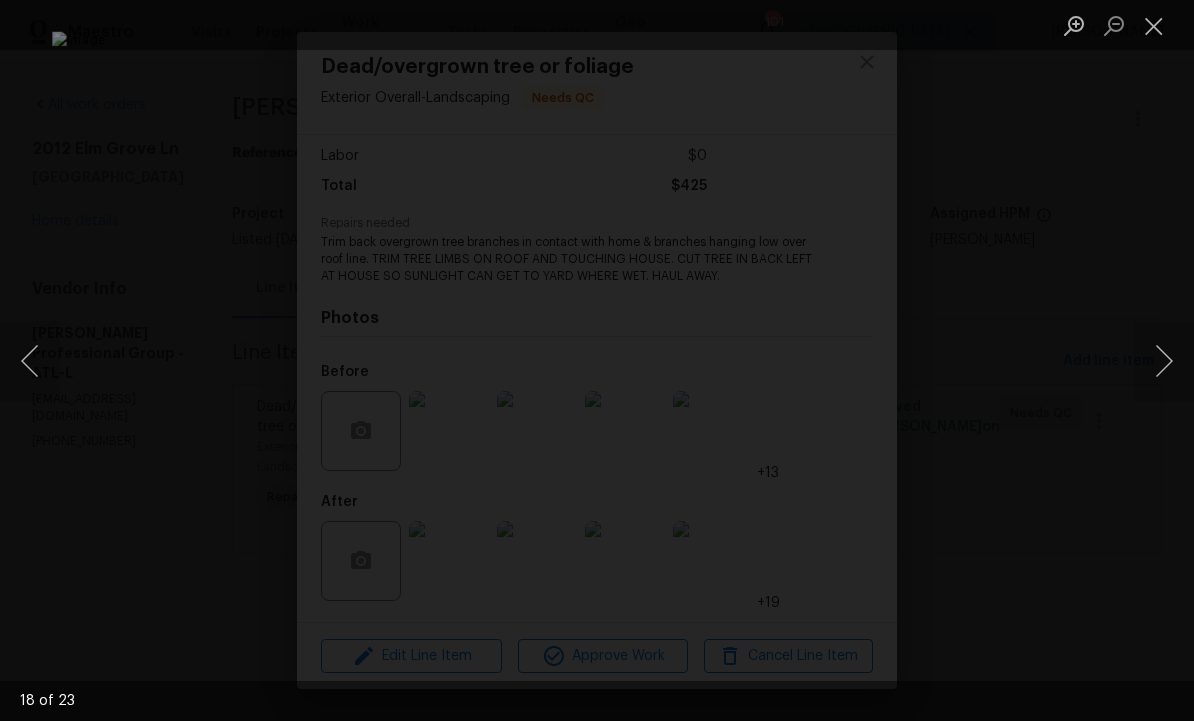 click at bounding box center (1164, 361) 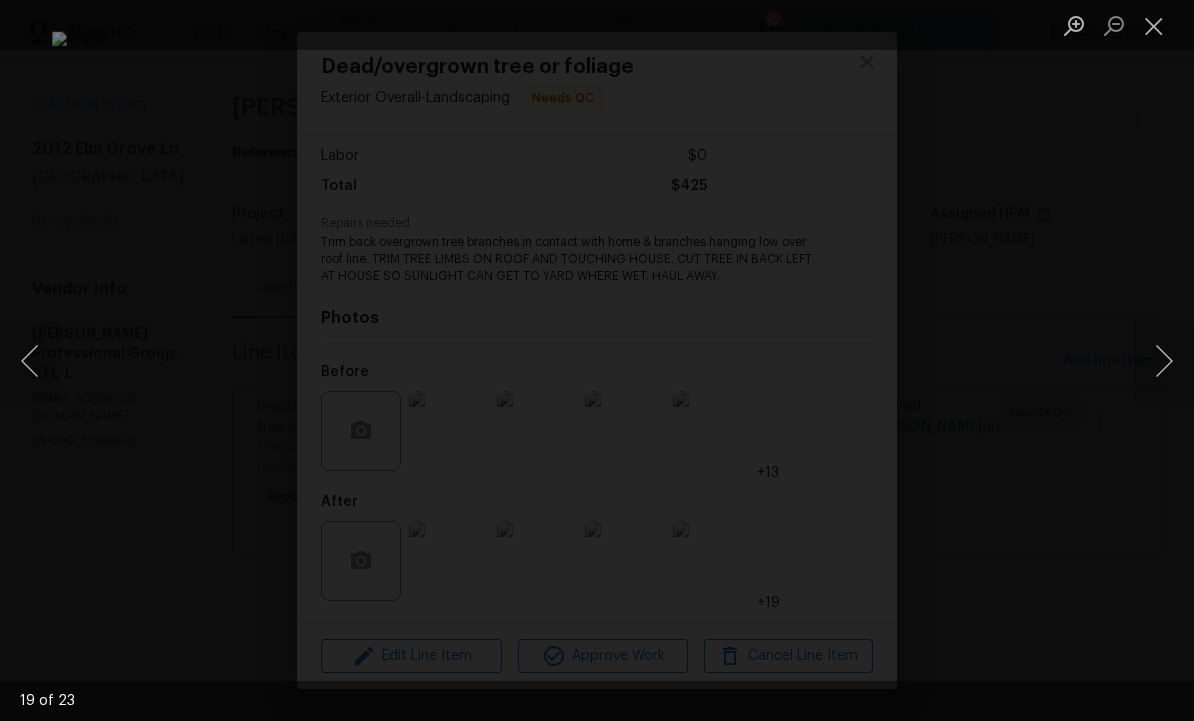 click at bounding box center (1164, 361) 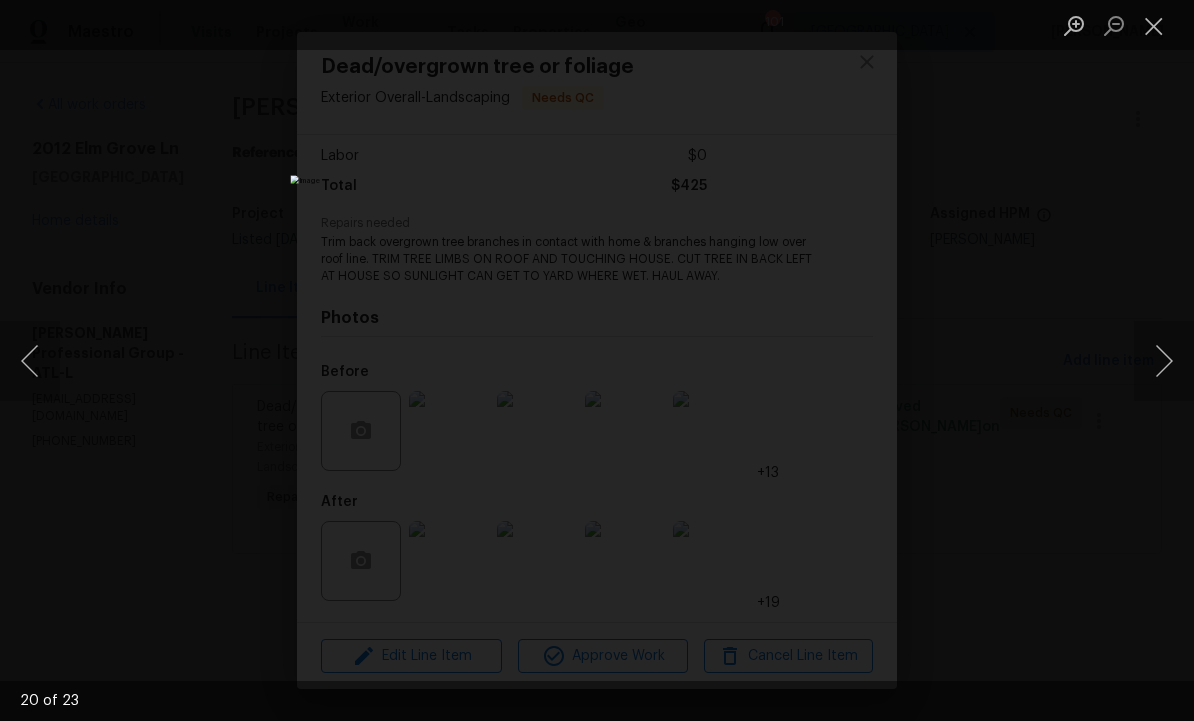 click at bounding box center [1164, 361] 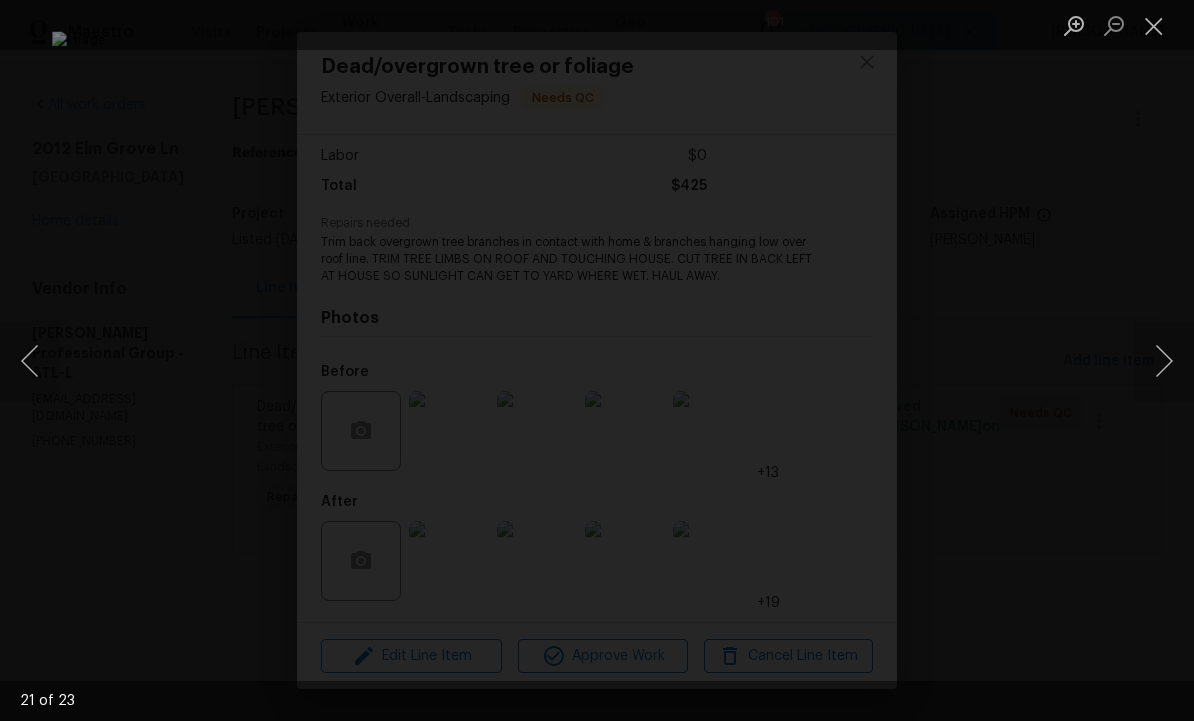 click at bounding box center (1164, 361) 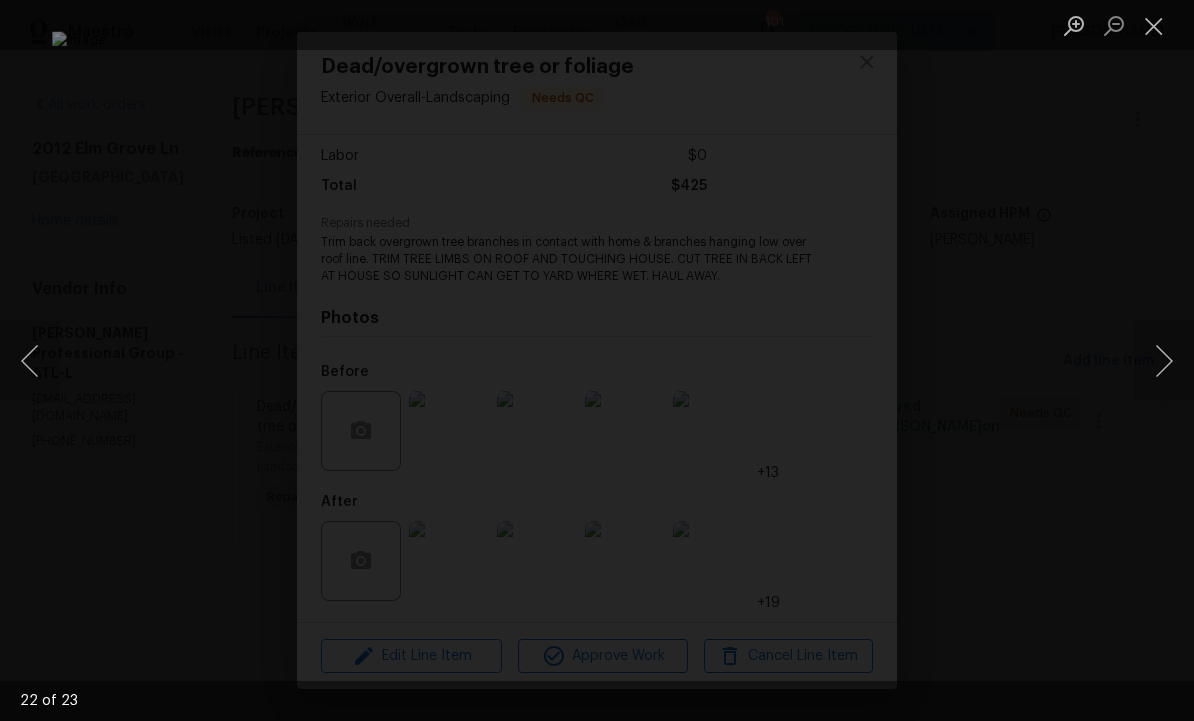 click at bounding box center [1164, 361] 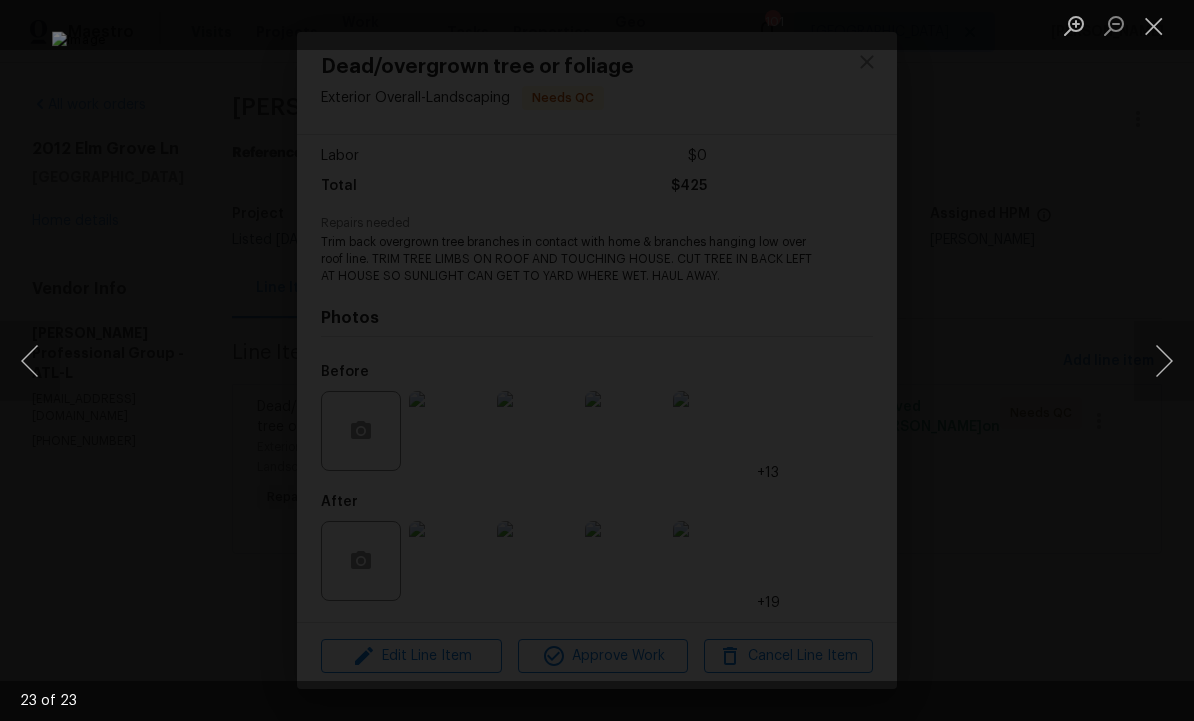 click at bounding box center (1164, 361) 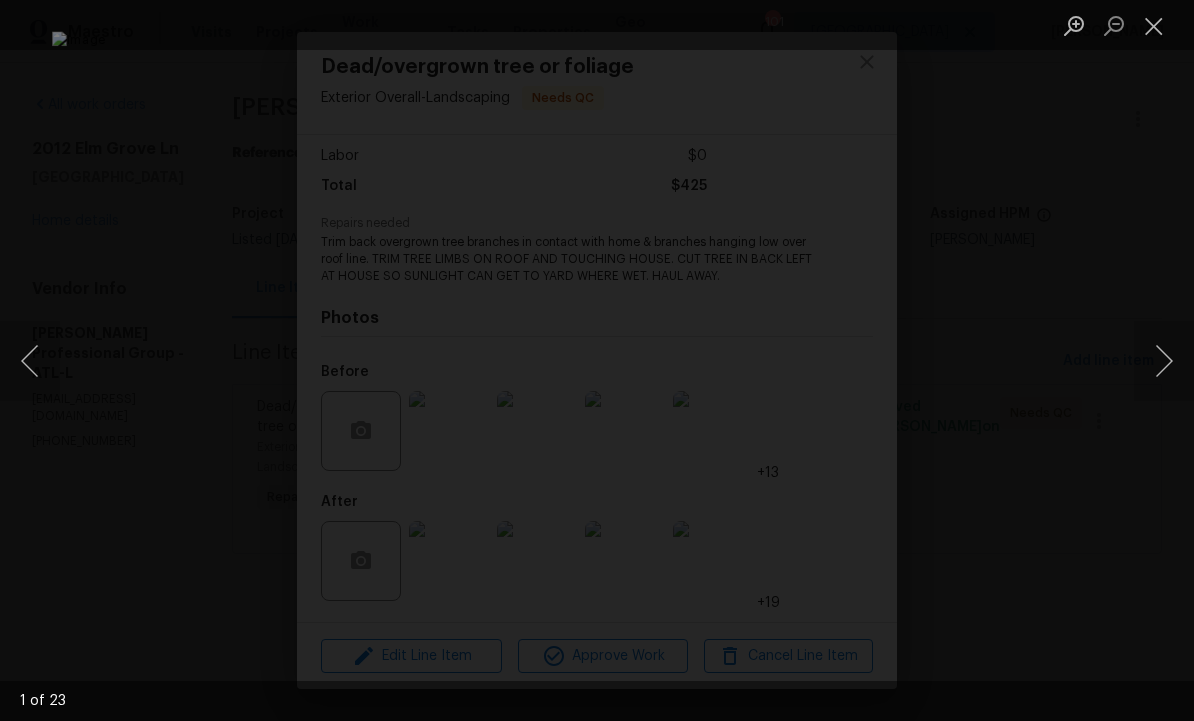click at bounding box center (1164, 361) 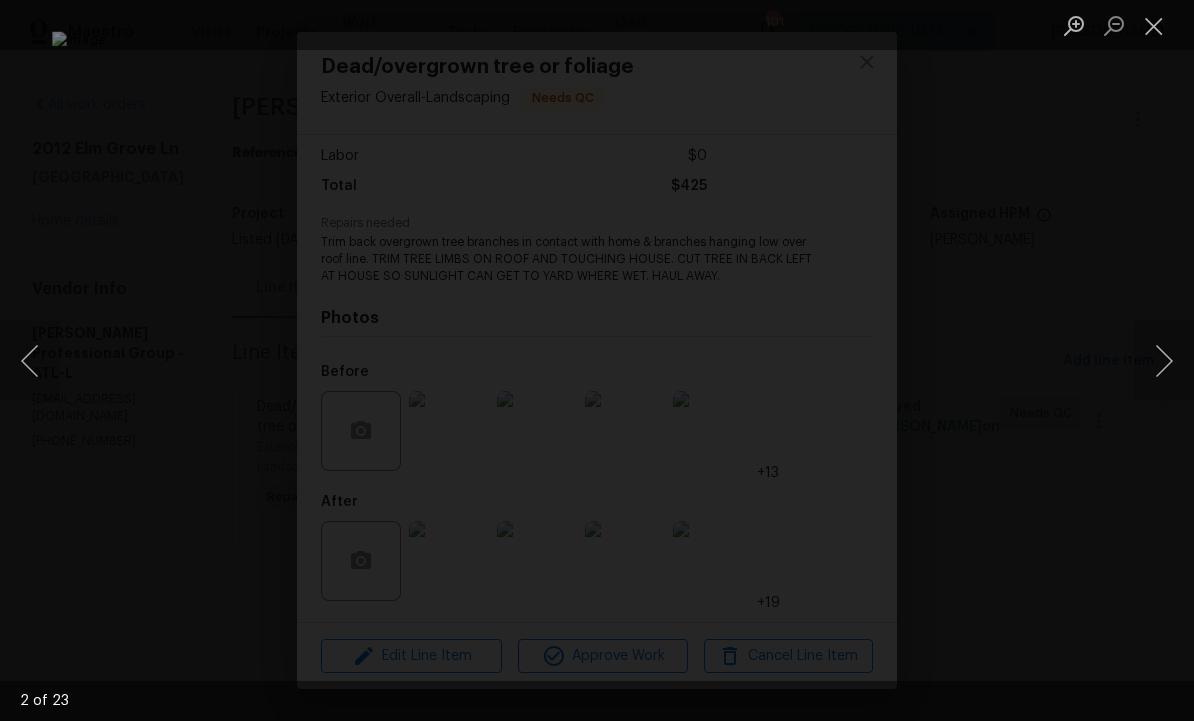click at bounding box center (1164, 361) 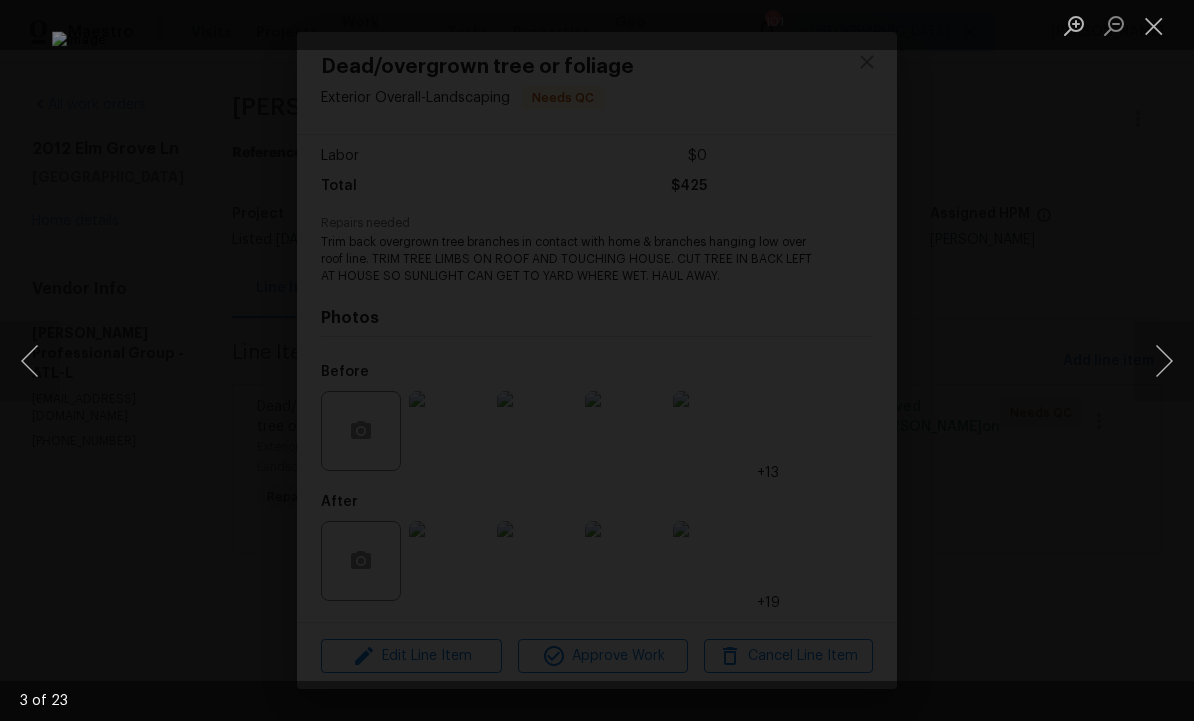click at bounding box center [1154, 25] 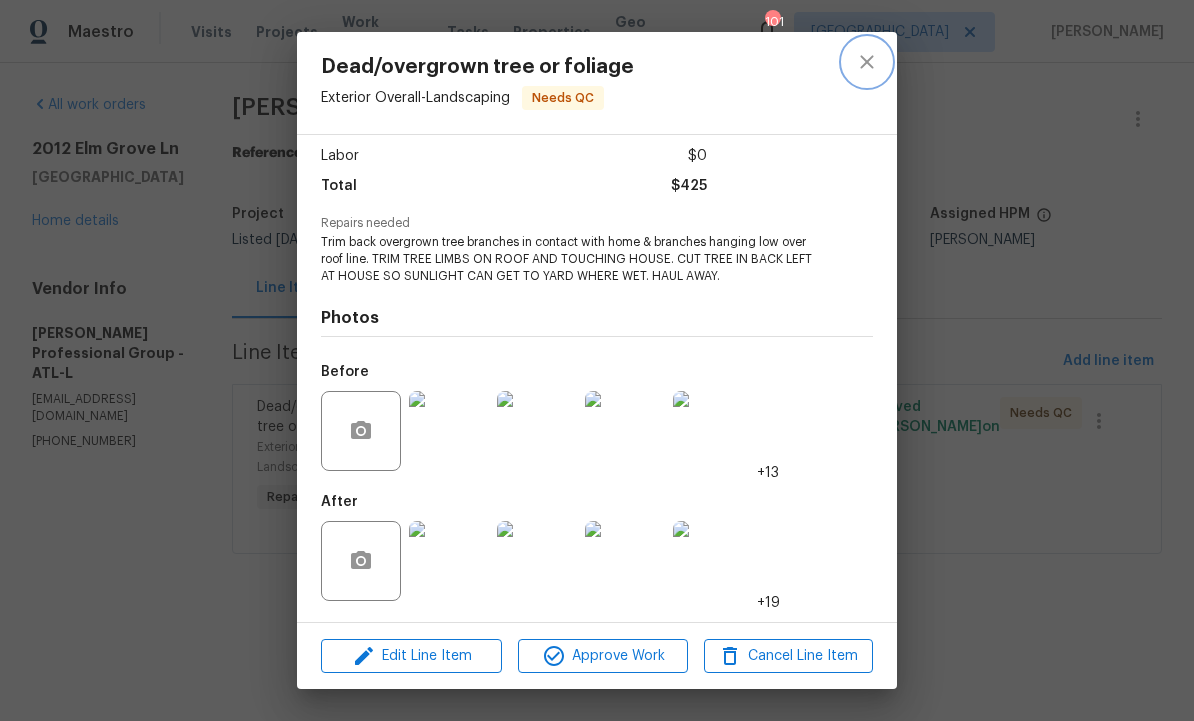 click 